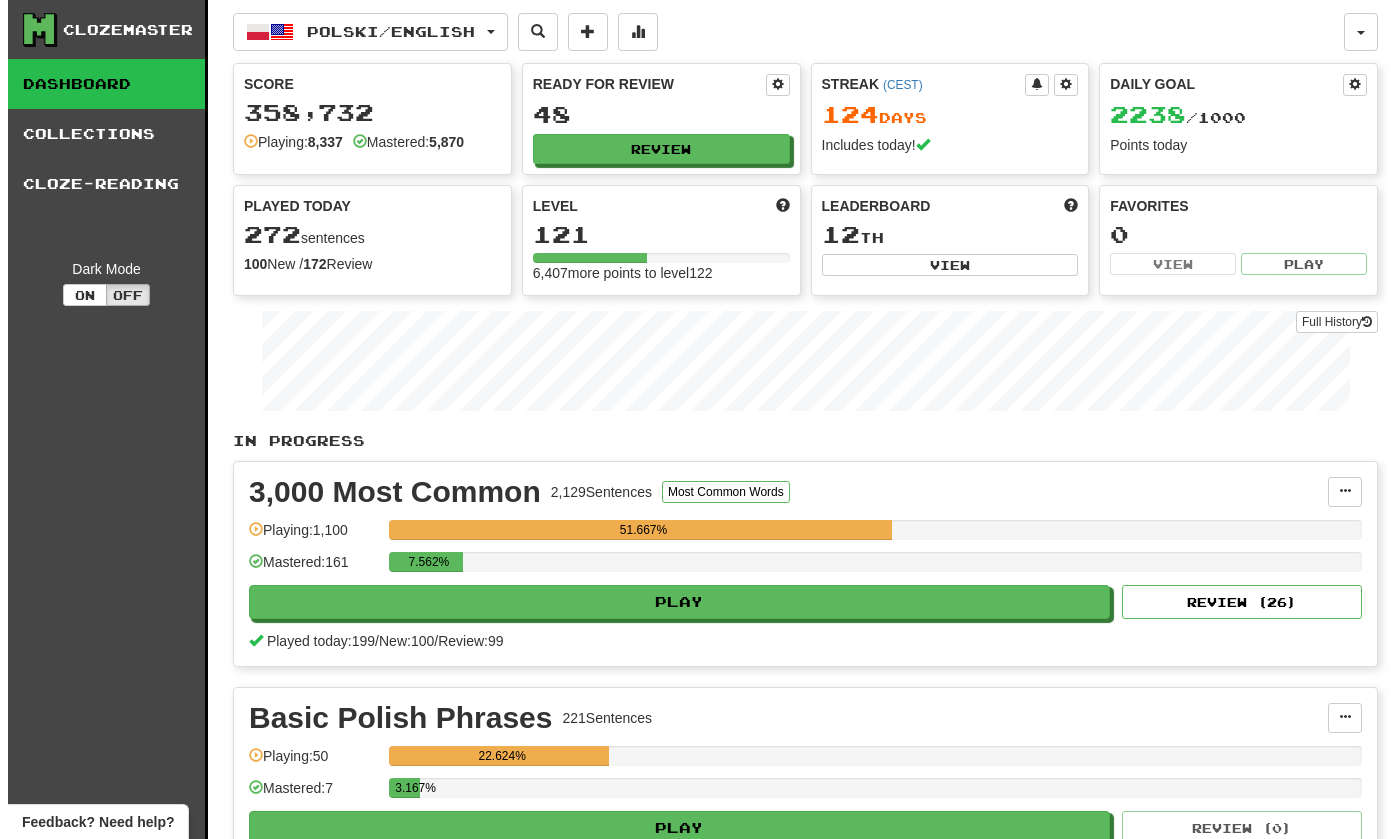scroll, scrollTop: 0, scrollLeft: 0, axis: both 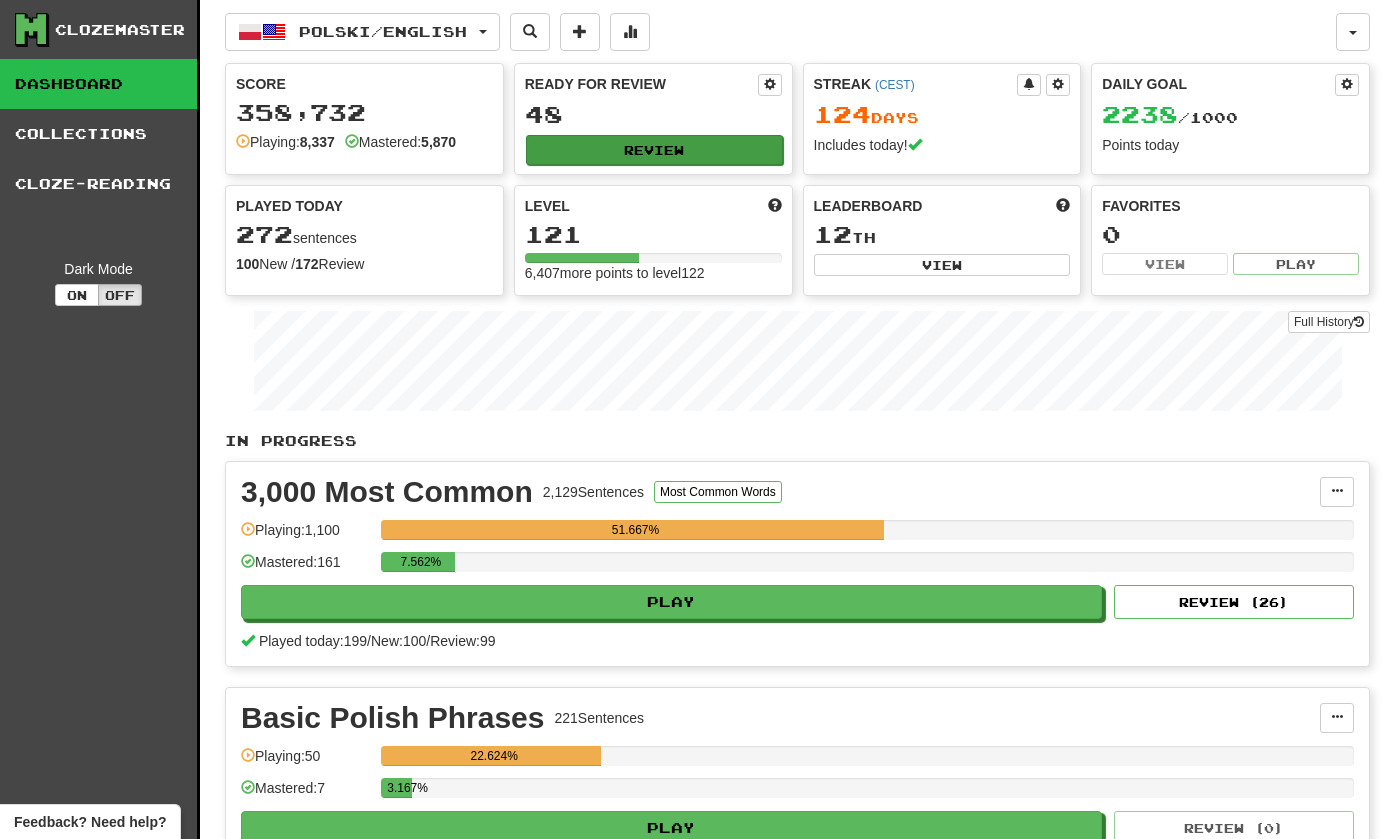 click on "Review" at bounding box center (654, 150) 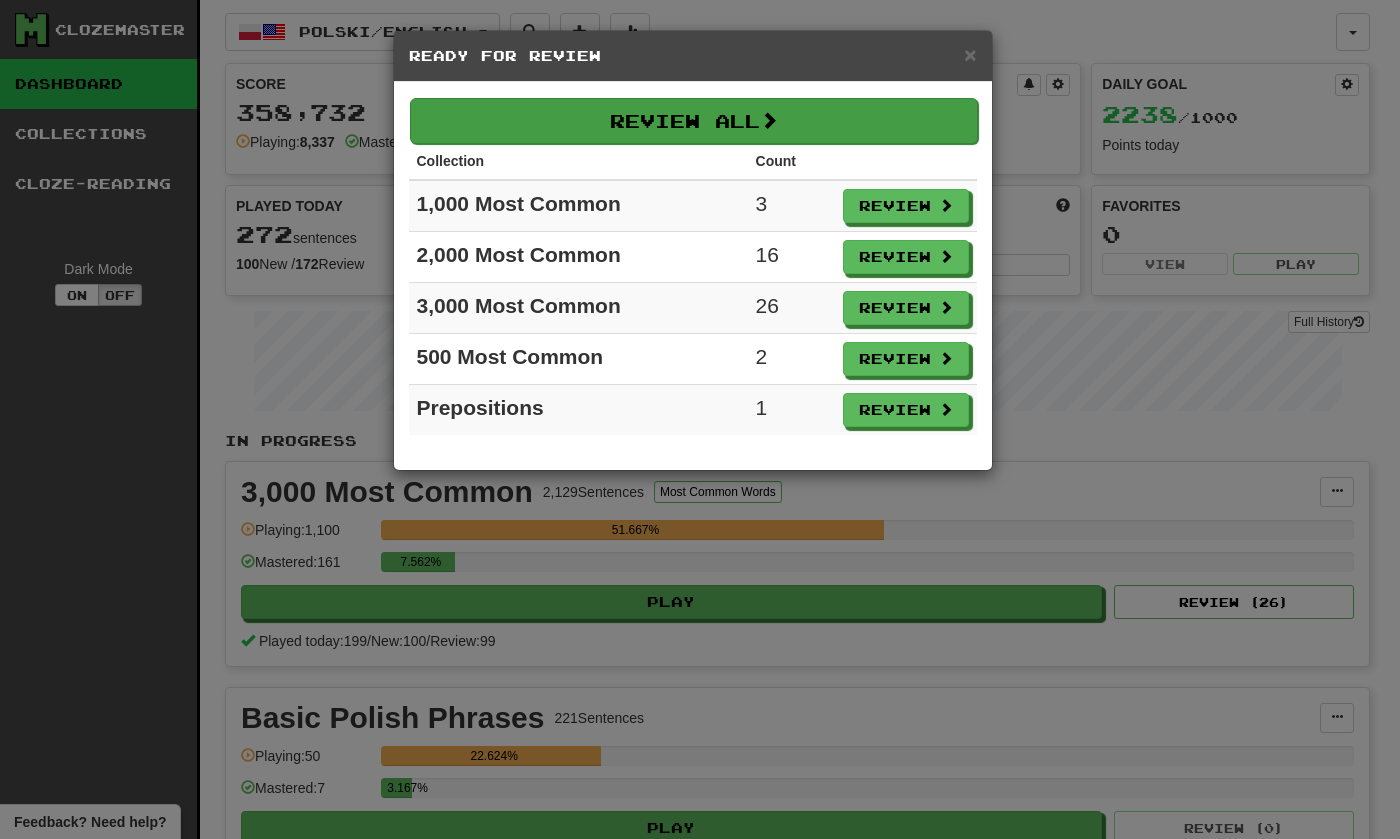 click on "Review All" at bounding box center (694, 121) 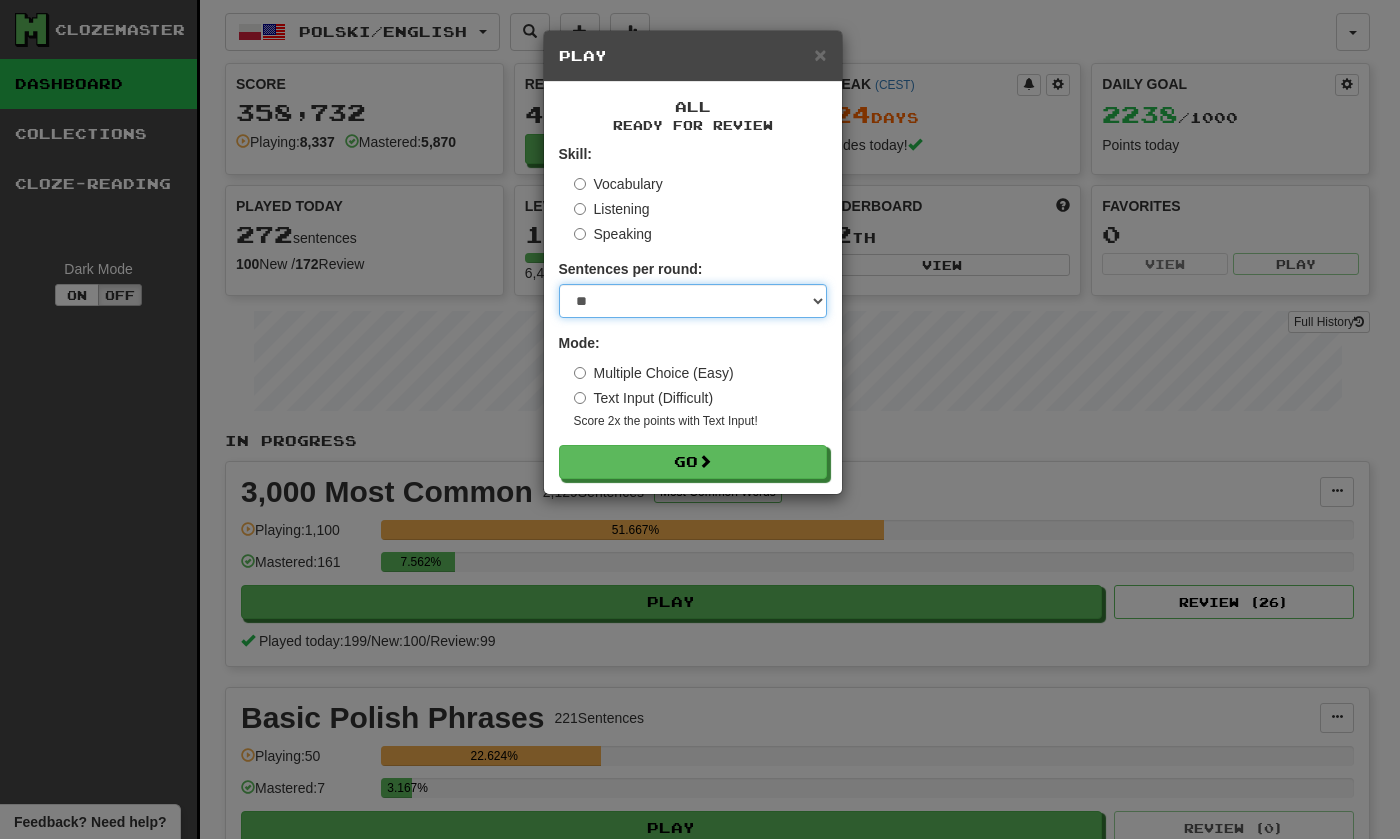 select on "********" 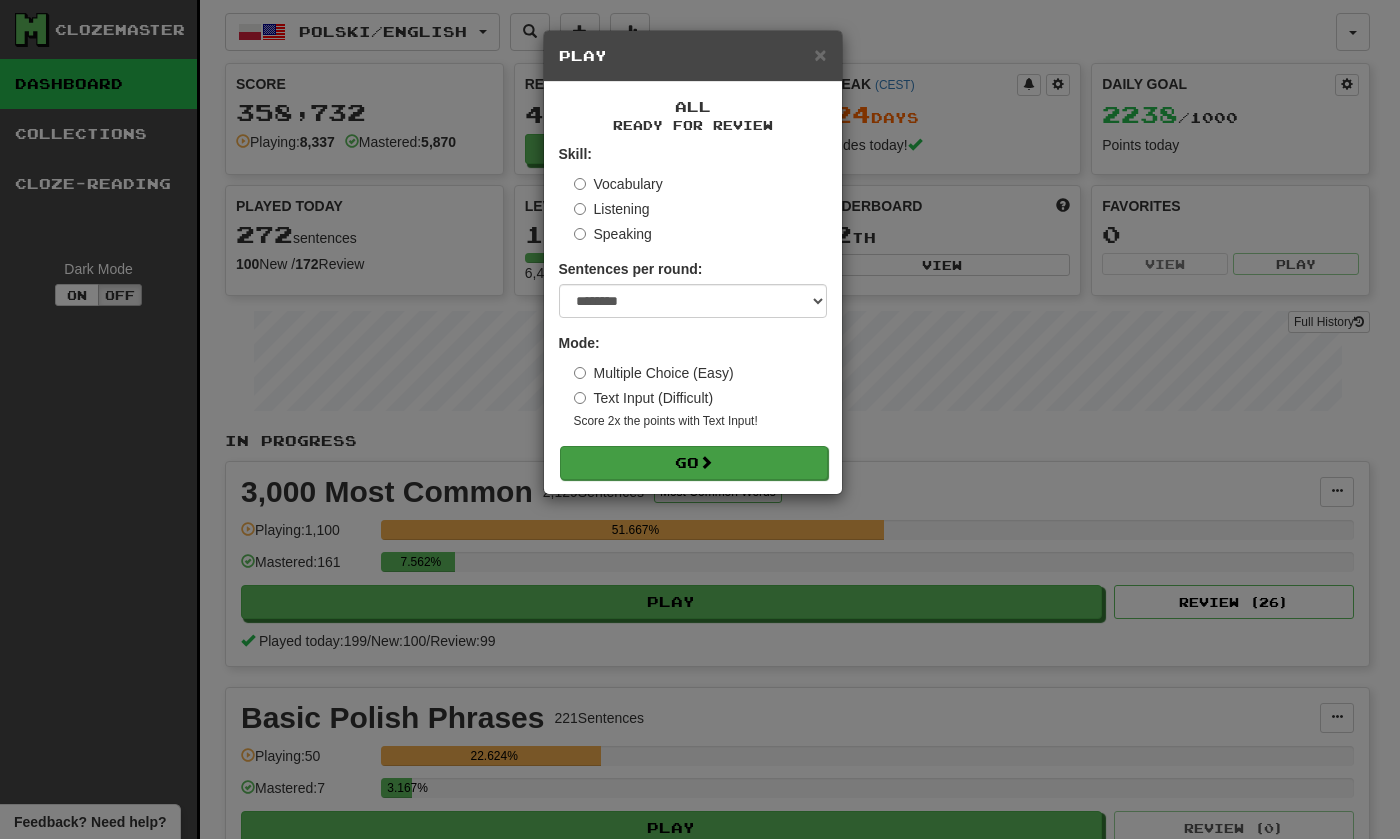 click on "Go" at bounding box center [694, 463] 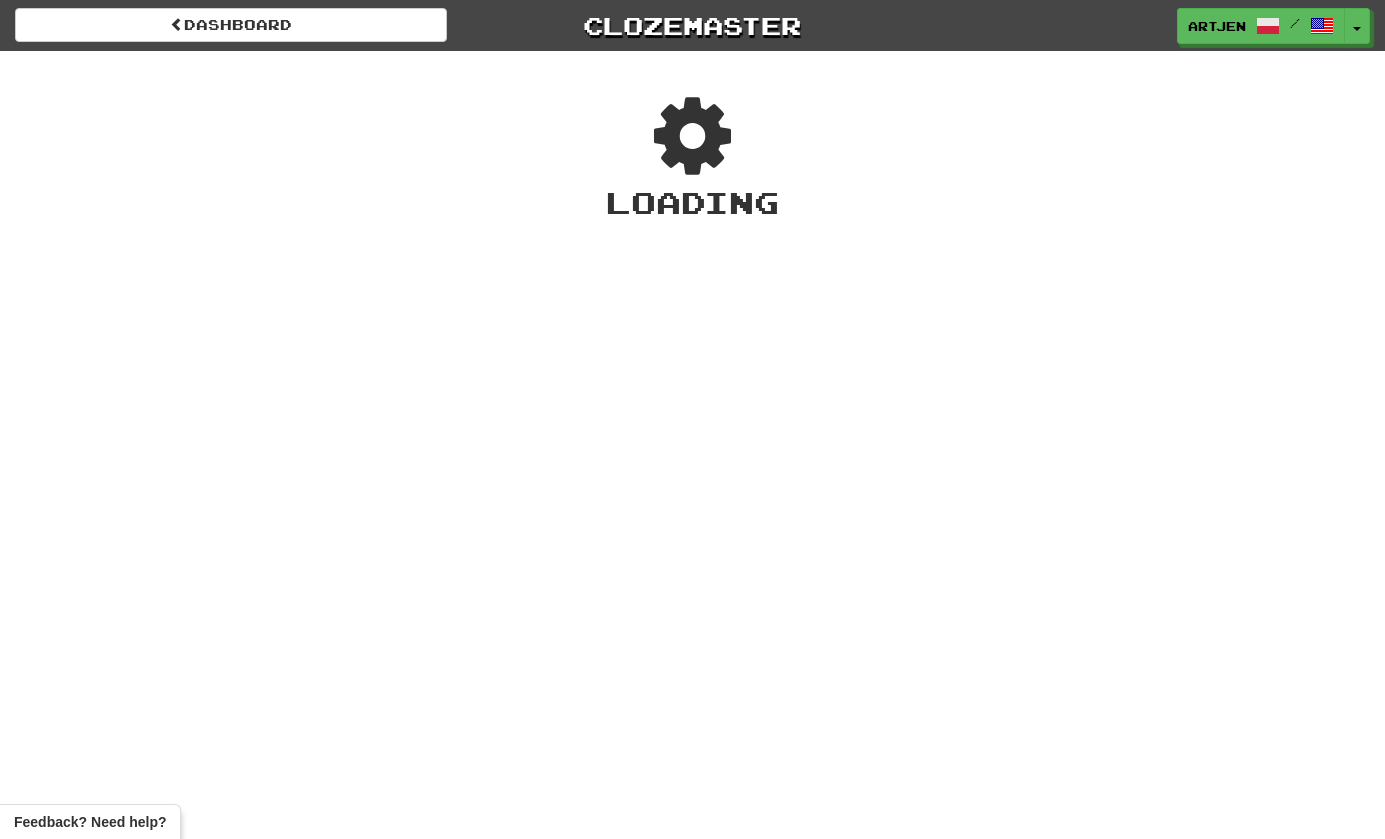 scroll, scrollTop: 0, scrollLeft: 0, axis: both 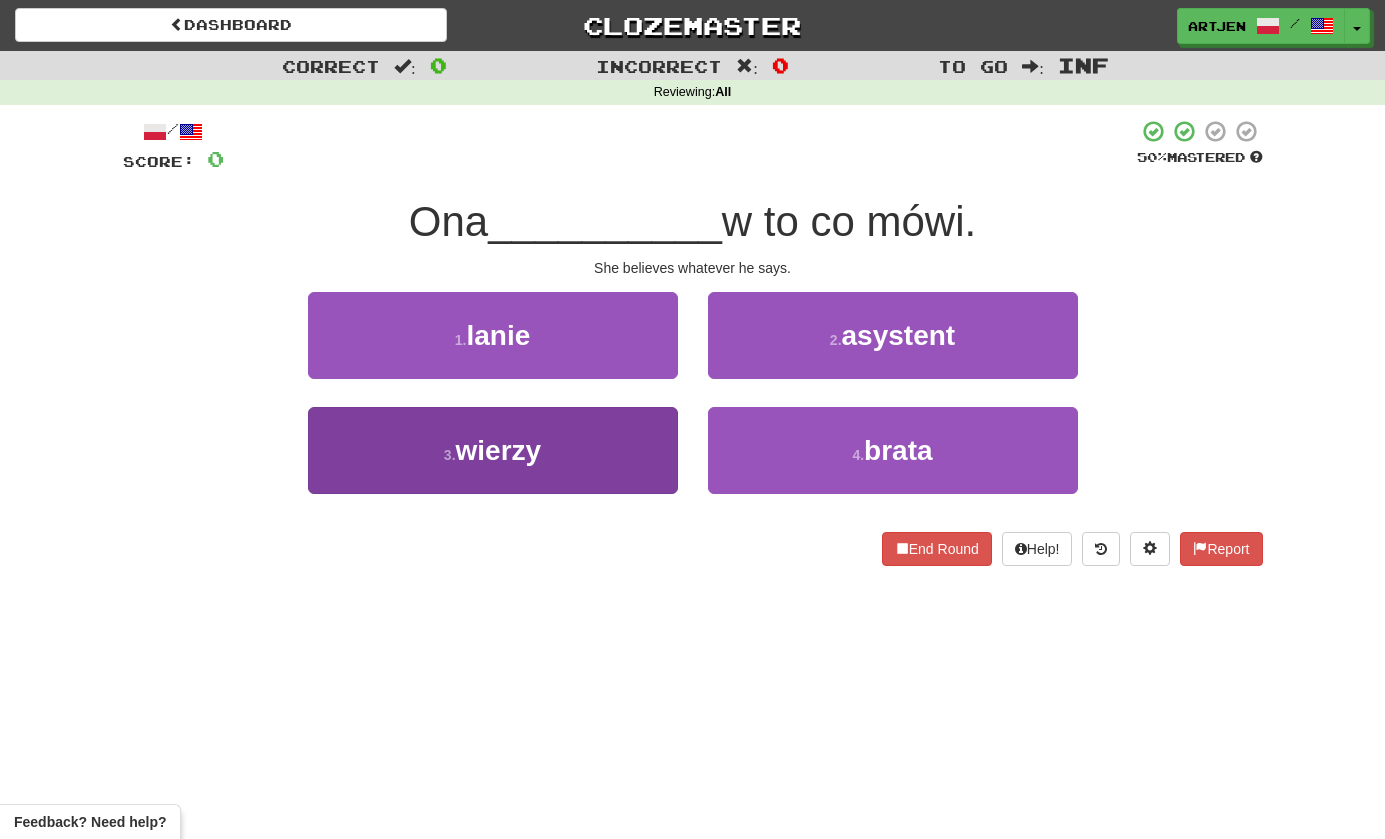 click on "wierzy" at bounding box center (493, 450) 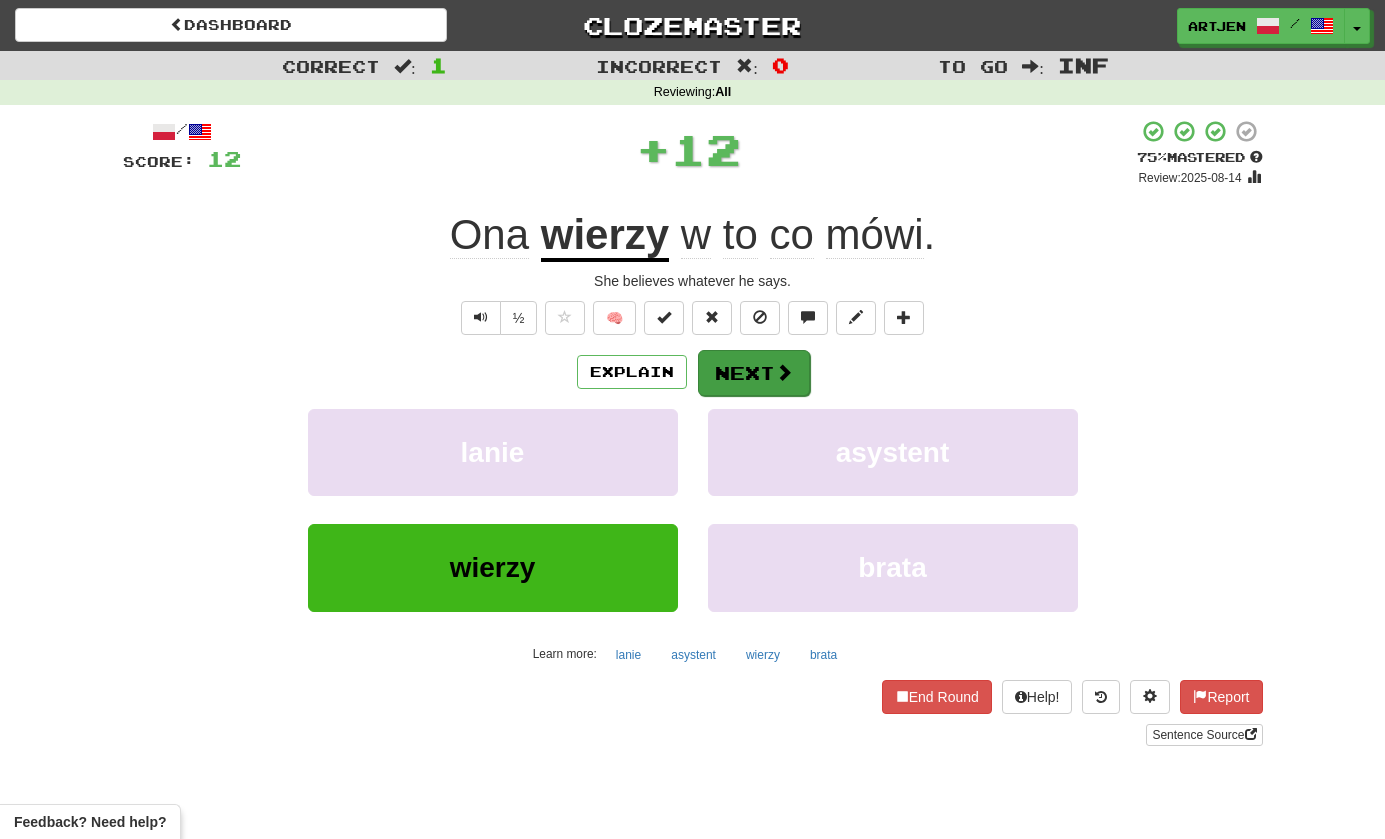 click on "Next" at bounding box center [754, 373] 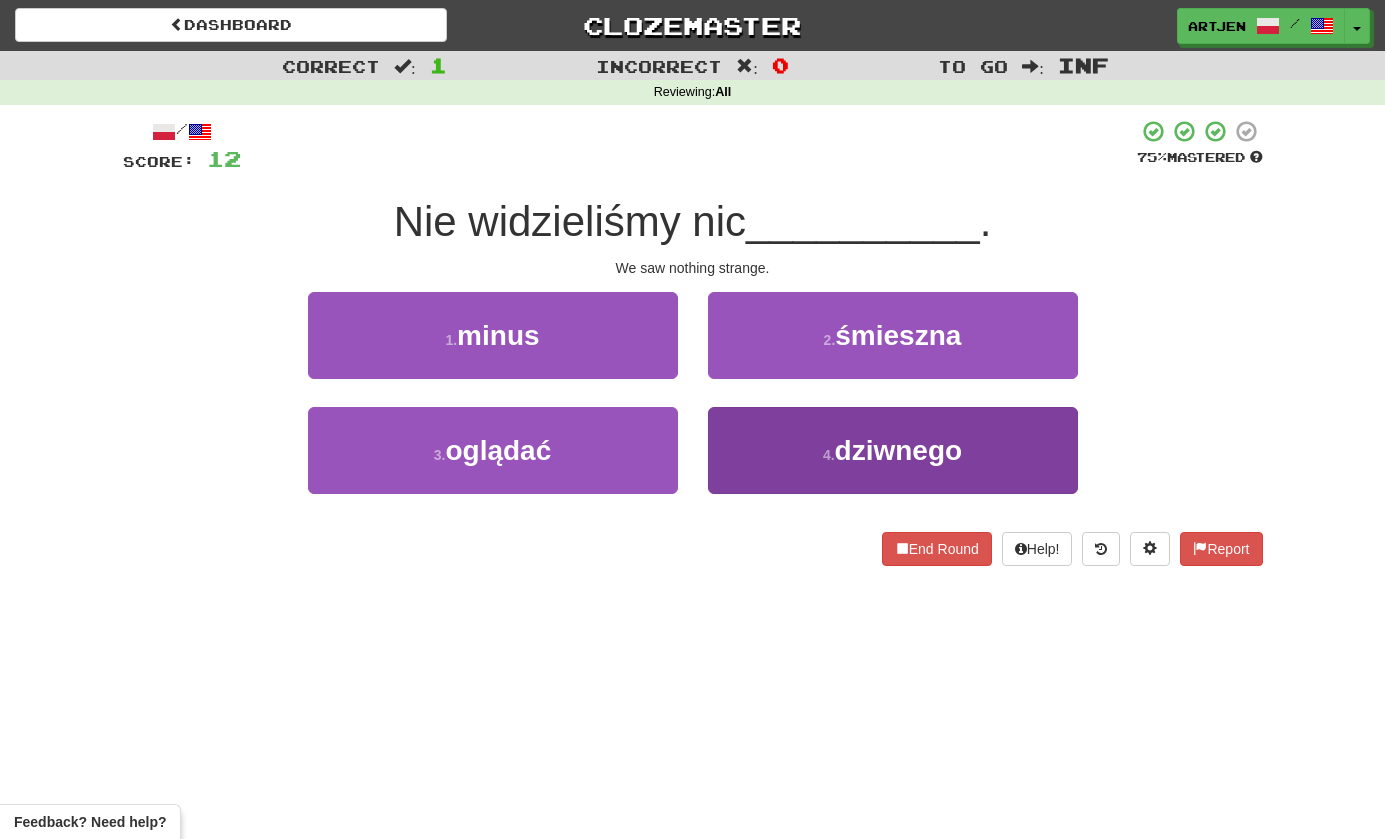 click on "4 .  dziwnego" at bounding box center [893, 450] 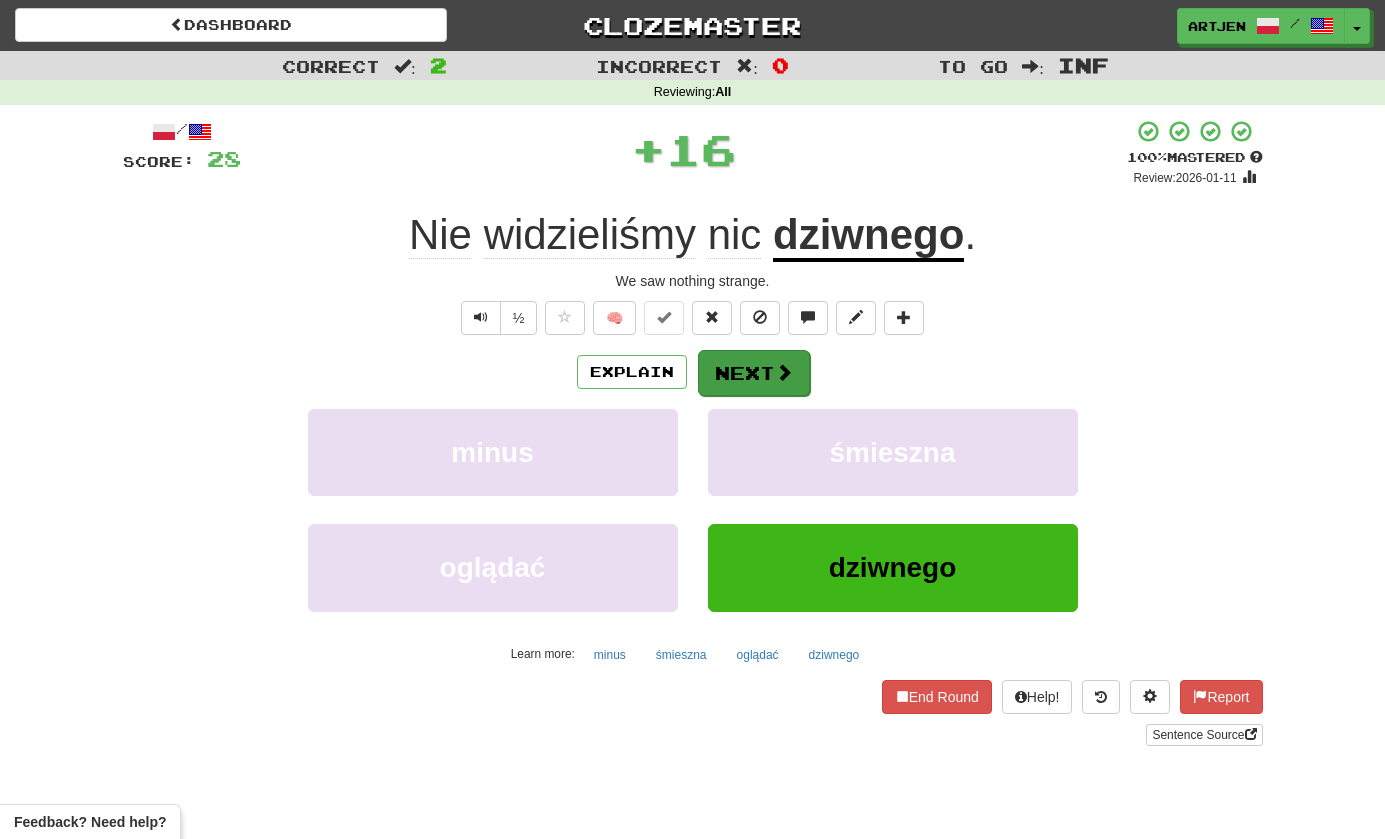 click on "Next" at bounding box center (754, 373) 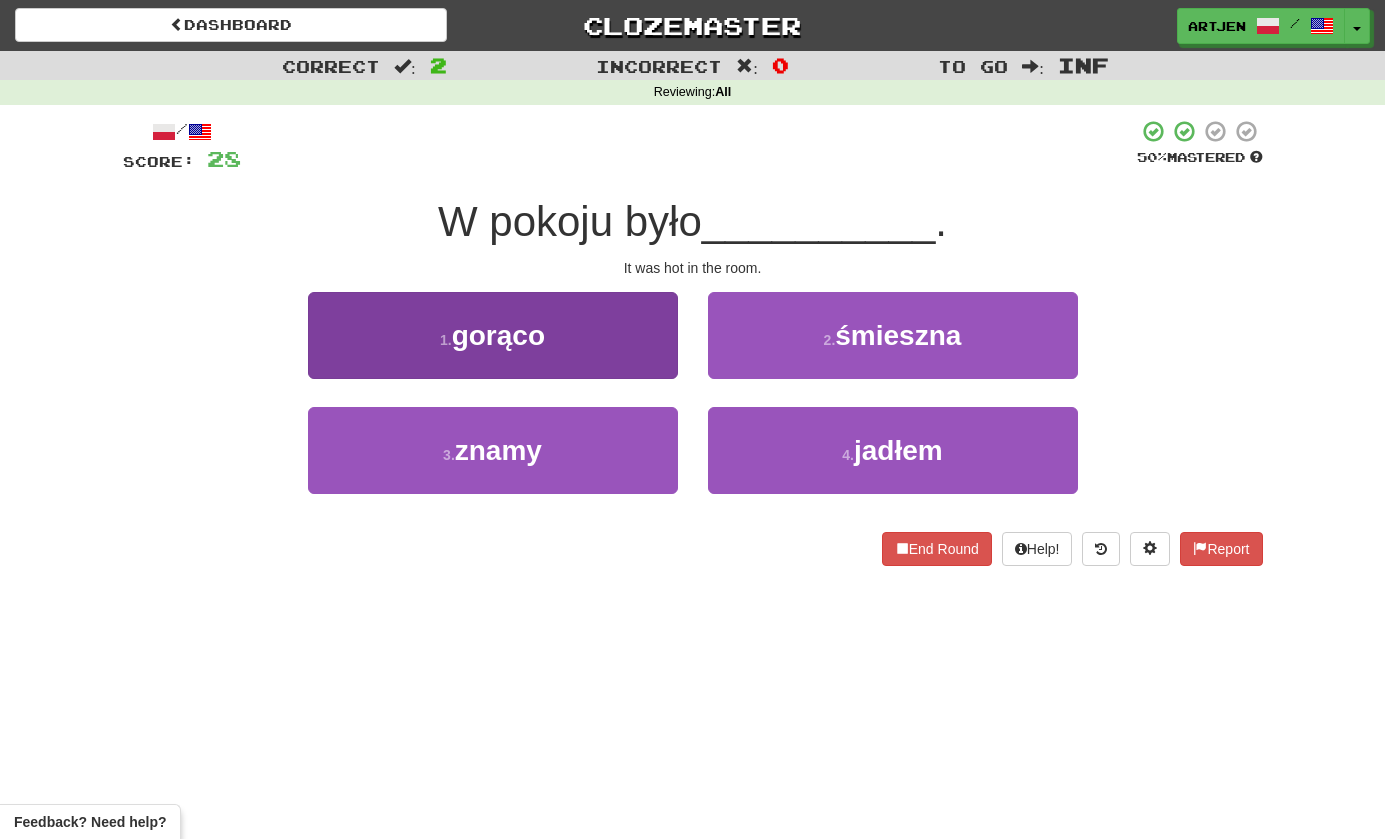 click on "1 .  gorąco" at bounding box center [493, 335] 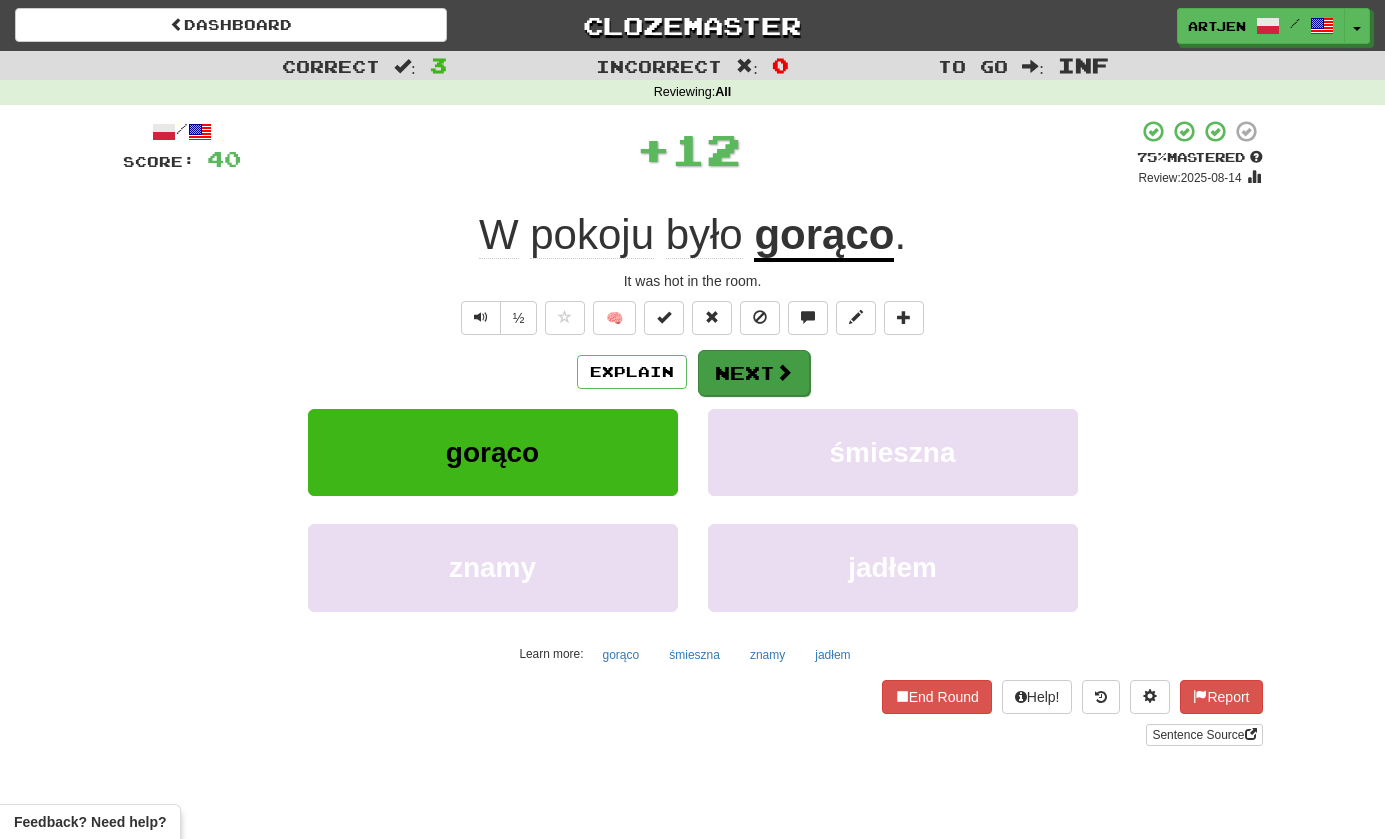 click on "Next" at bounding box center [754, 373] 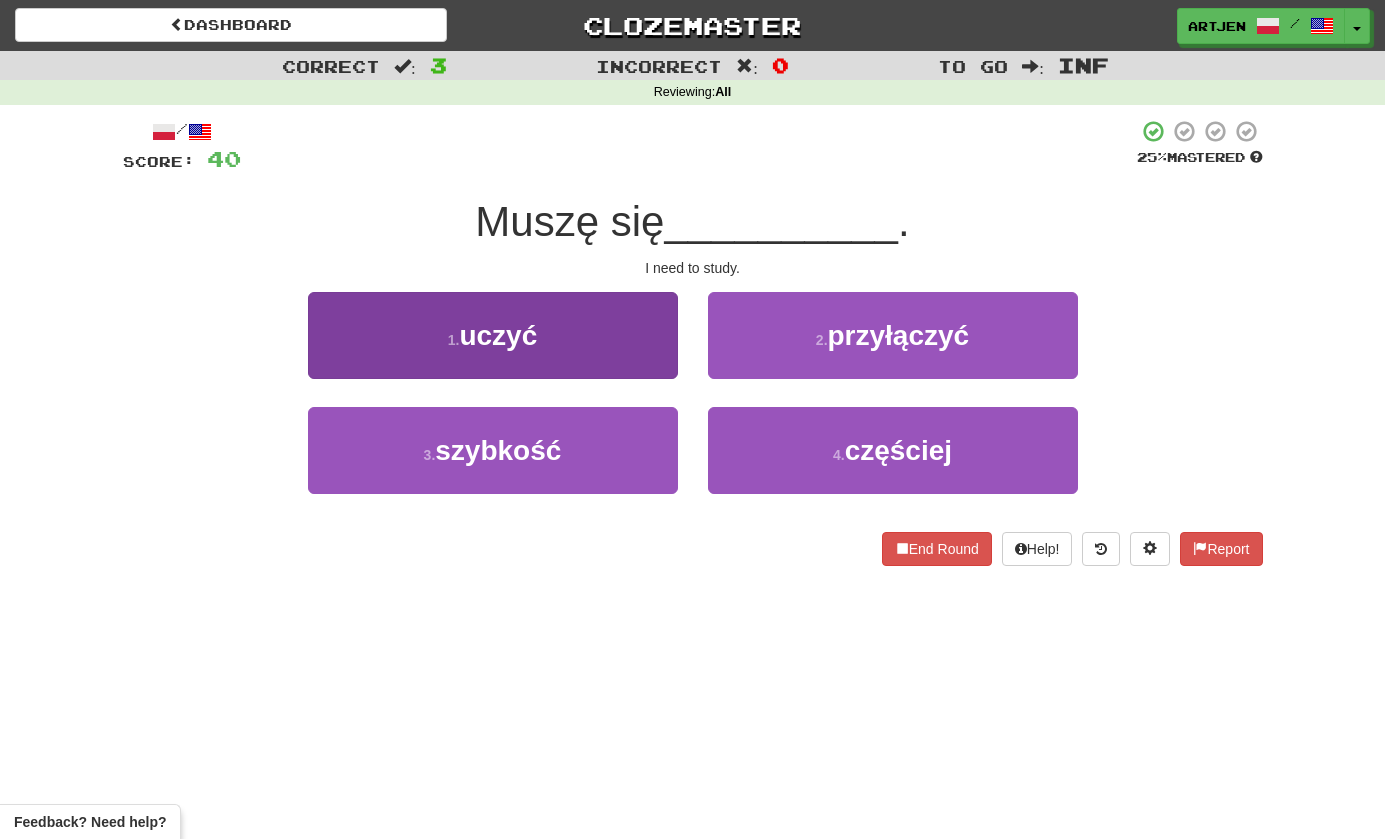click on "1 .  uczyć" at bounding box center (493, 335) 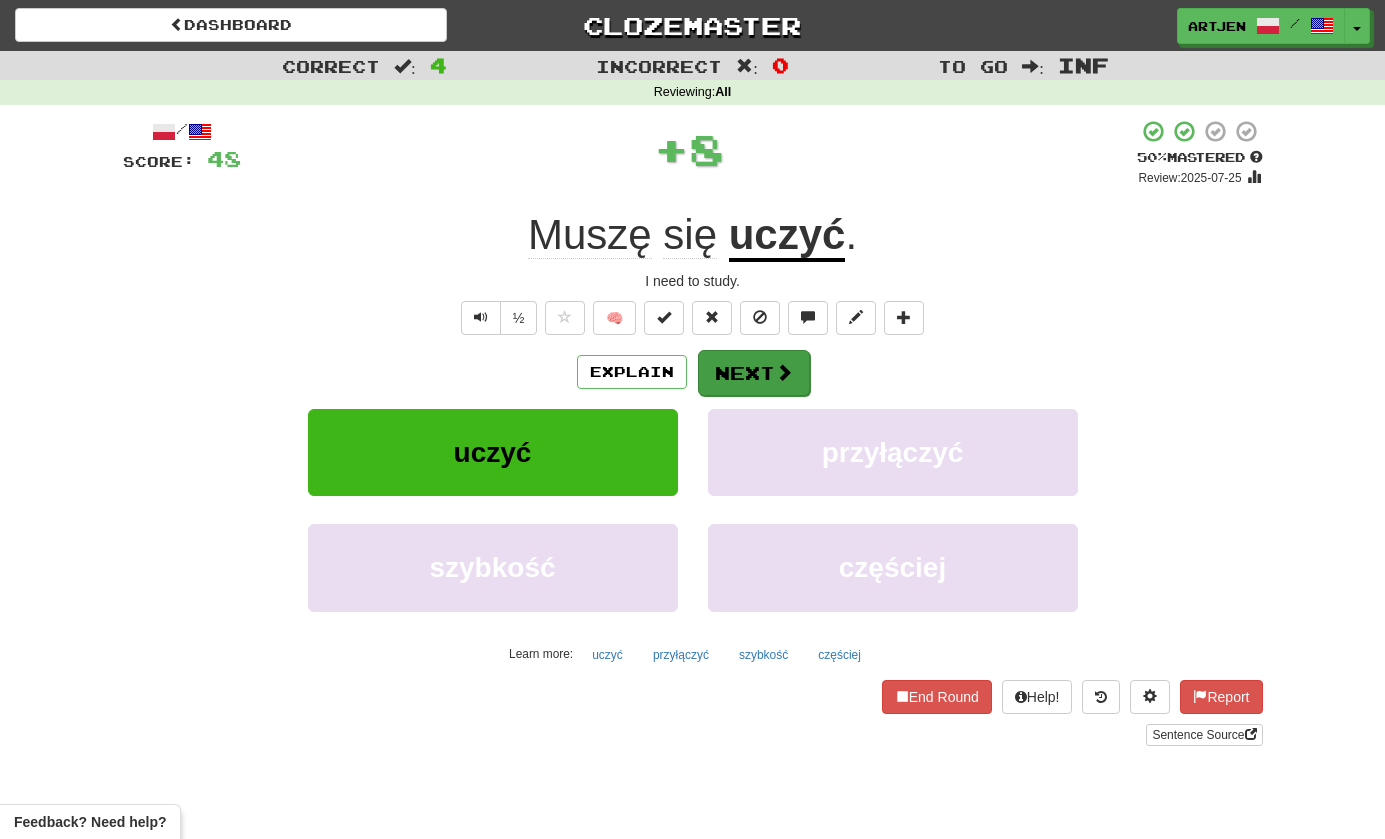 click on "Next" at bounding box center (754, 373) 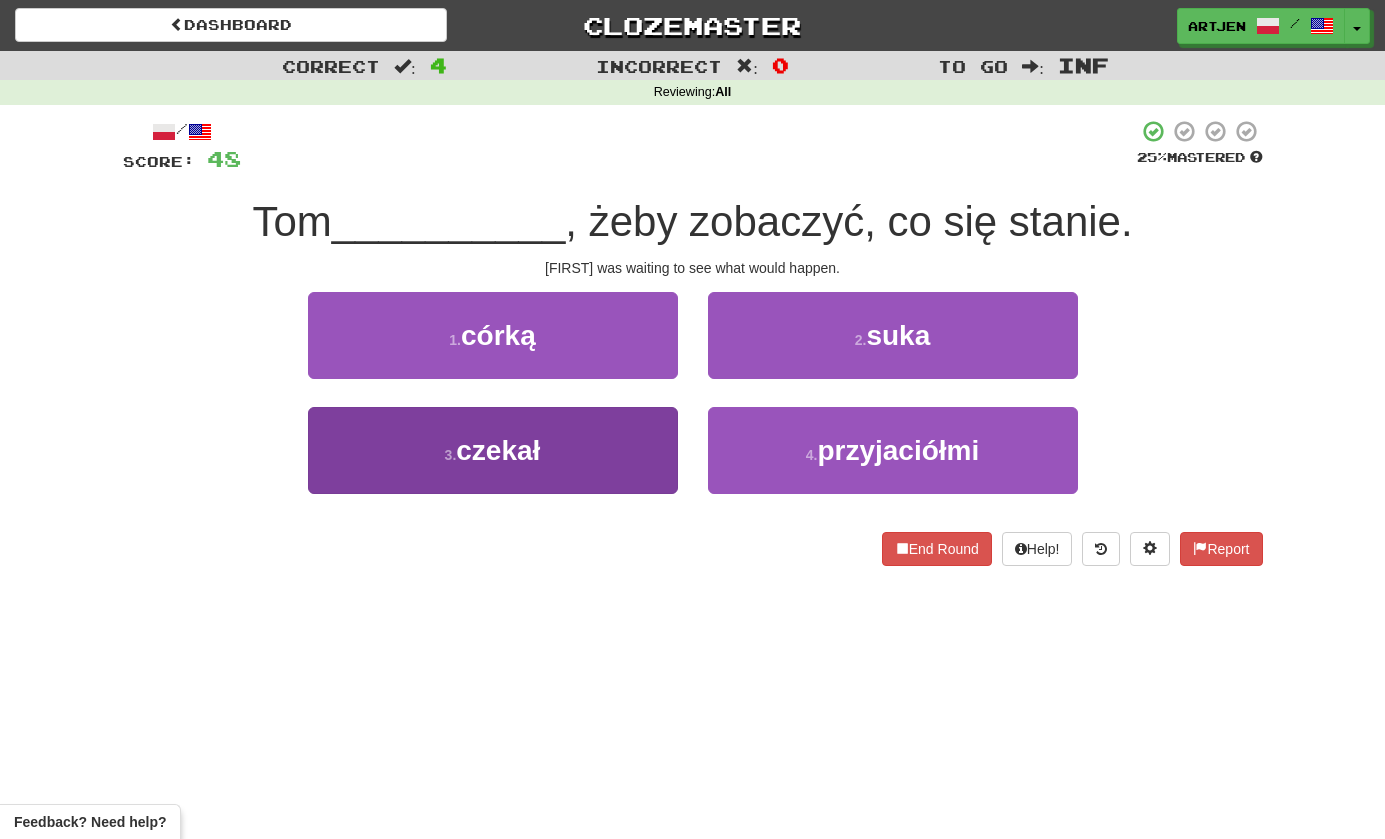 click on "3 .  czekał" at bounding box center [493, 450] 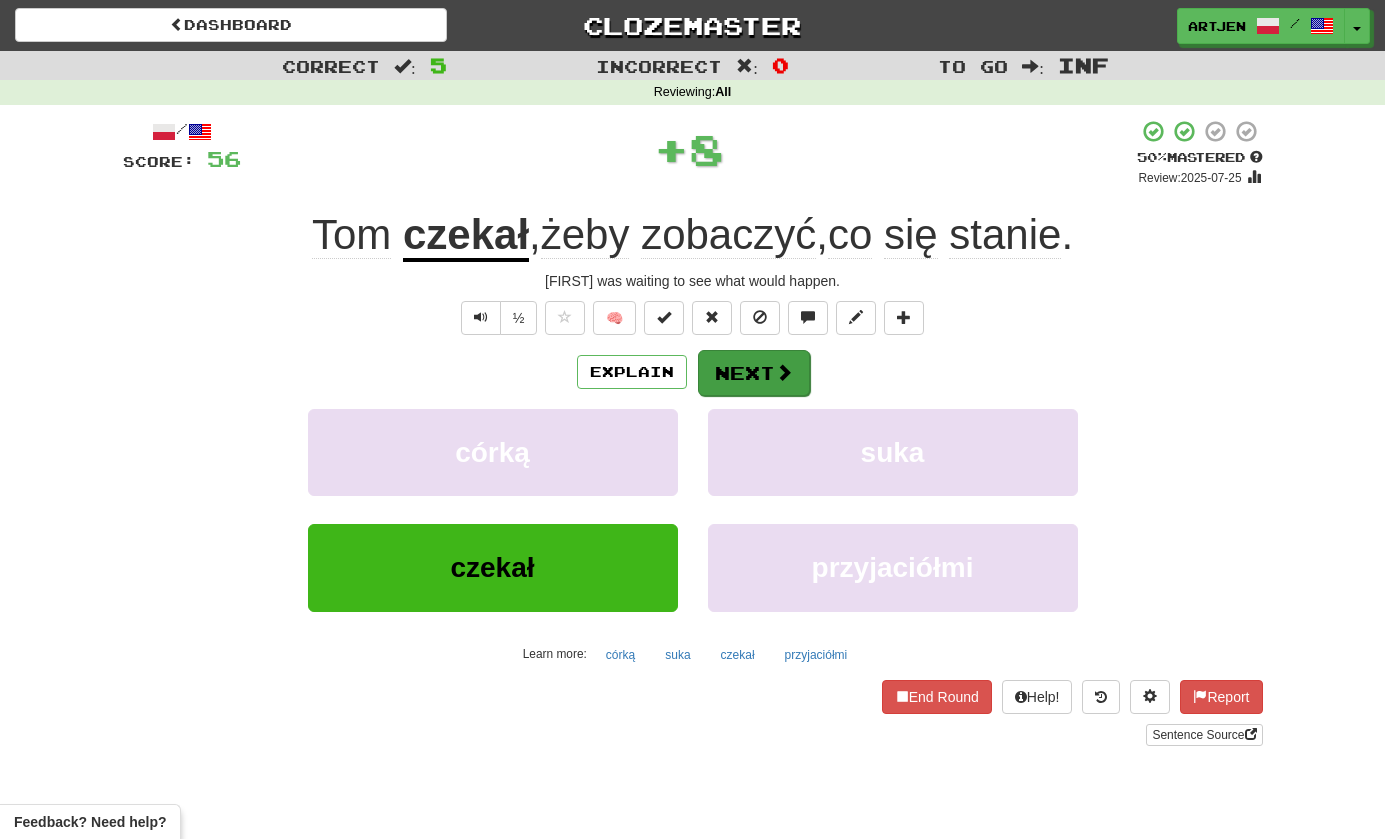 click on "Next" at bounding box center (754, 373) 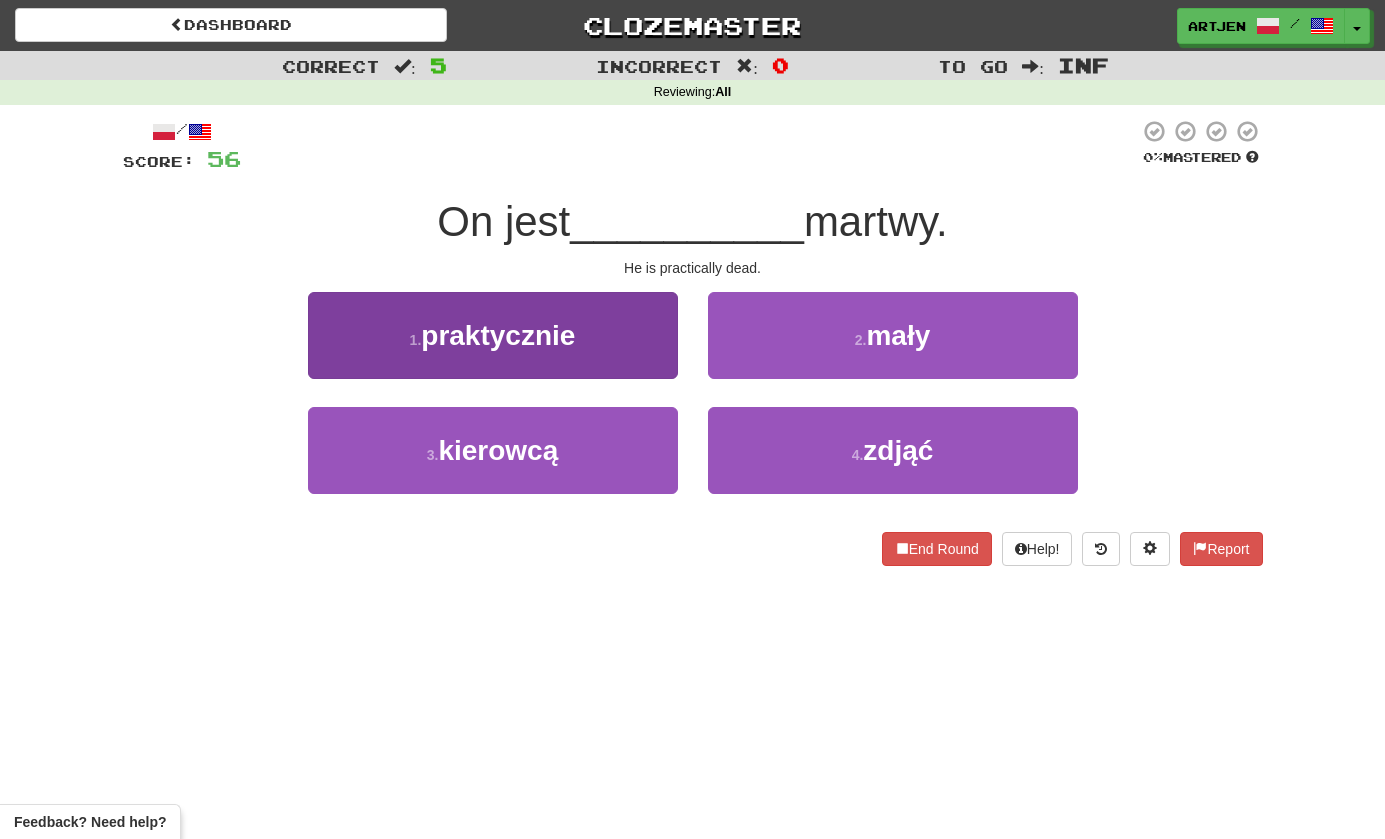 click on "1 .  praktycznie" at bounding box center [493, 335] 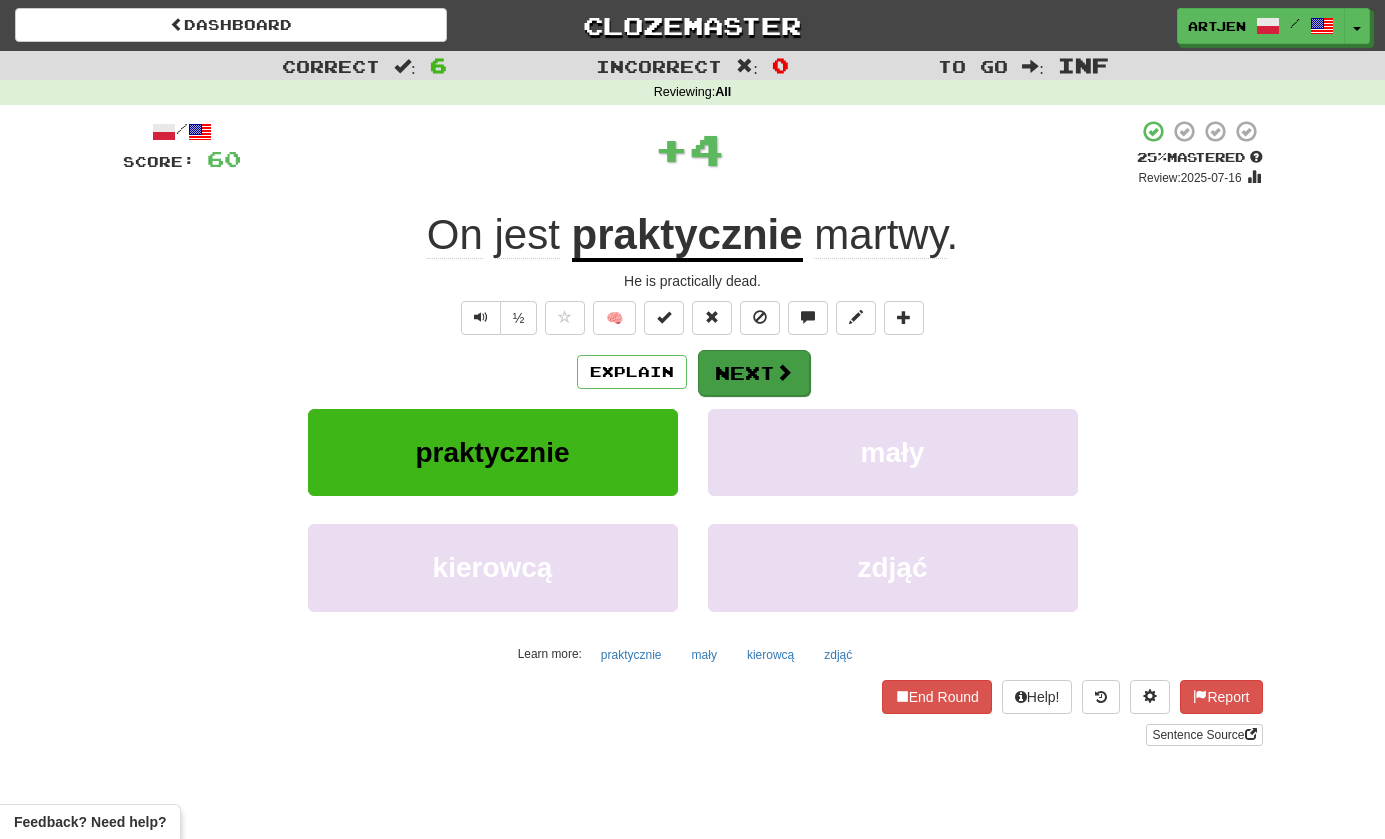 click on "Next" at bounding box center (754, 373) 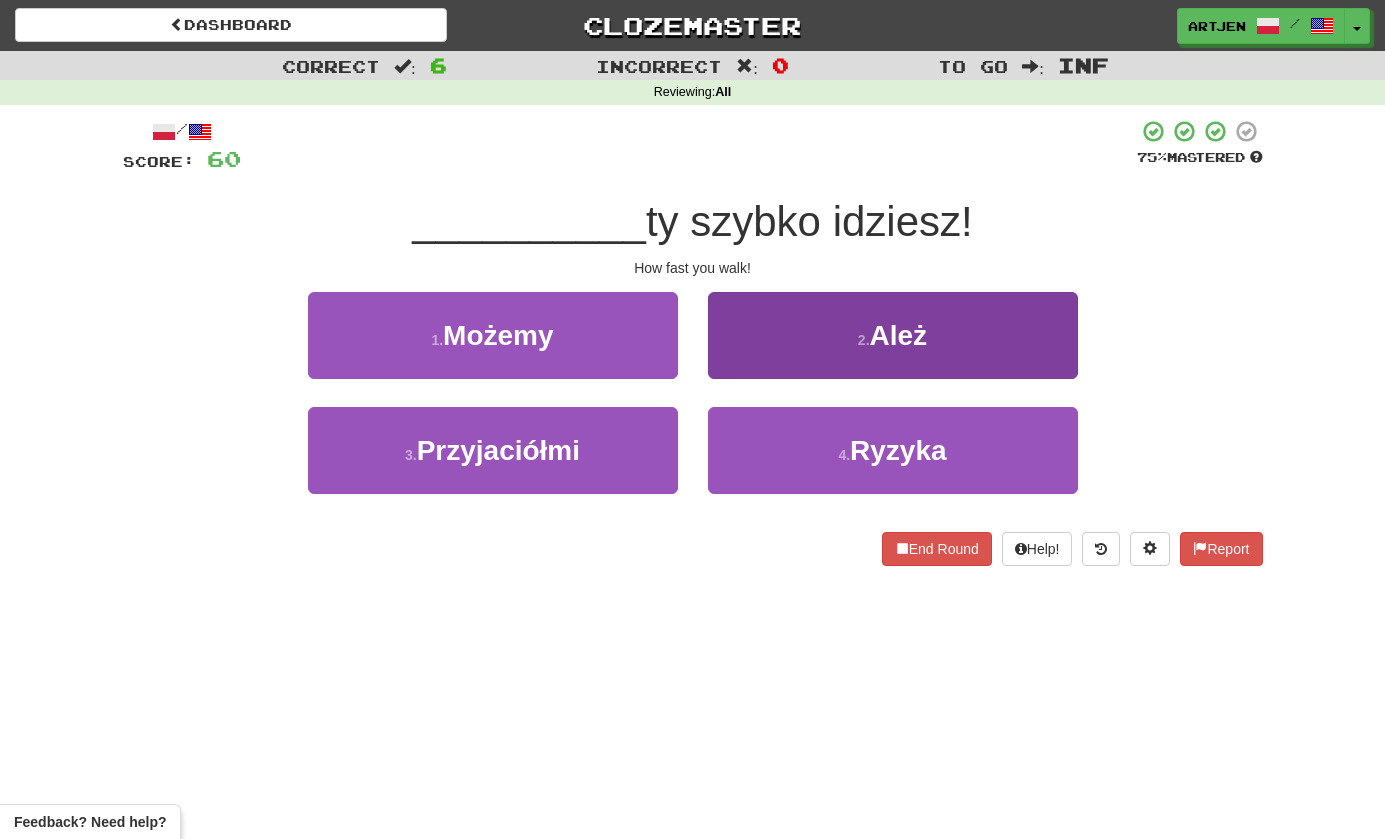 click on "2 .  Ależ" at bounding box center (893, 335) 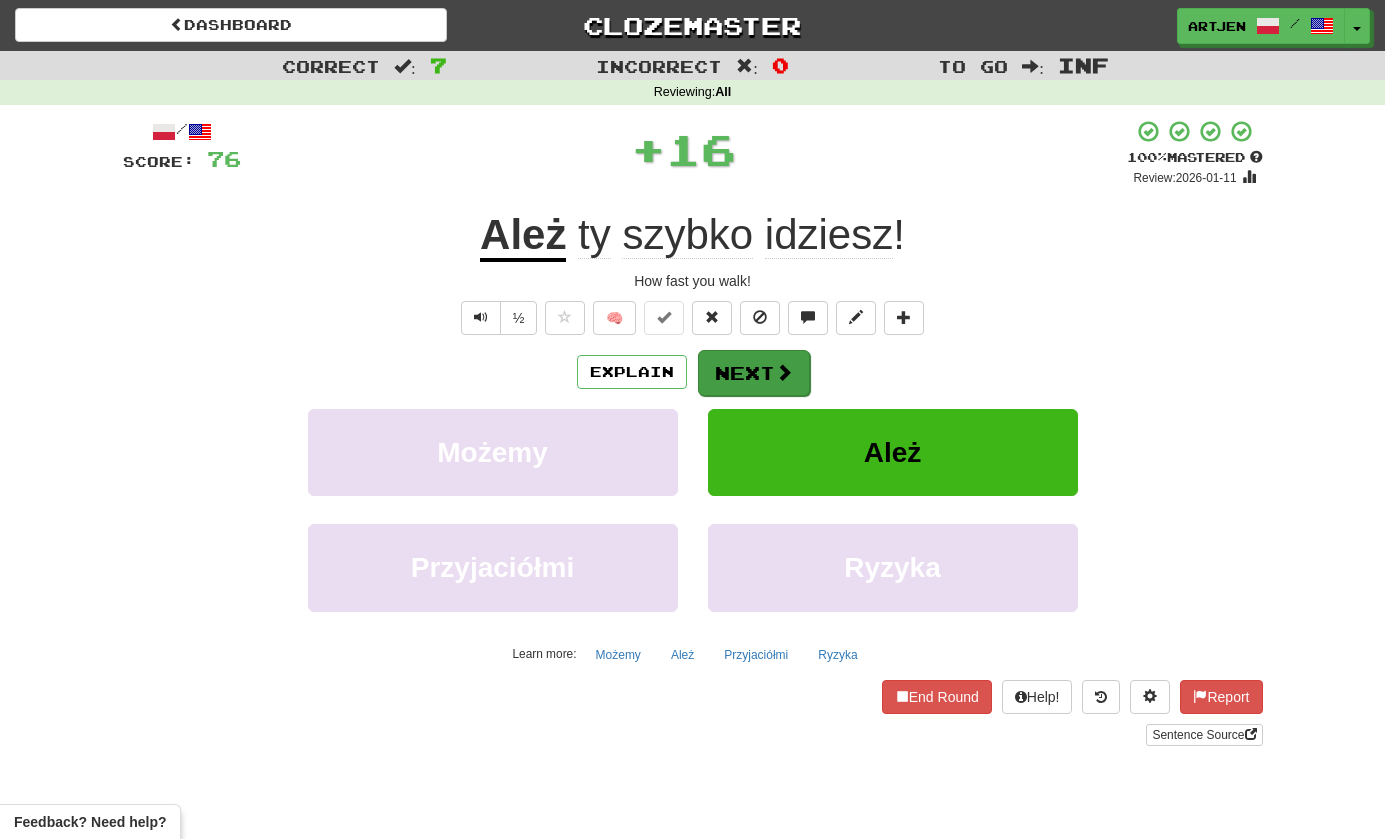 click on "Next" at bounding box center (754, 373) 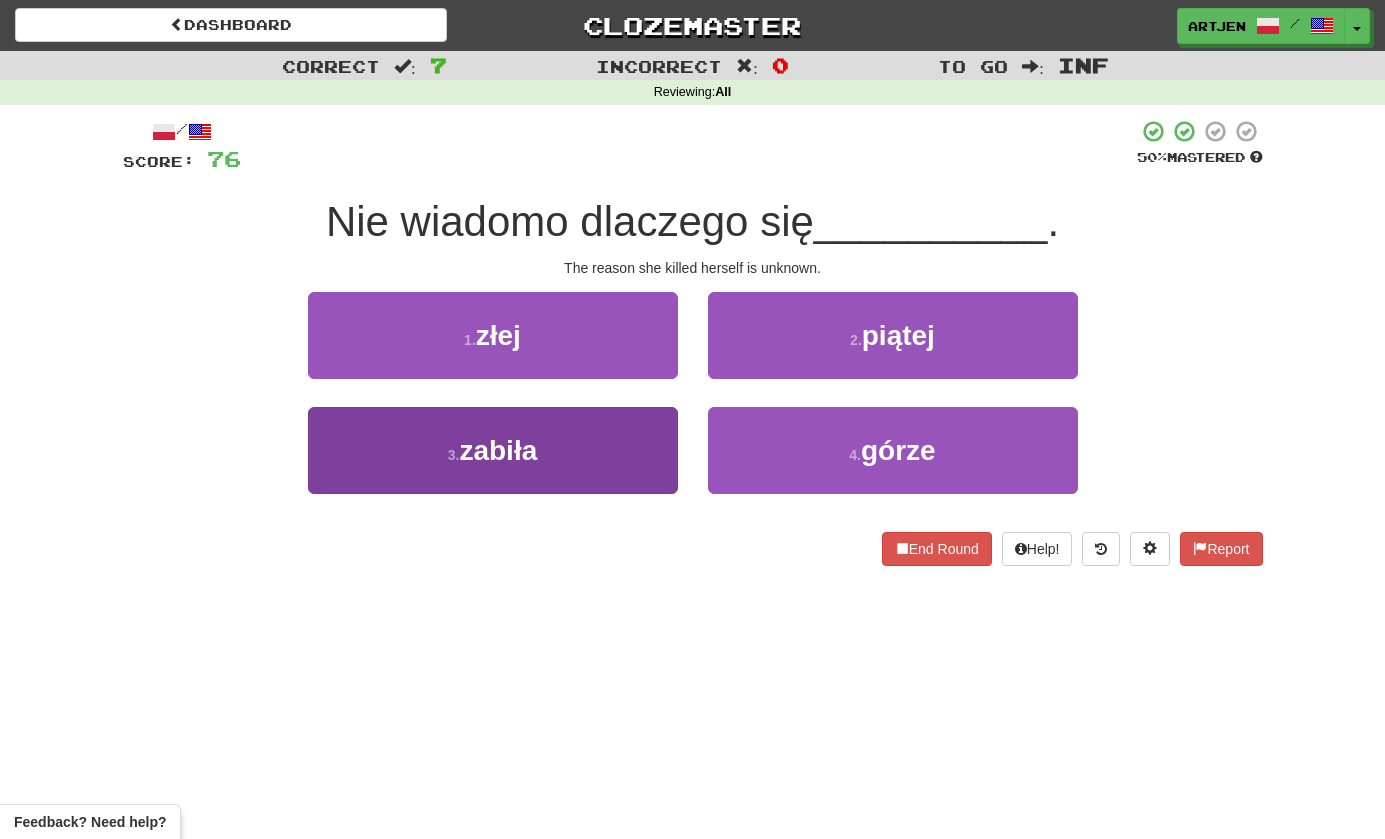 click on "3 .  zabiła" at bounding box center [493, 450] 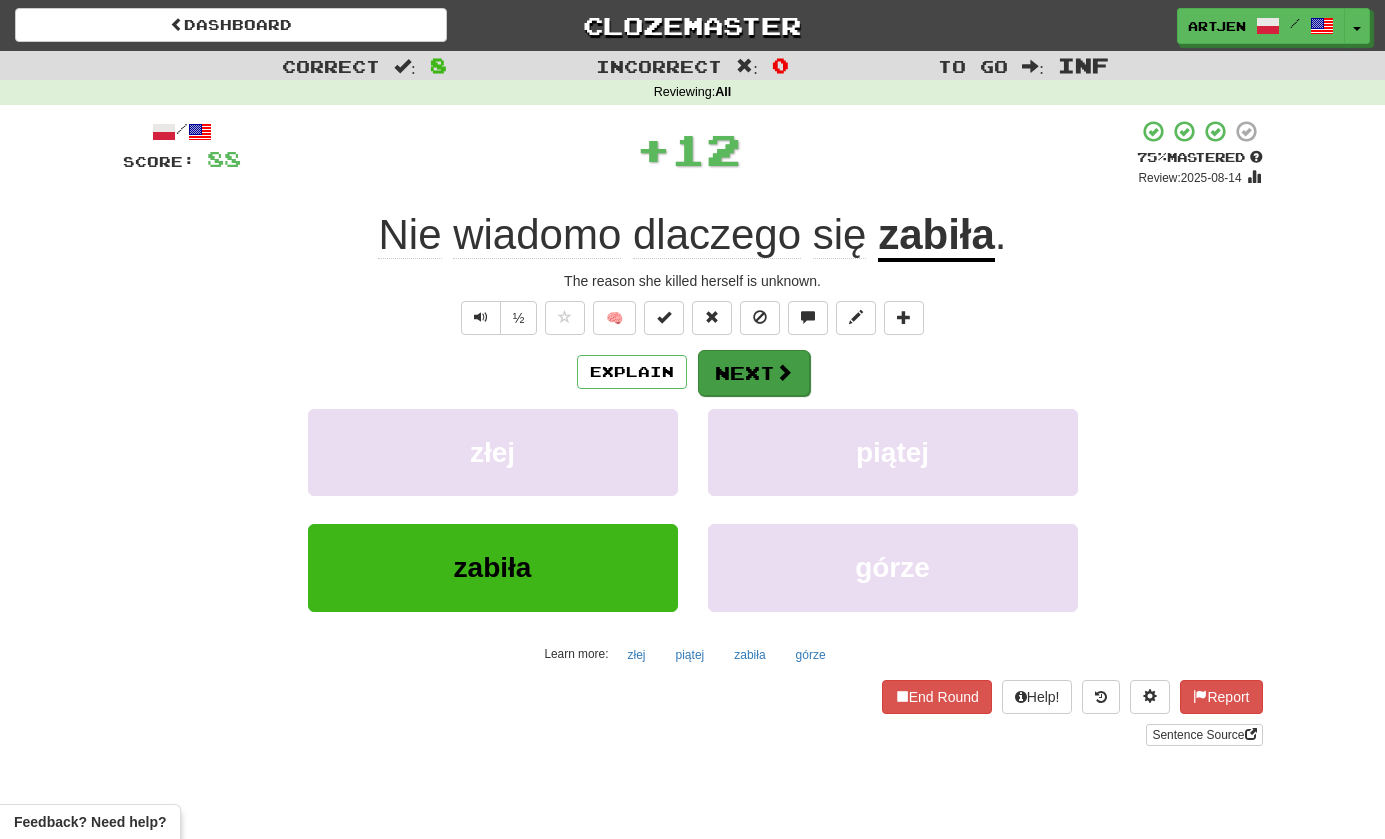 click on "Next" at bounding box center [754, 373] 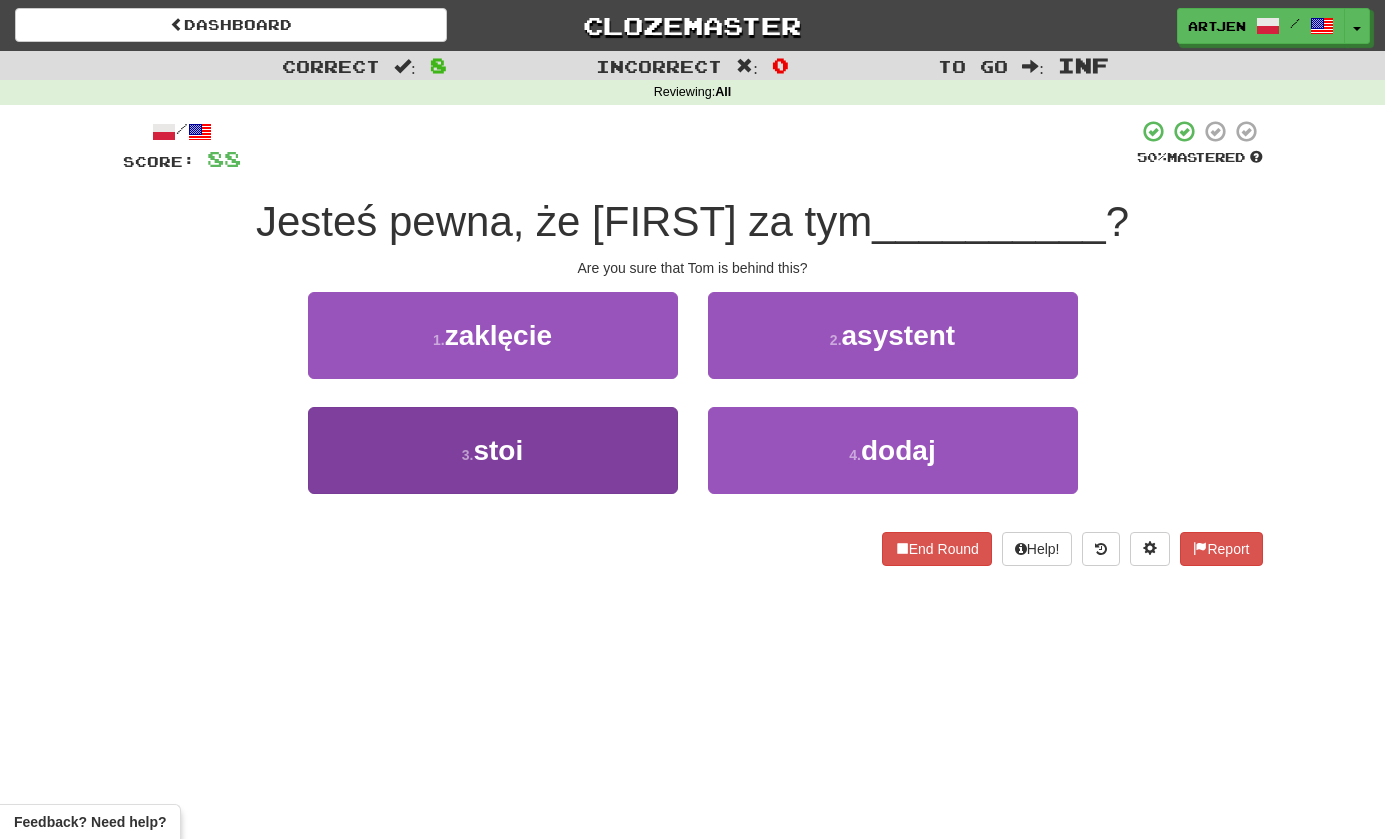 click on "3 .  stoi" at bounding box center (493, 450) 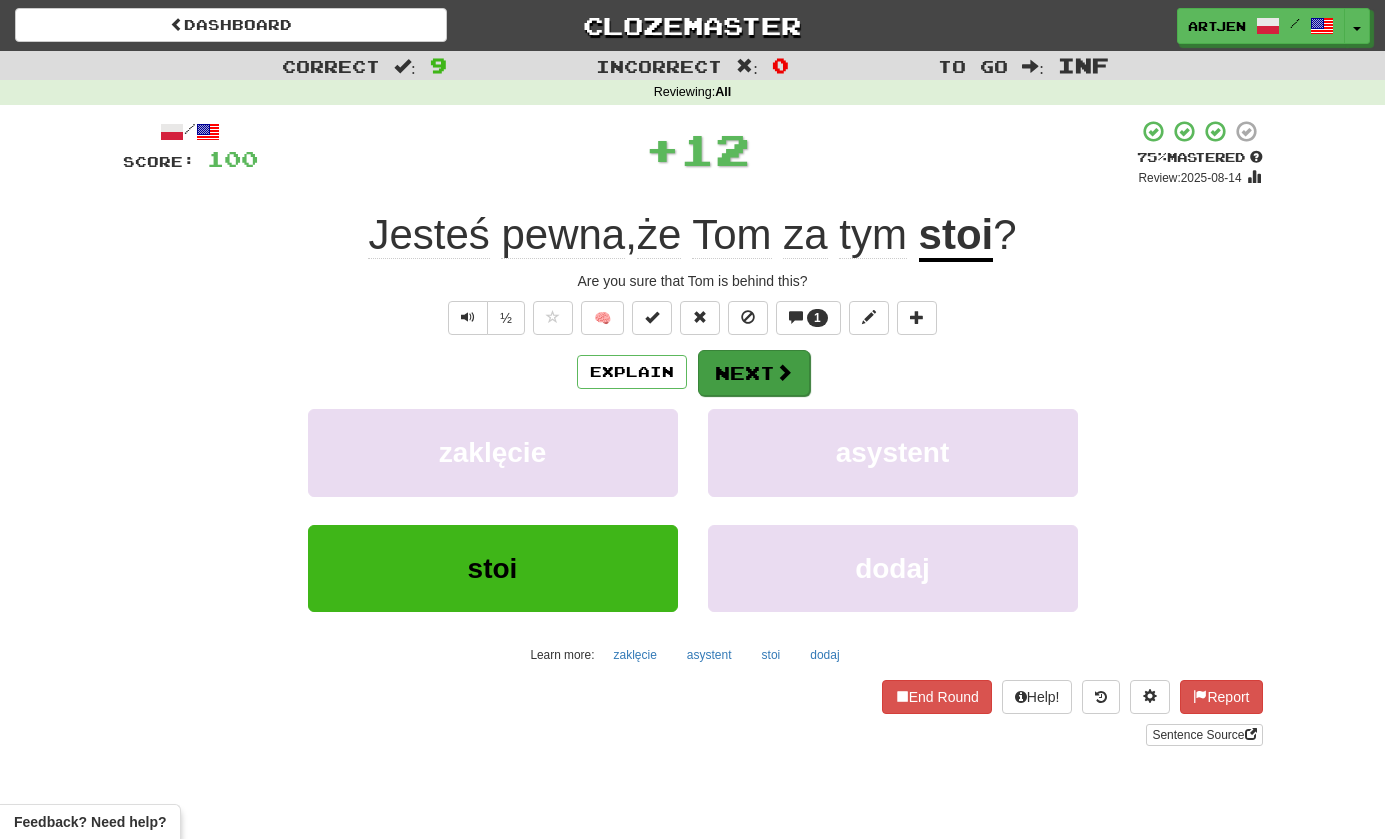 click on "Next" at bounding box center (754, 373) 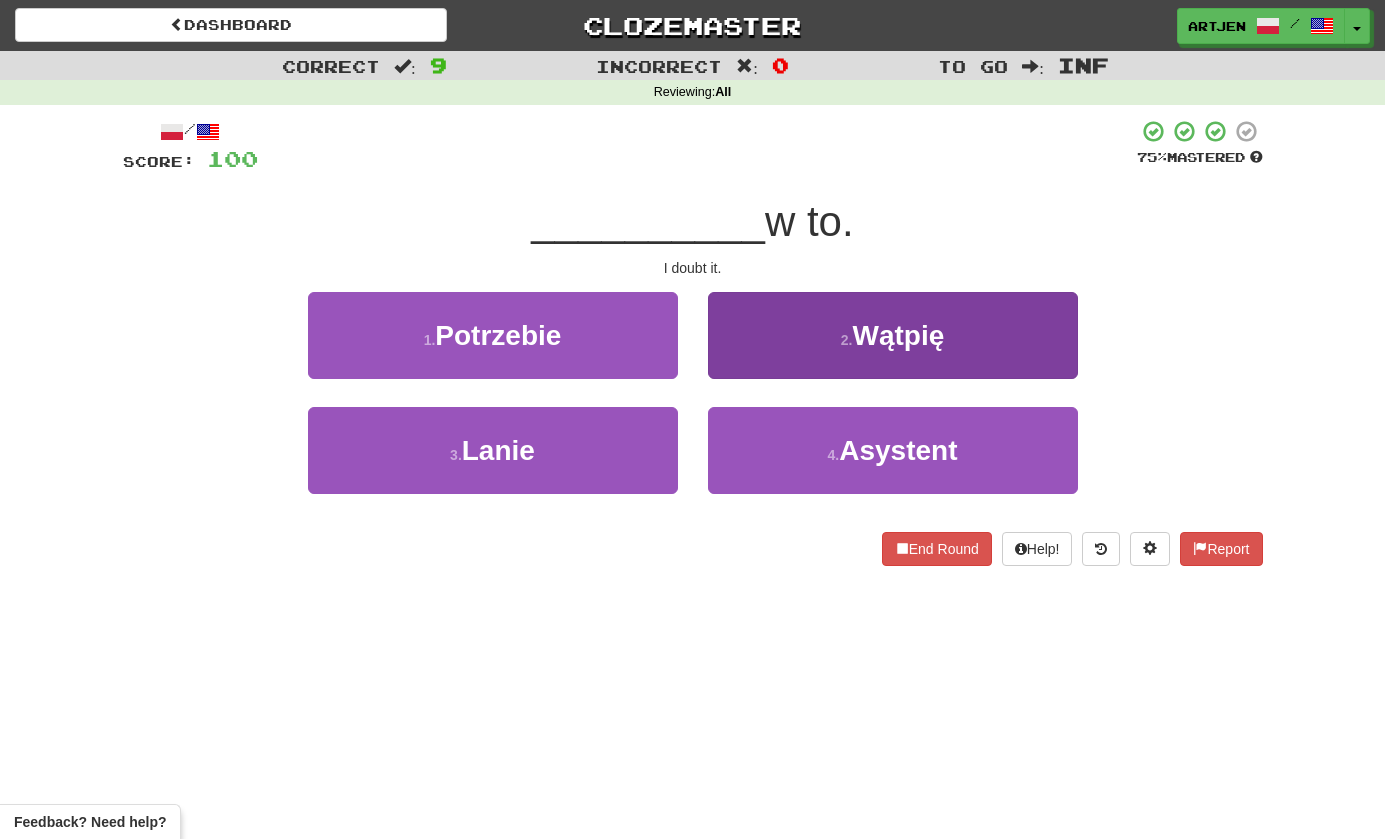 click on "2 .  Wątpię" at bounding box center (893, 335) 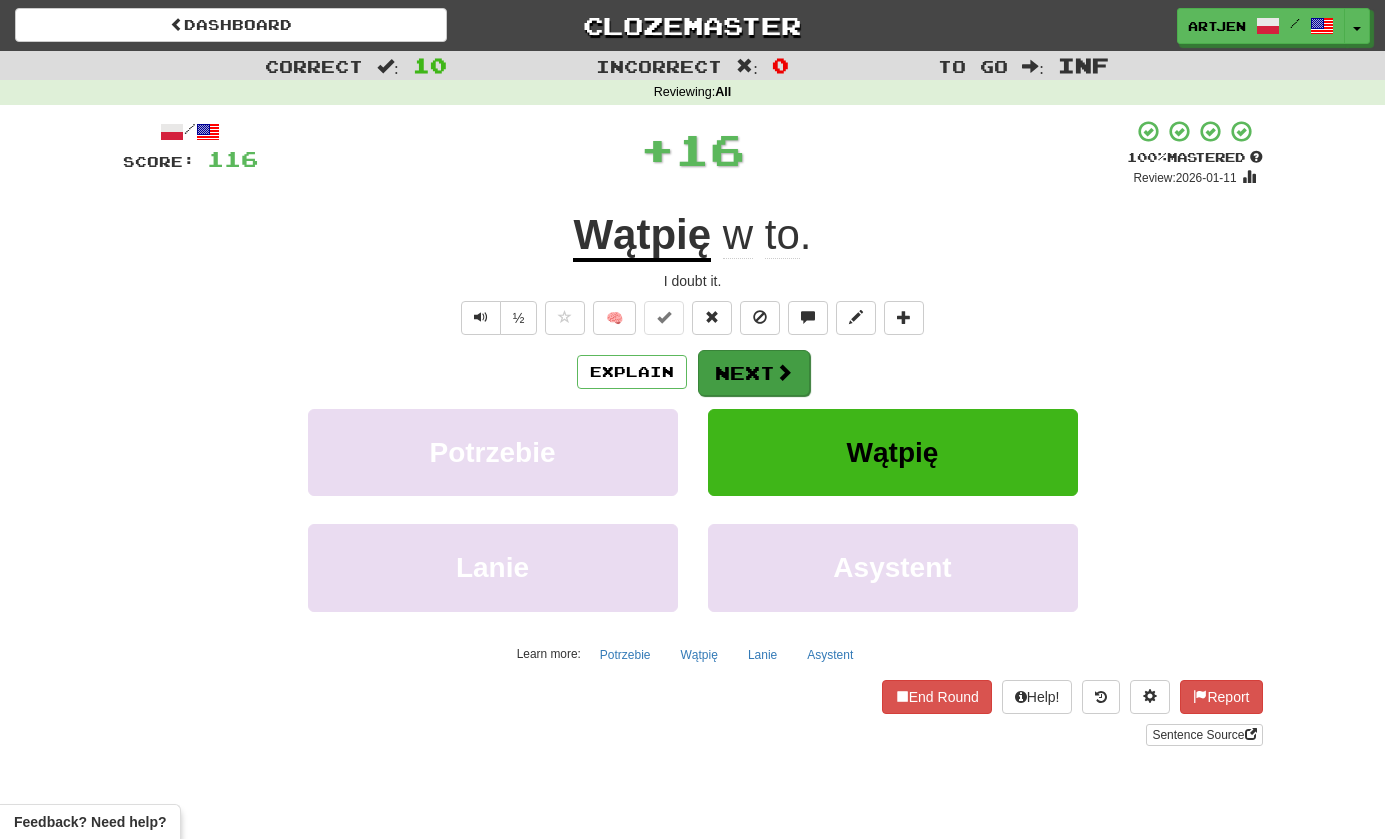 click on "Next" at bounding box center (754, 373) 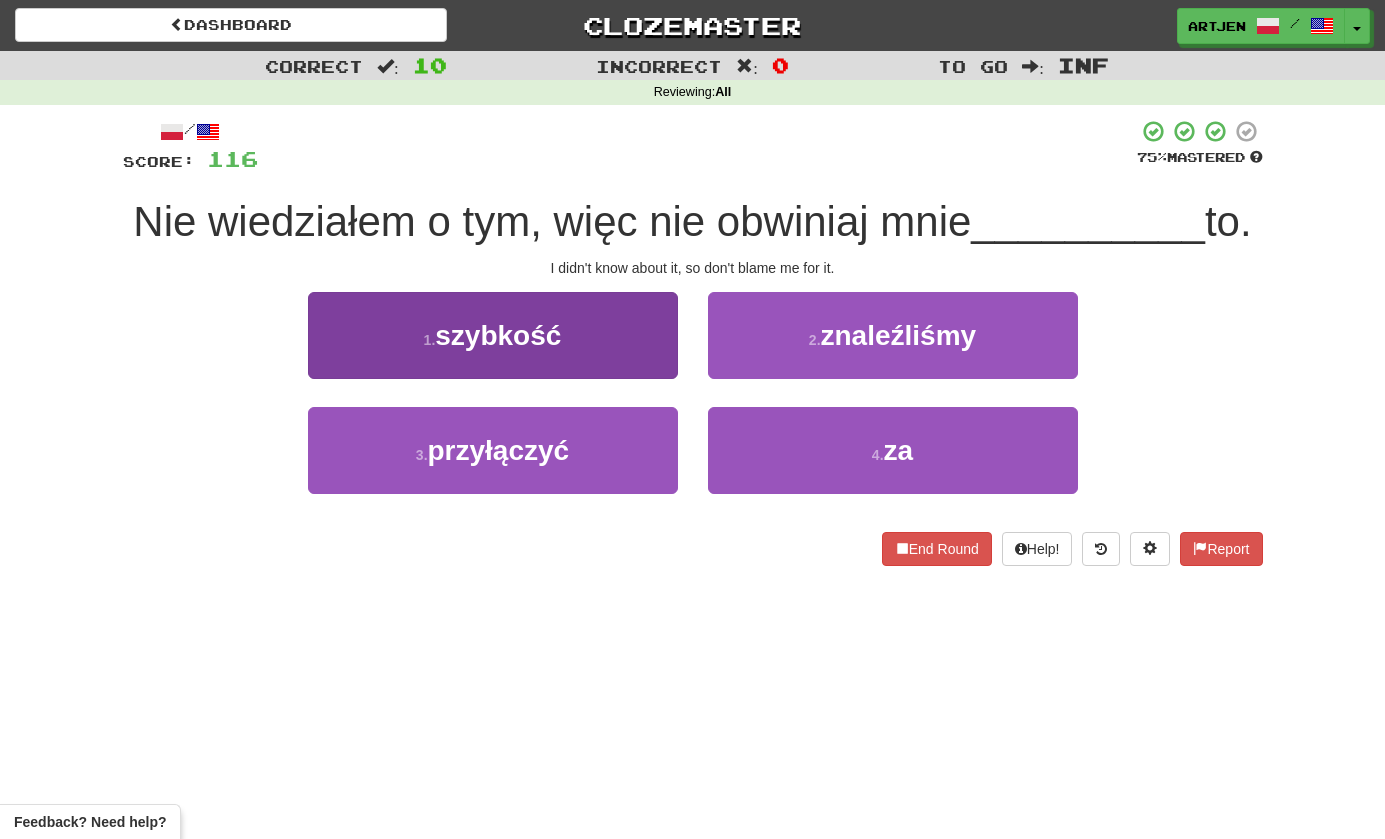 click on "1 .  szybkość" at bounding box center (493, 335) 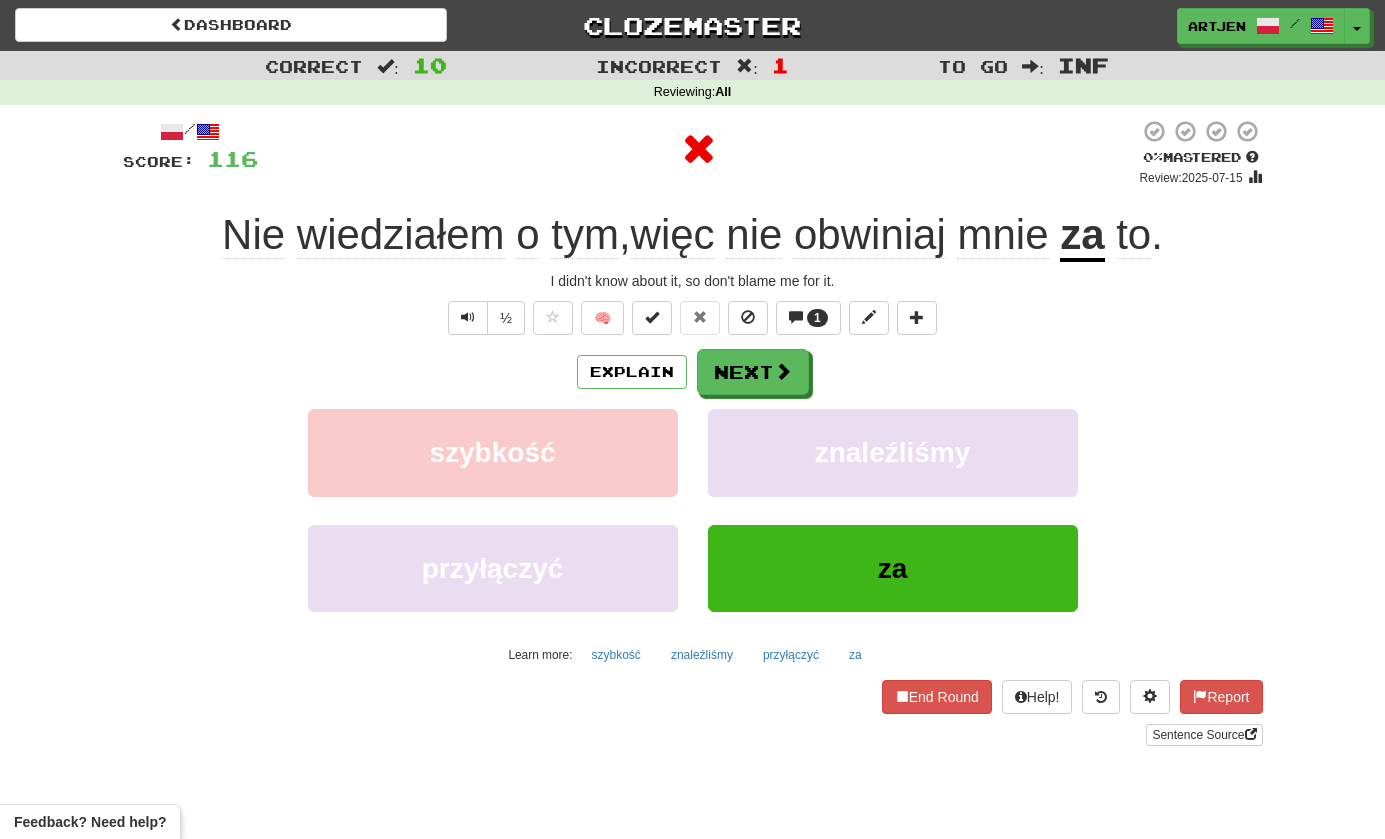 click on "/  Score:   116 0 %  Mastered Review:  2025-07-15 Nie   wiedziałem   o   tym ,  więc   nie   obwiniaj   mnie   za   to . I didn't know about it, so don't blame me for it. ½ 🧠 1 Explain Next szybkość znaleźliśmy przyłączyć za Learn more: szybkość znaleźliśmy przyłączyć za  End Round  Help!  Report Sentence Source" at bounding box center (693, 432) 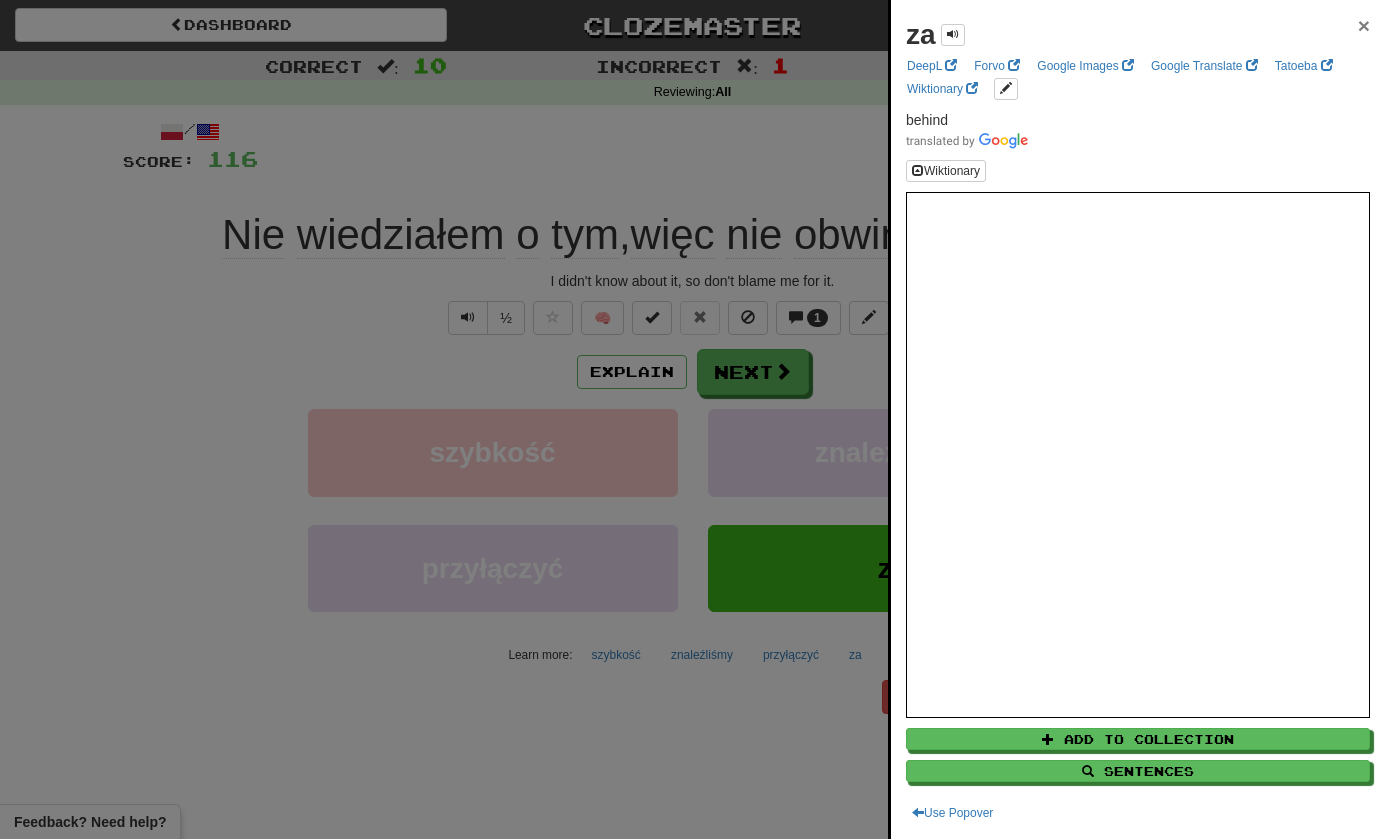 click on "×" at bounding box center [1364, 25] 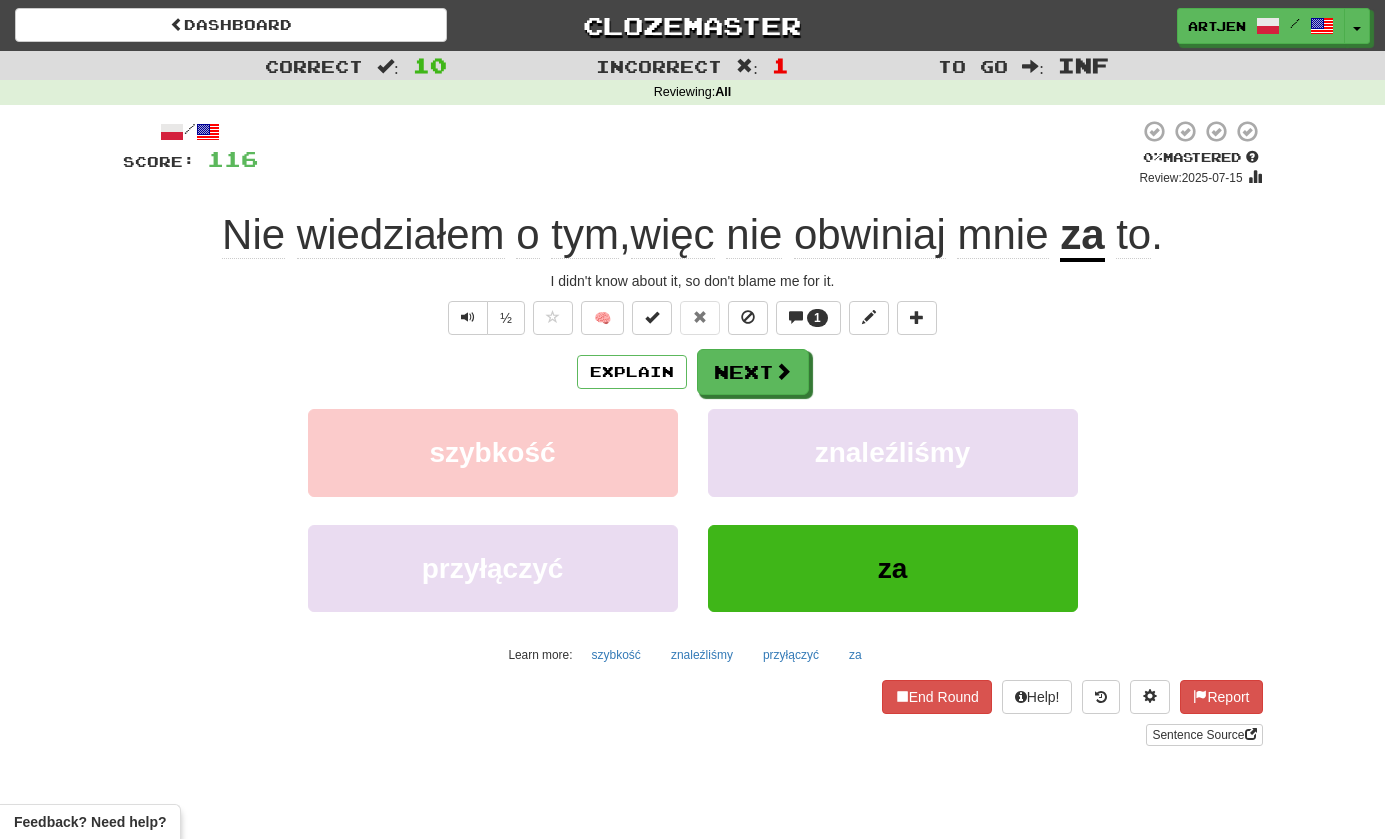 click on "obwiniaj" 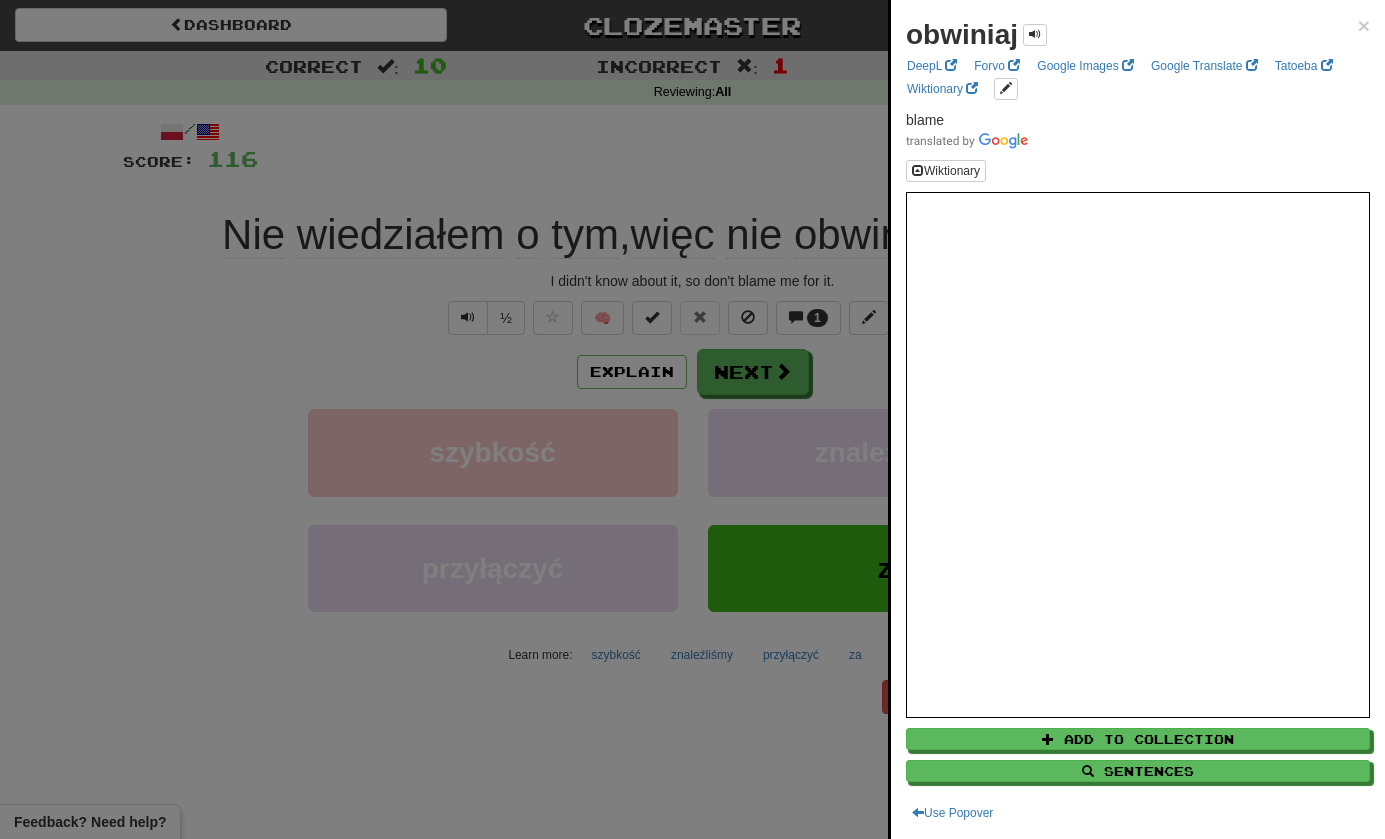 click at bounding box center [692, 419] 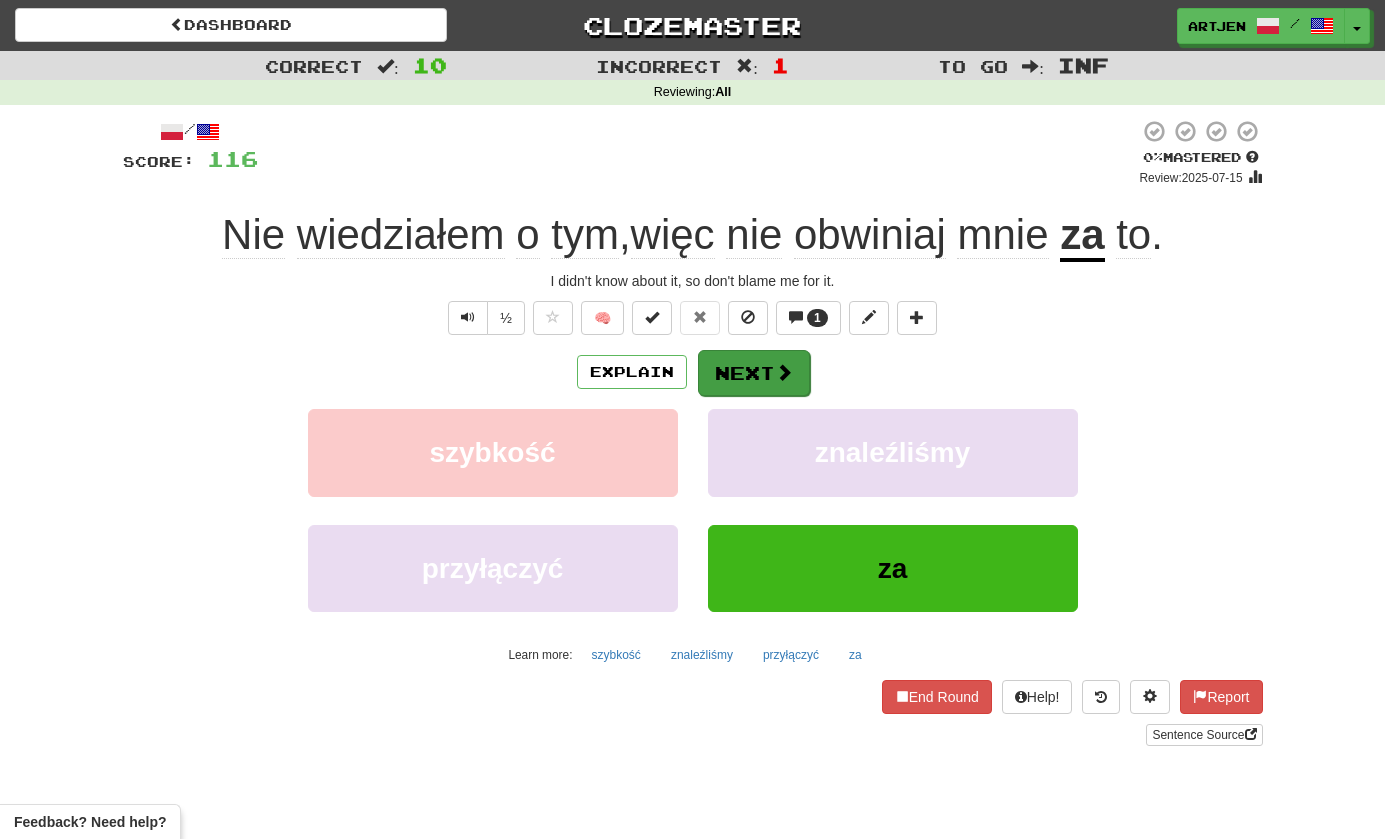 click on "Next" at bounding box center (754, 373) 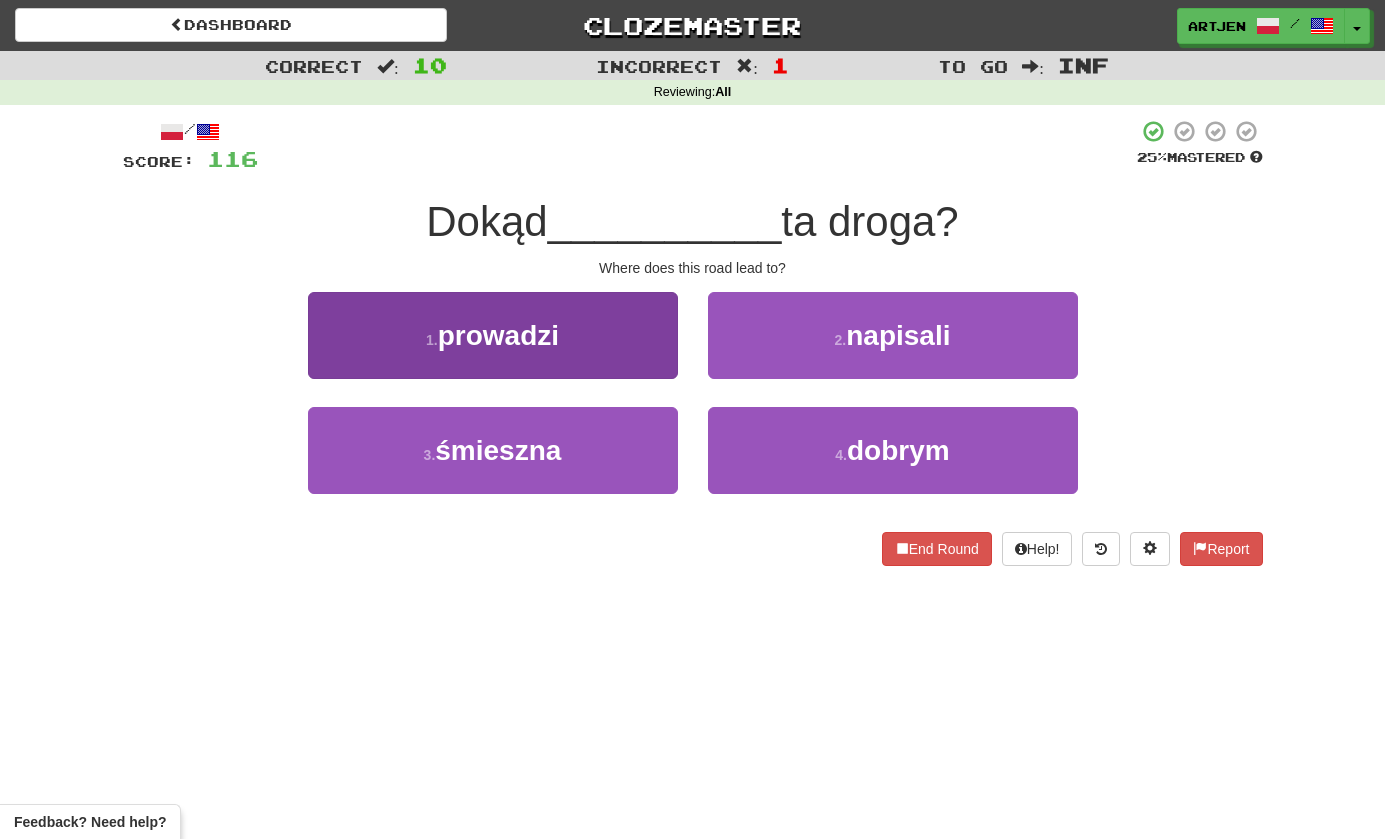 click on "1 .  prowadzi" at bounding box center (493, 335) 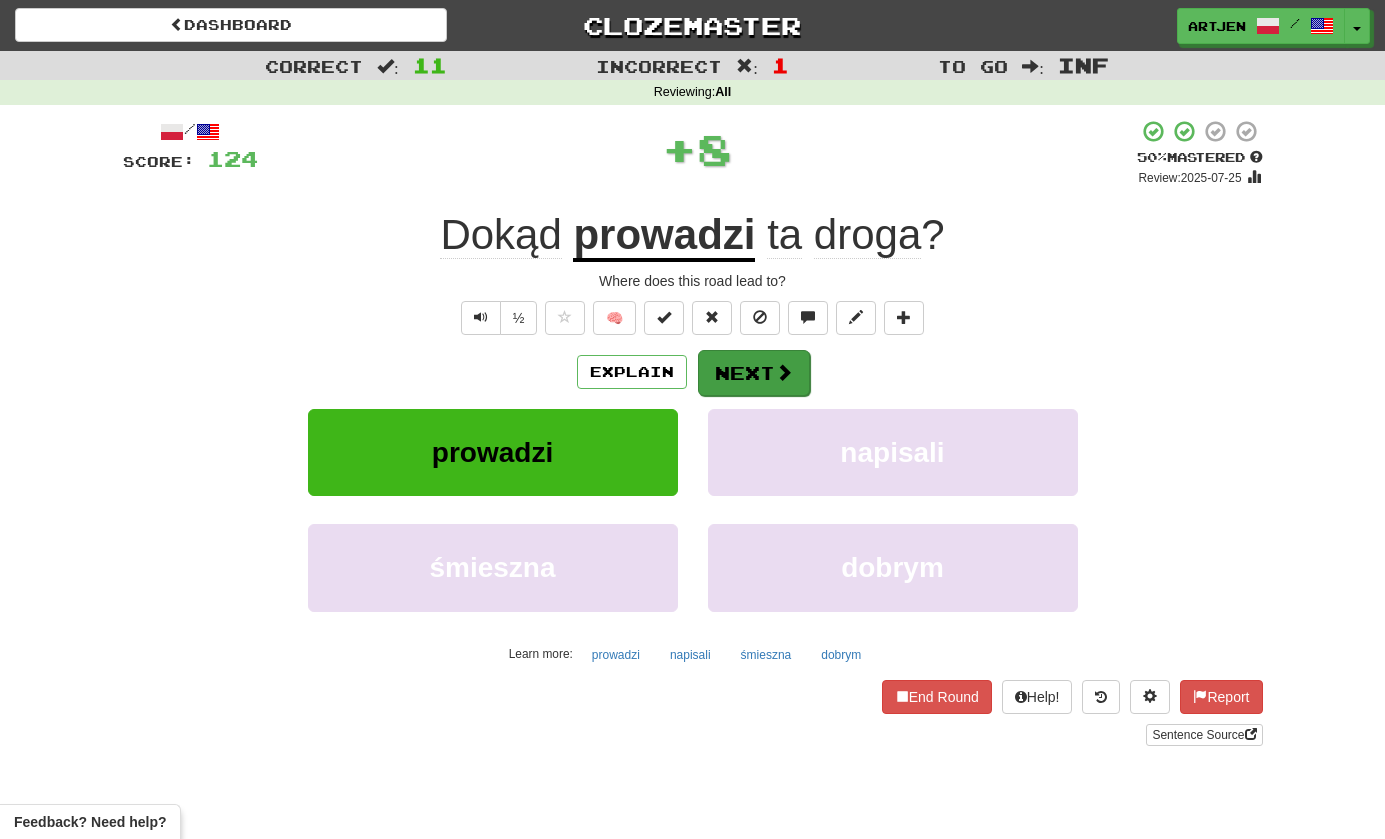 click at bounding box center [784, 372] 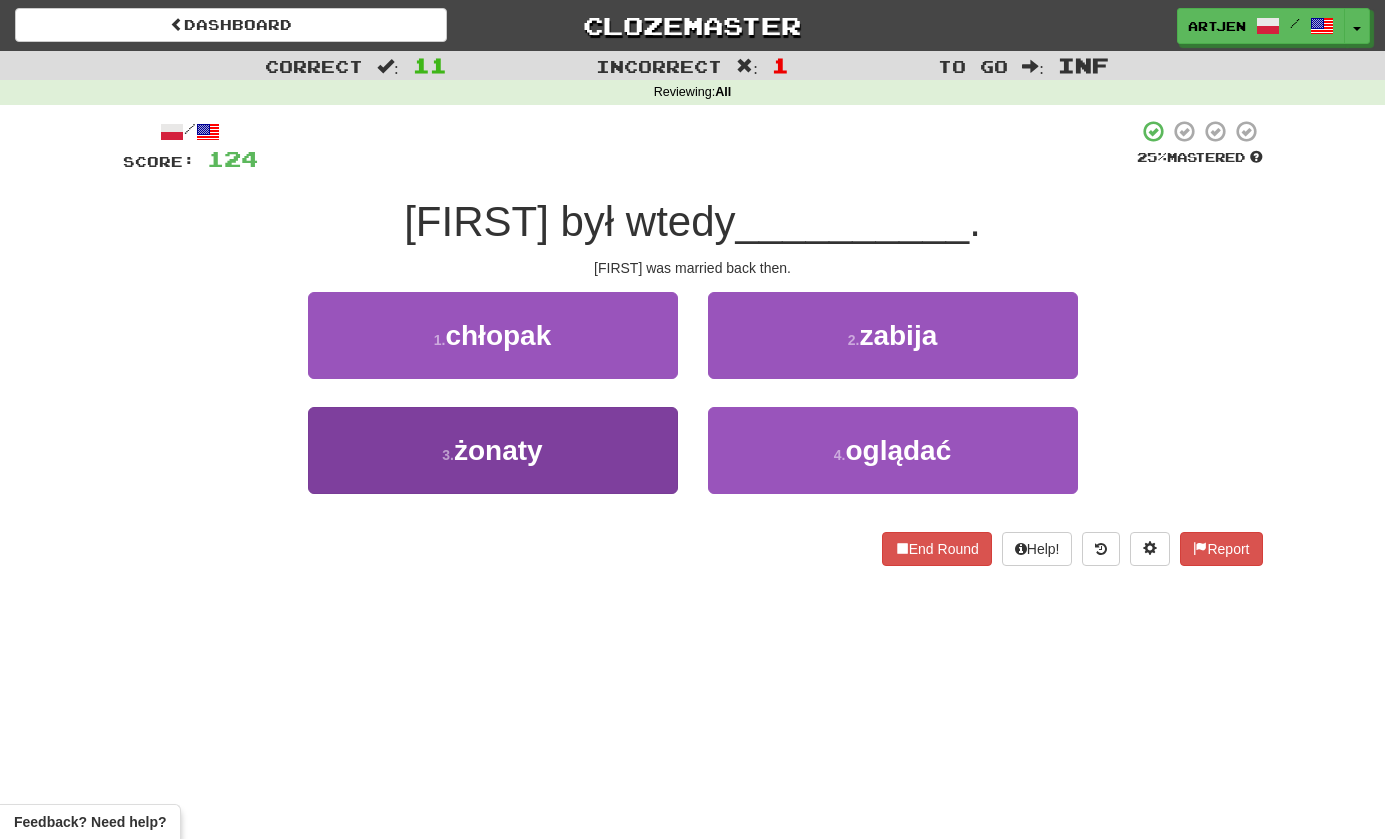 click on "3 .  żonaty" at bounding box center [493, 450] 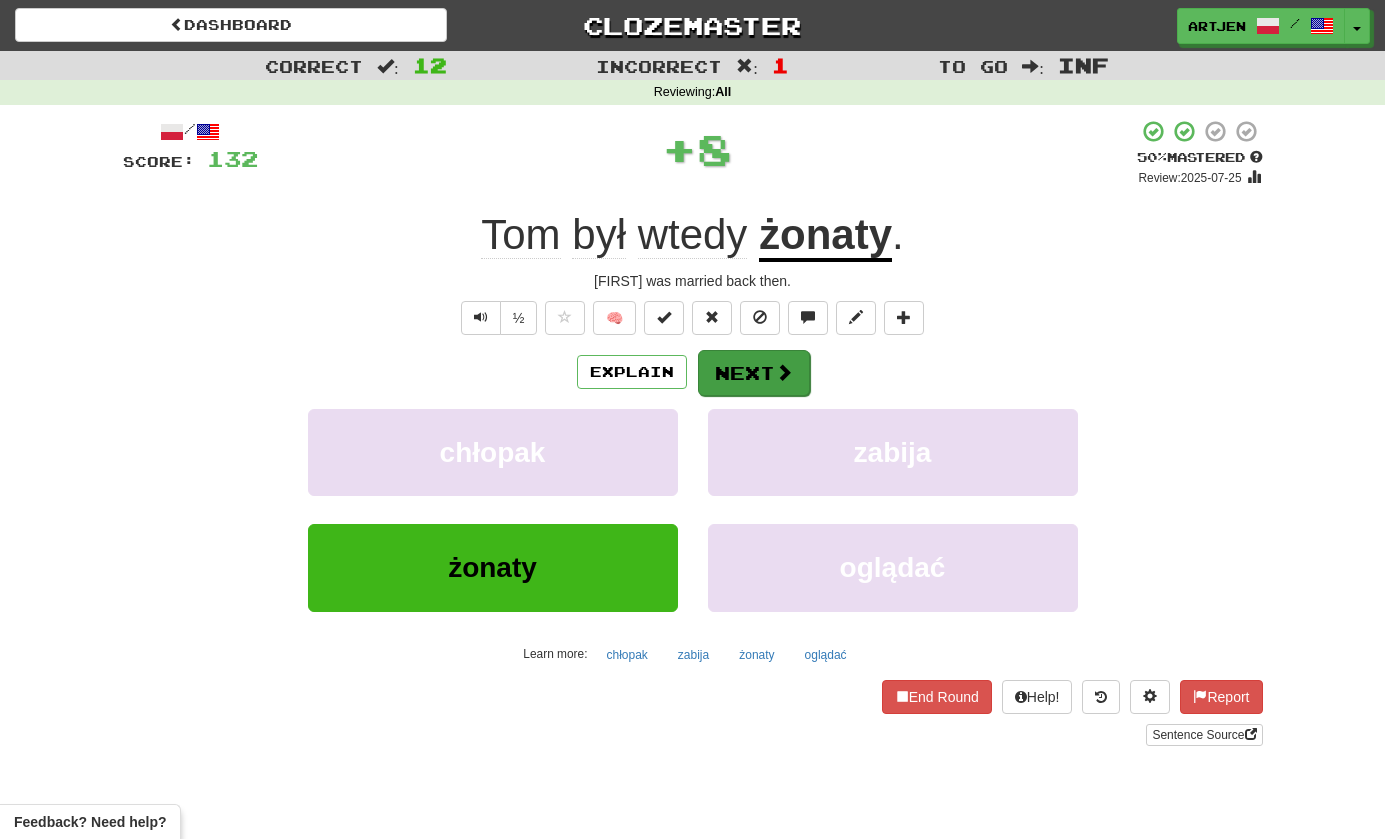 click on "Next" at bounding box center (754, 373) 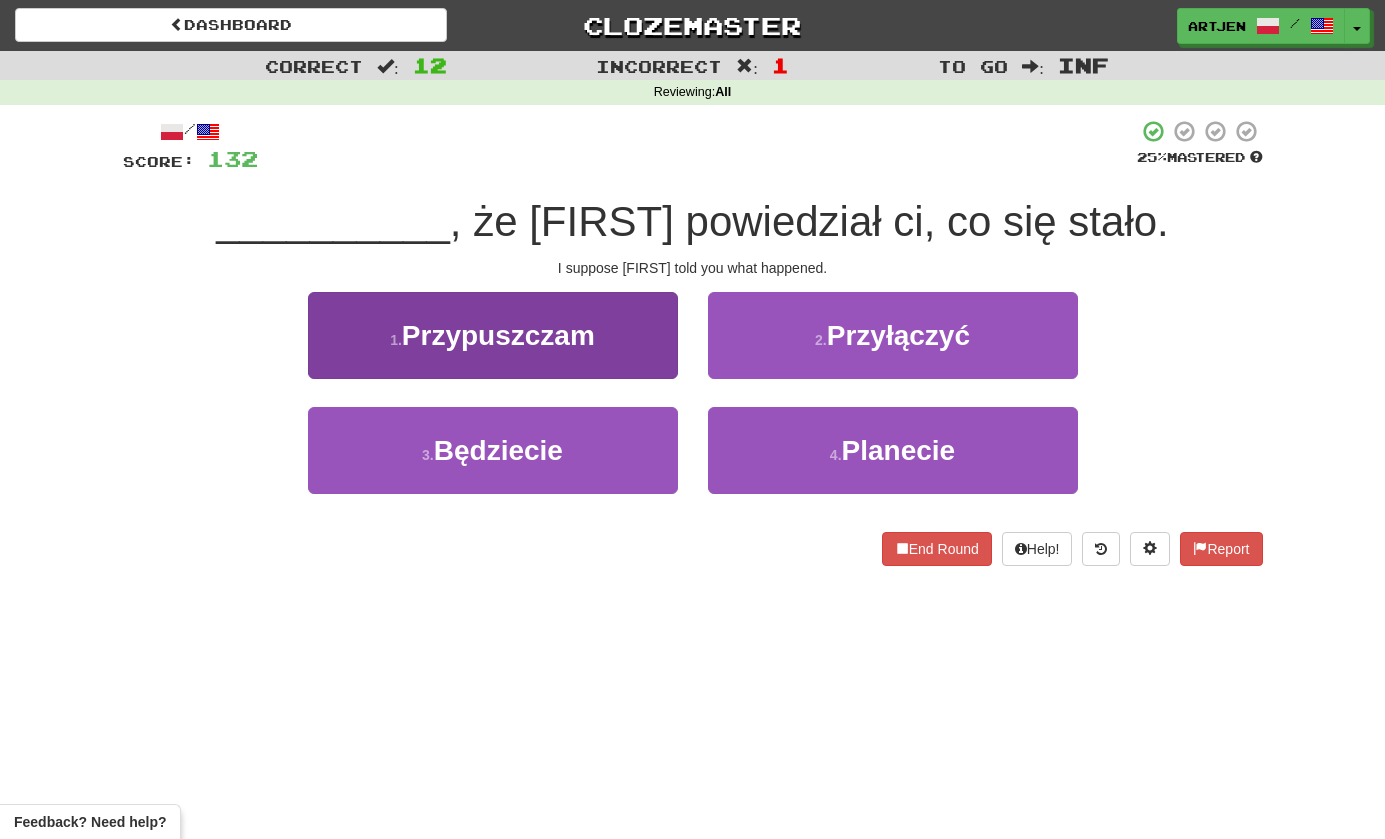 click on "1 .  Przypuszczam" at bounding box center [493, 335] 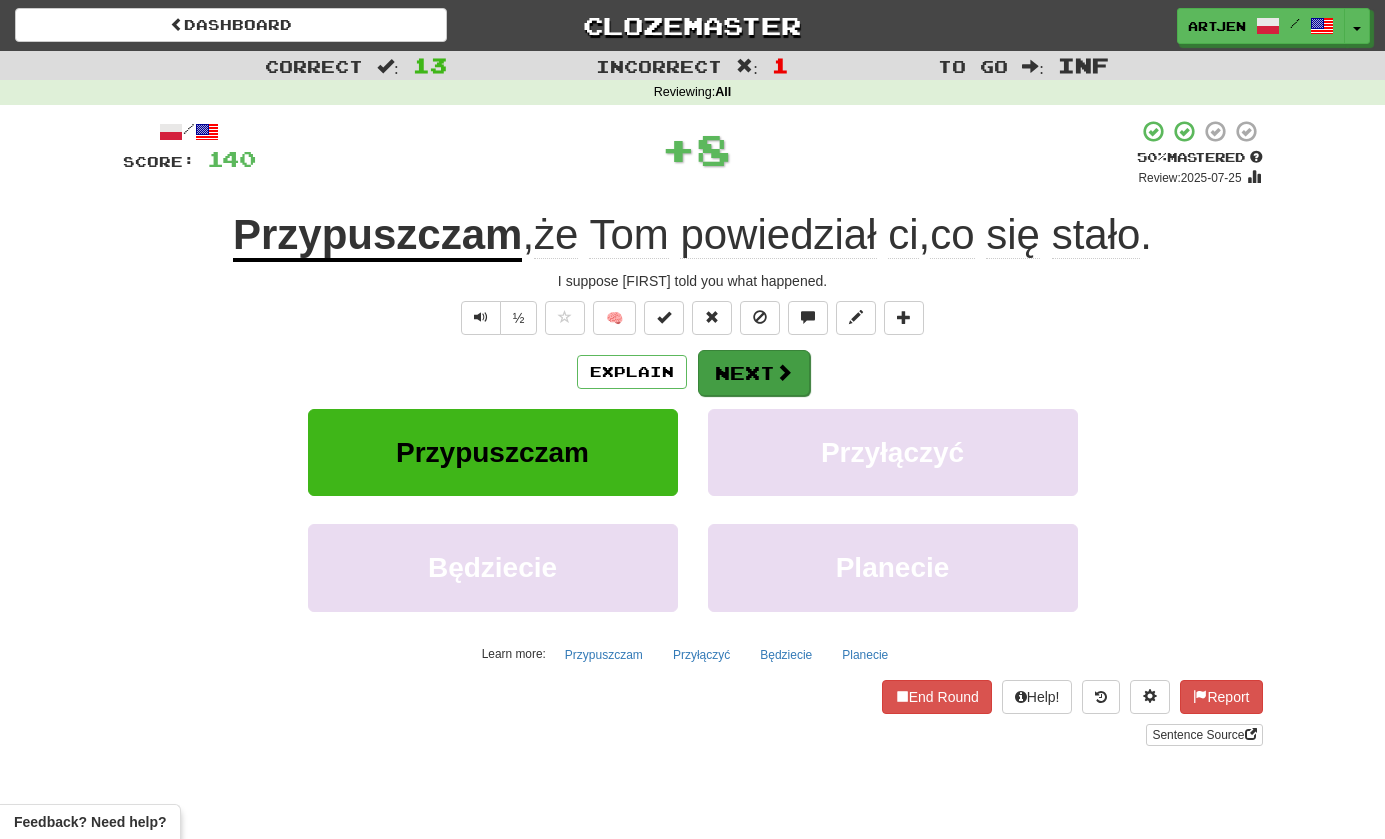 click on "Next" at bounding box center (754, 373) 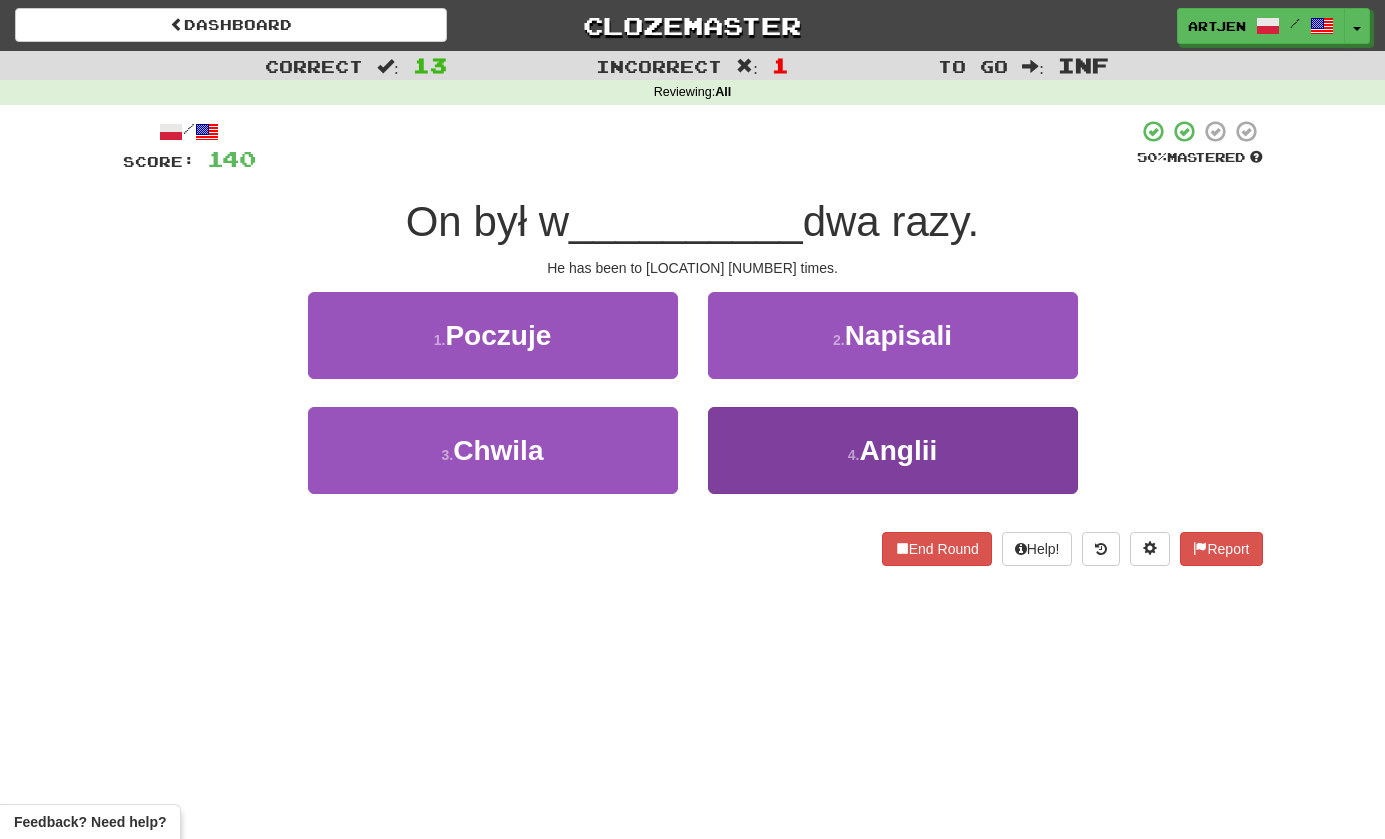 click on "4 .  Anglii" at bounding box center (893, 450) 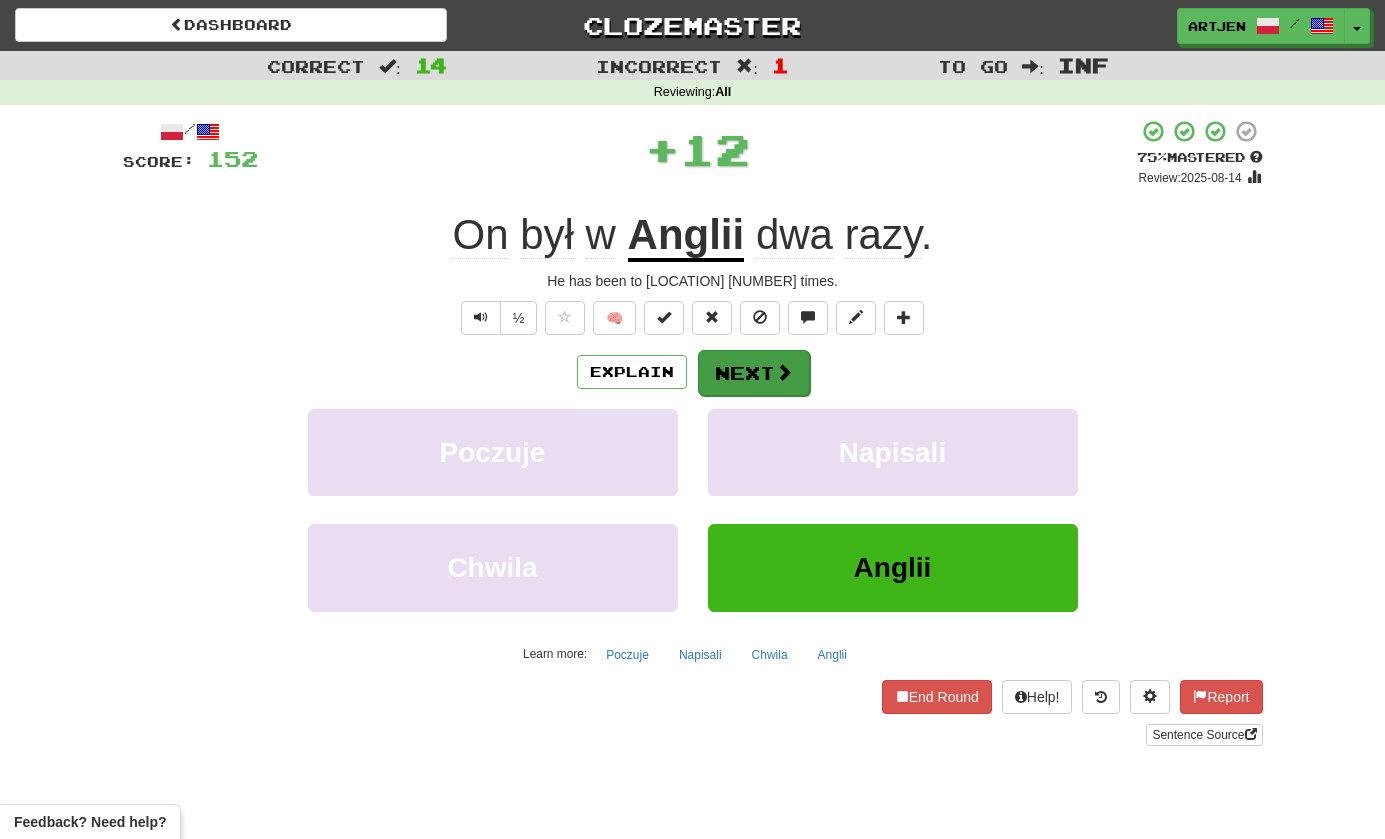 click on "Next" at bounding box center [754, 373] 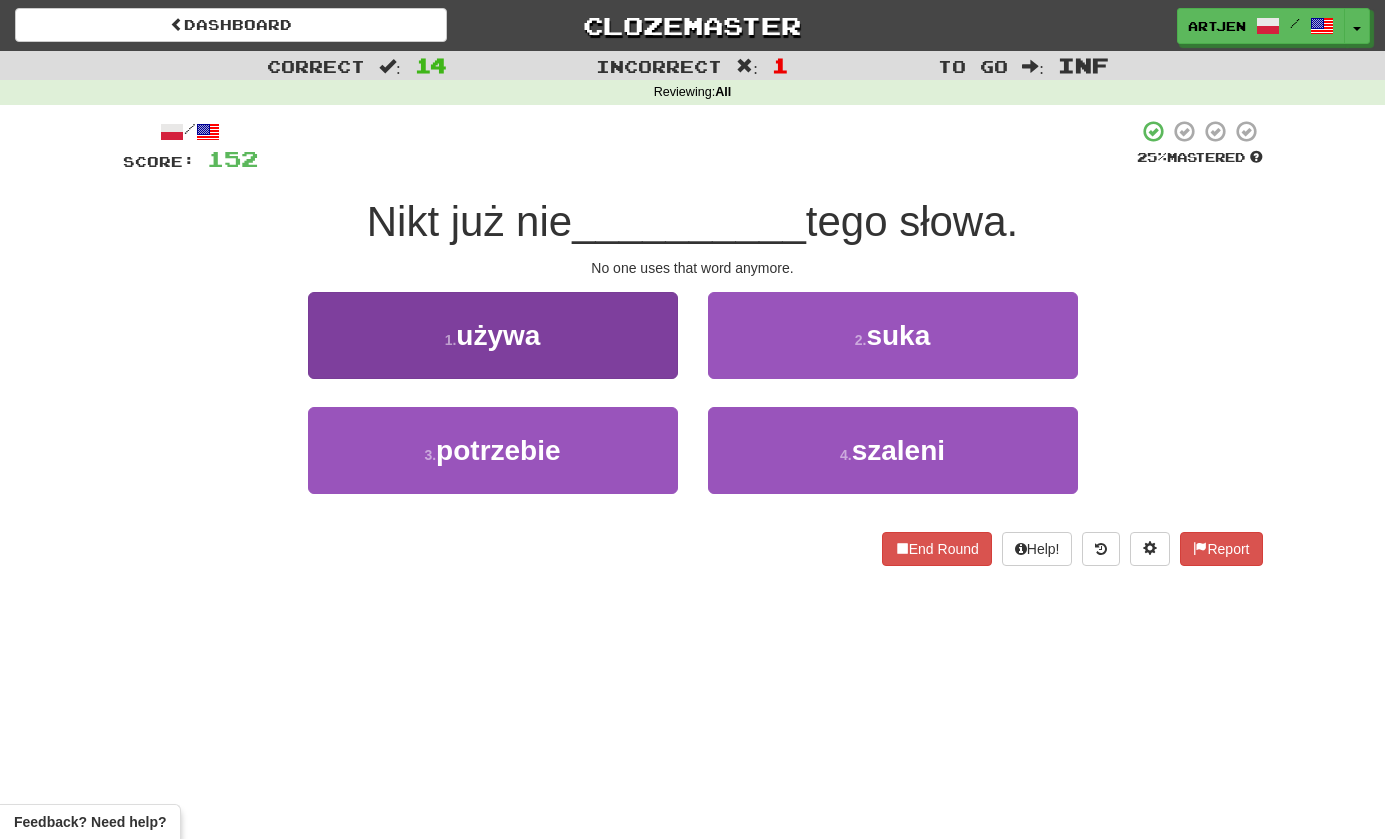 click on "1 .  używa" at bounding box center (493, 335) 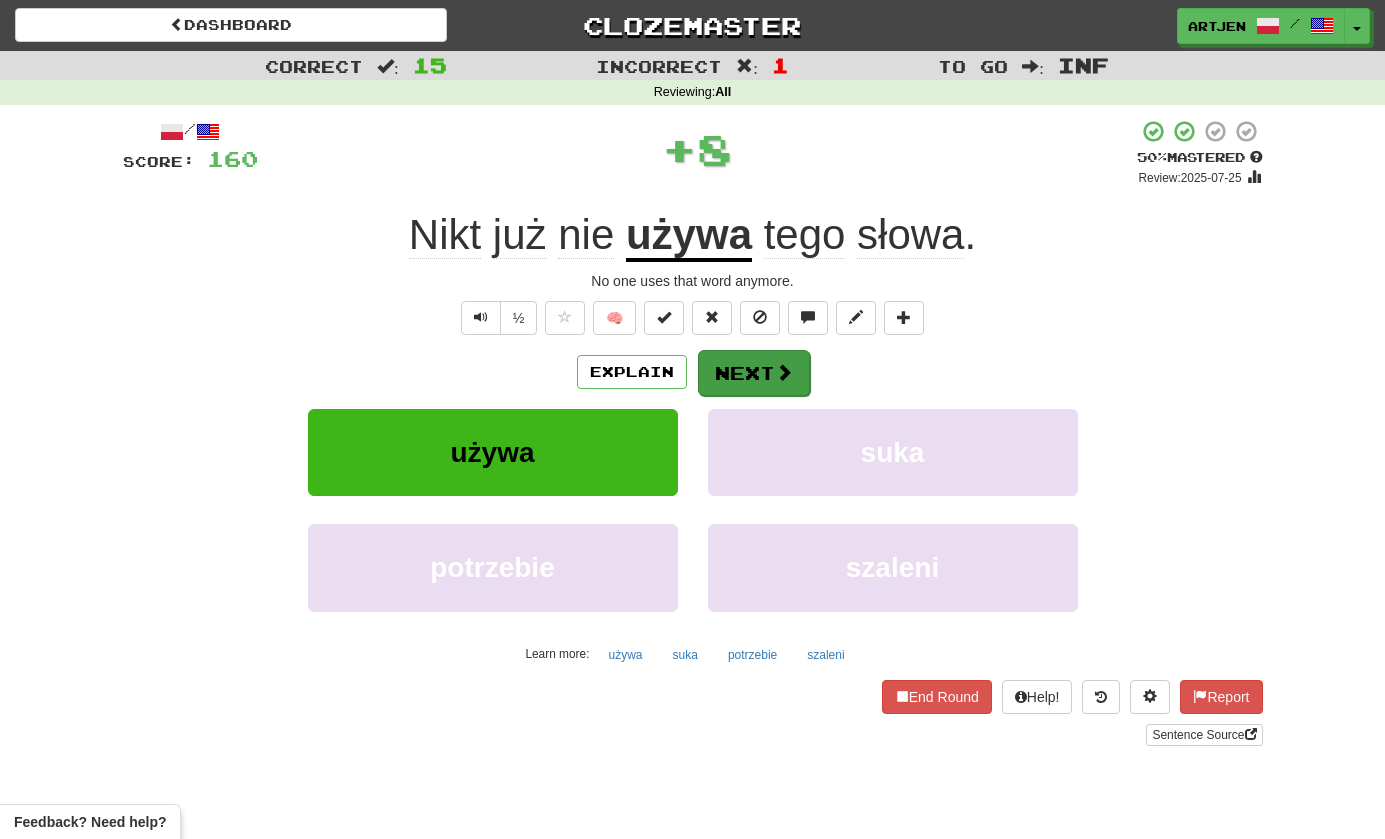 click on "Next" at bounding box center [754, 373] 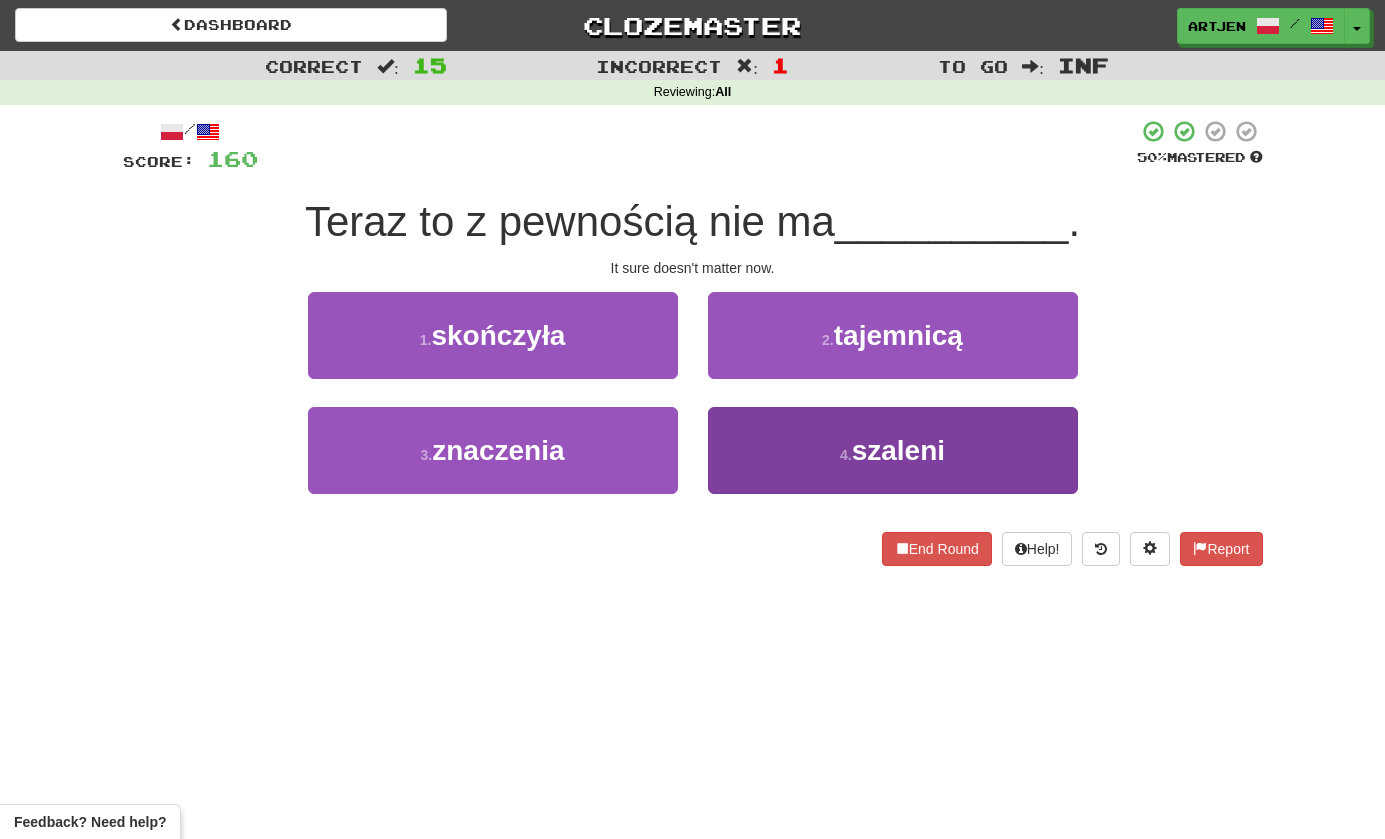 click on "4 .  szaleni" at bounding box center [893, 450] 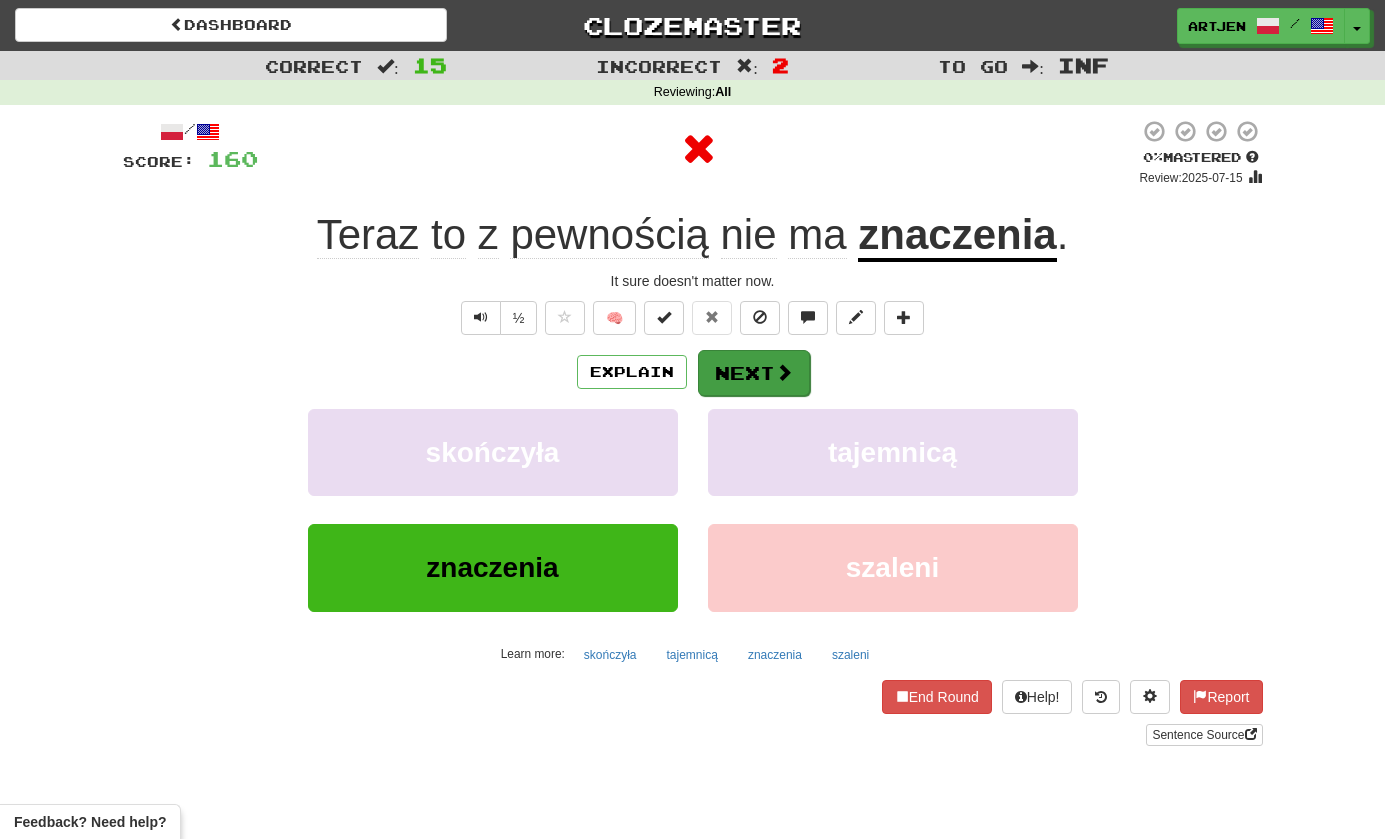 click on "Next" at bounding box center (754, 373) 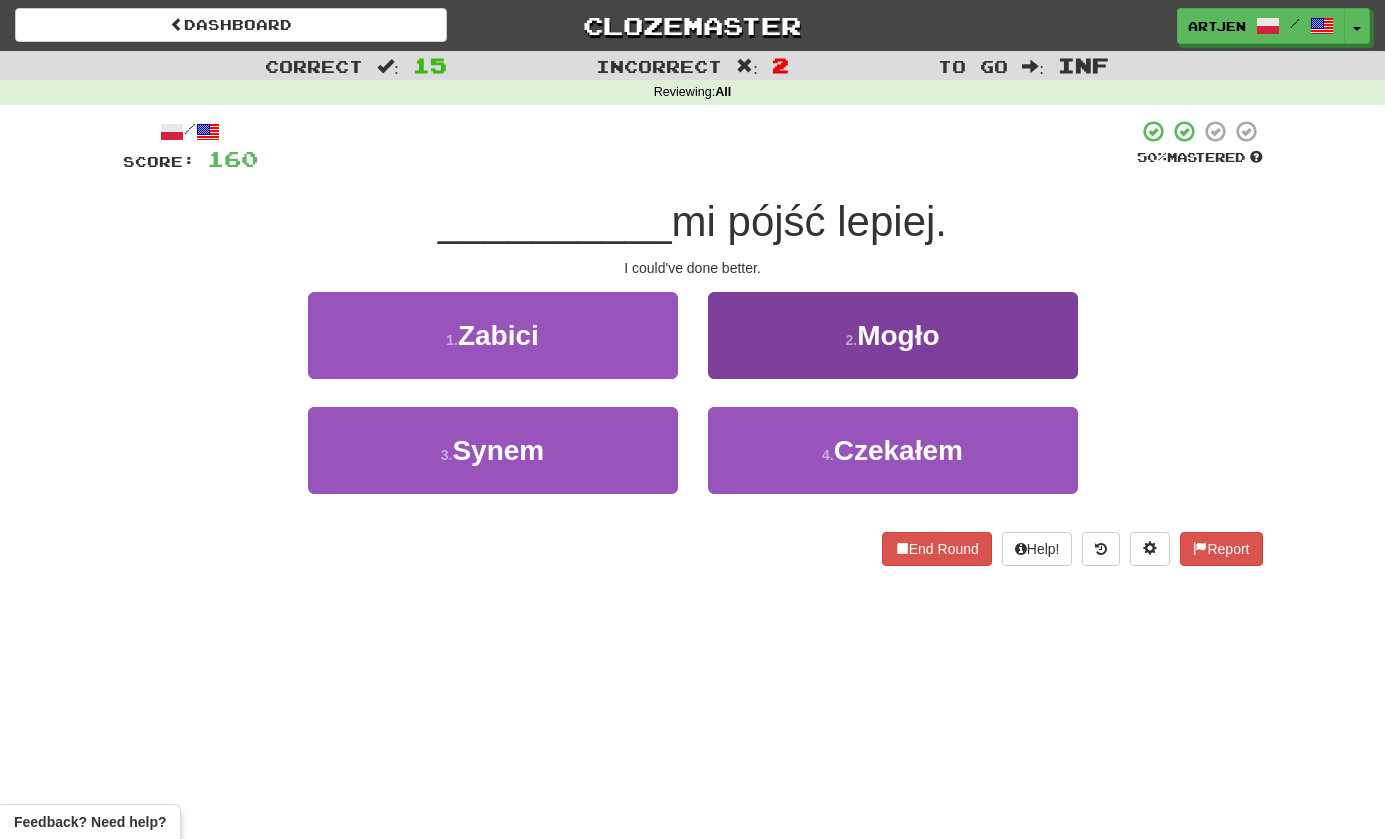 click on "2 .  Mogło" at bounding box center [893, 335] 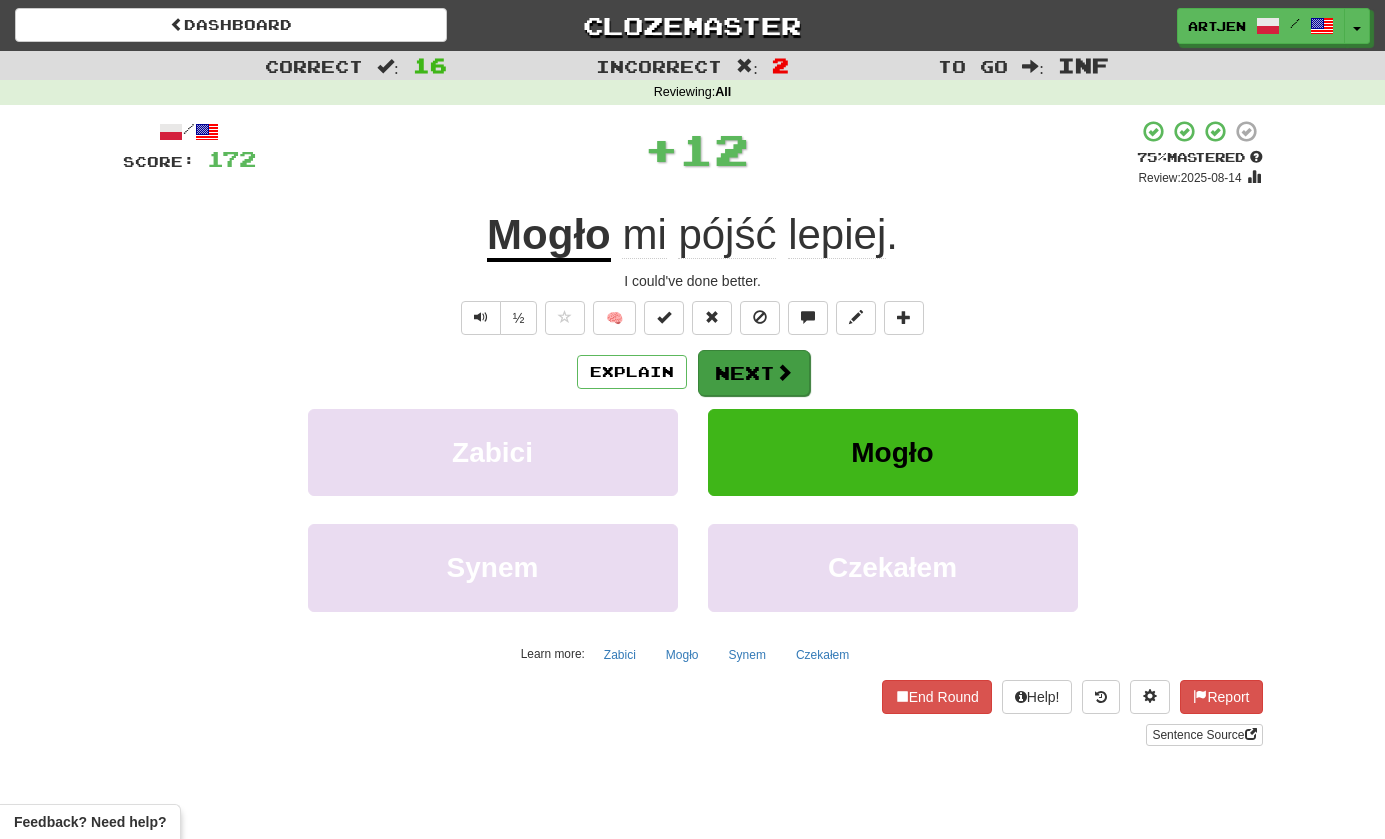click on "Next" at bounding box center [754, 373] 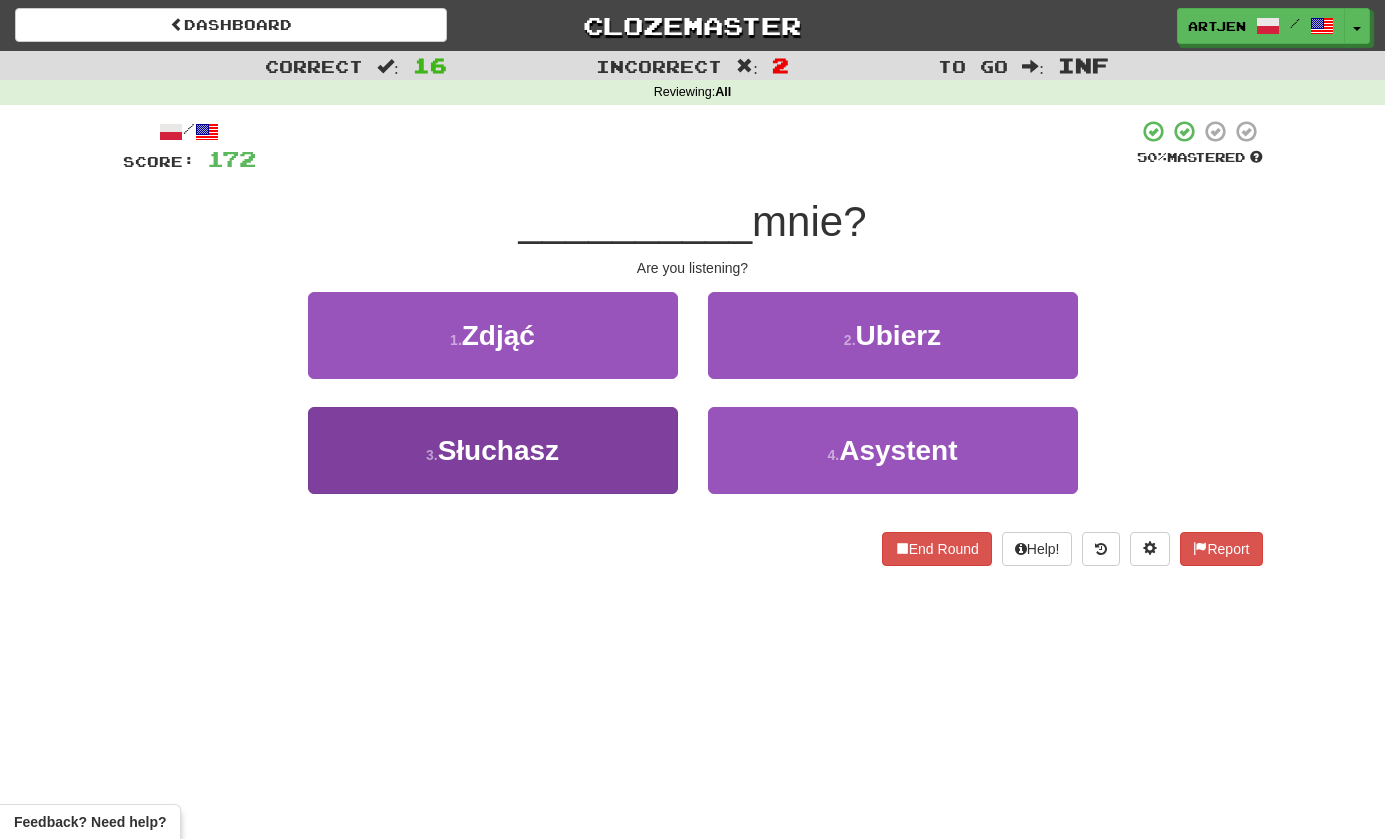 click on "3 .  Słuchasz" at bounding box center [493, 450] 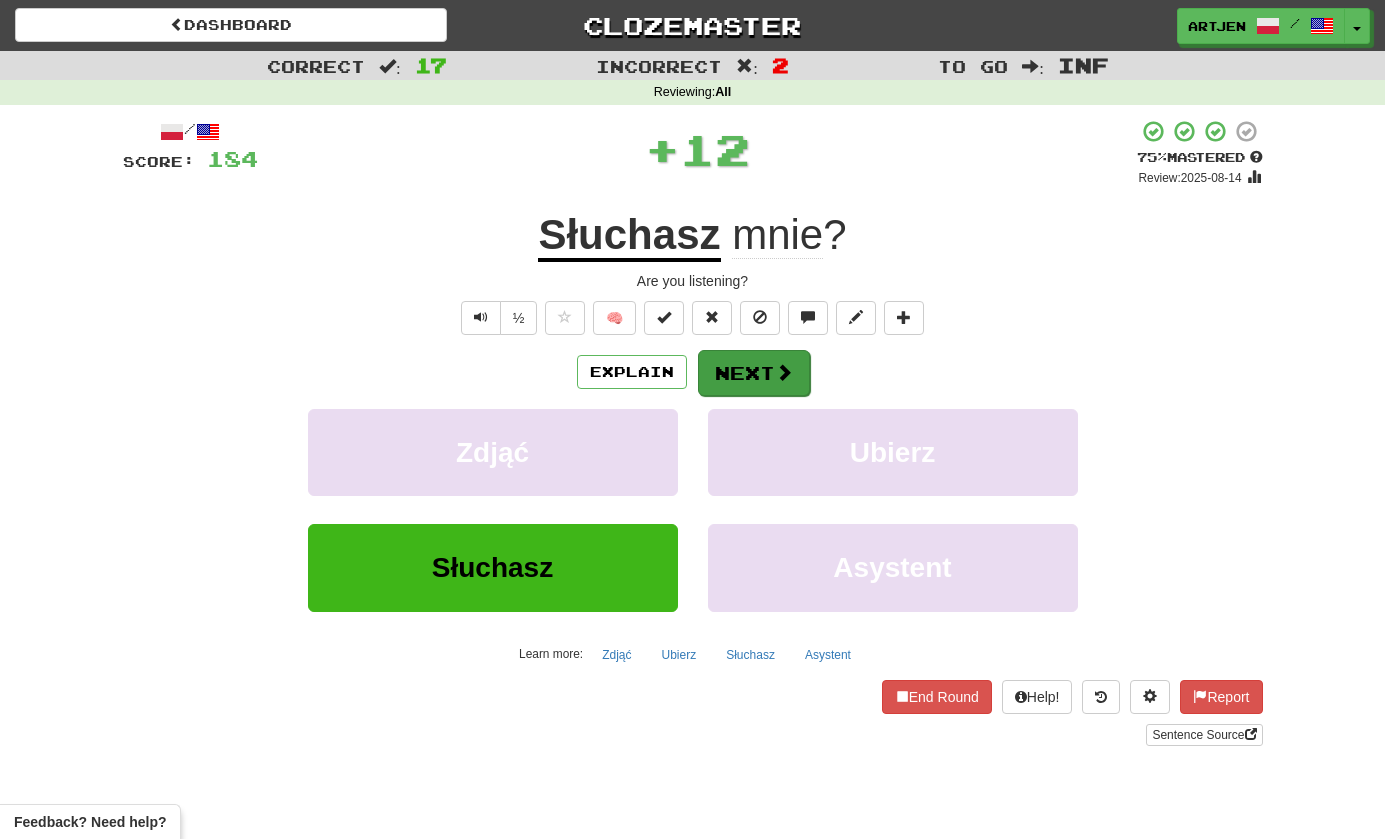 click on "Next" at bounding box center (754, 373) 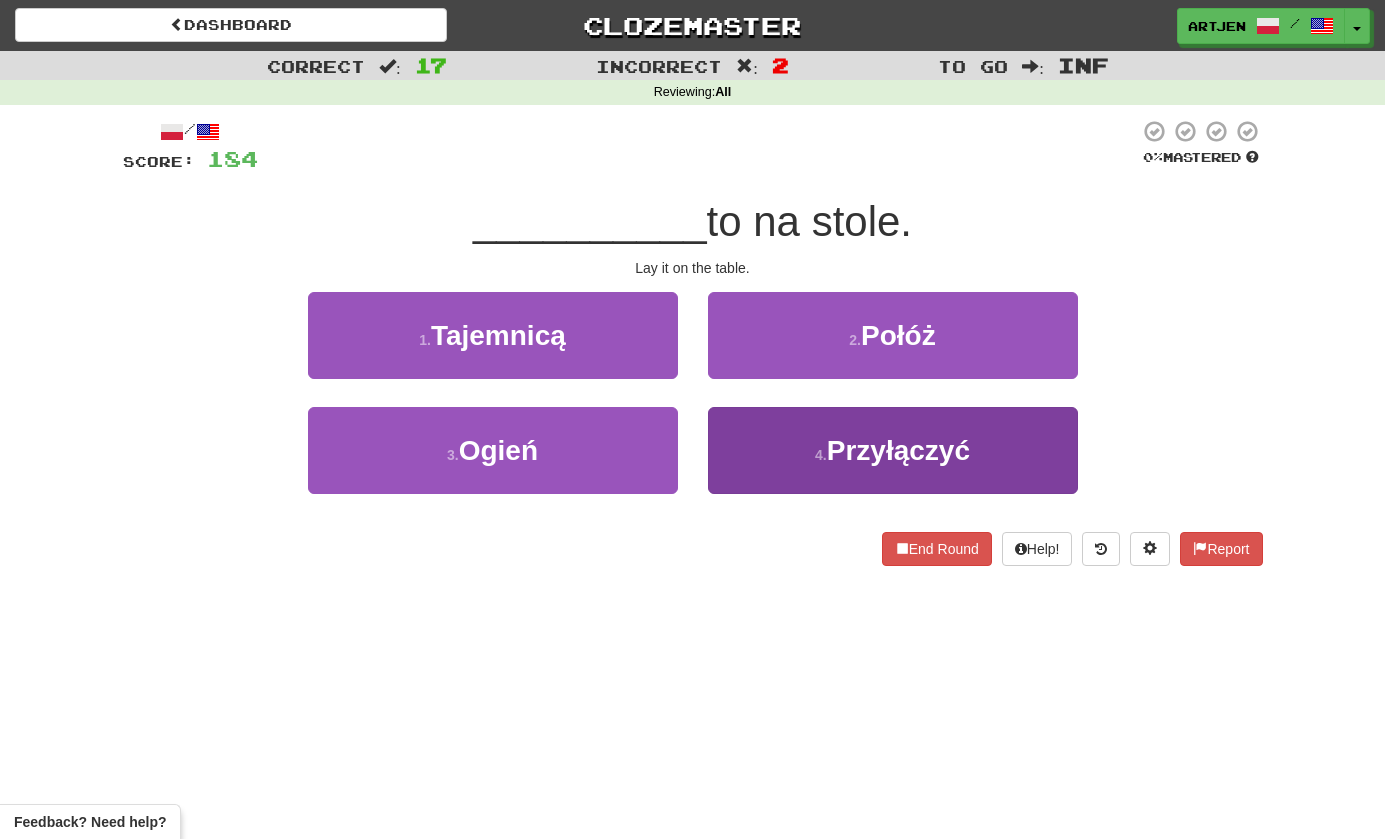 click on "4 .  Przyłączyć" at bounding box center [893, 450] 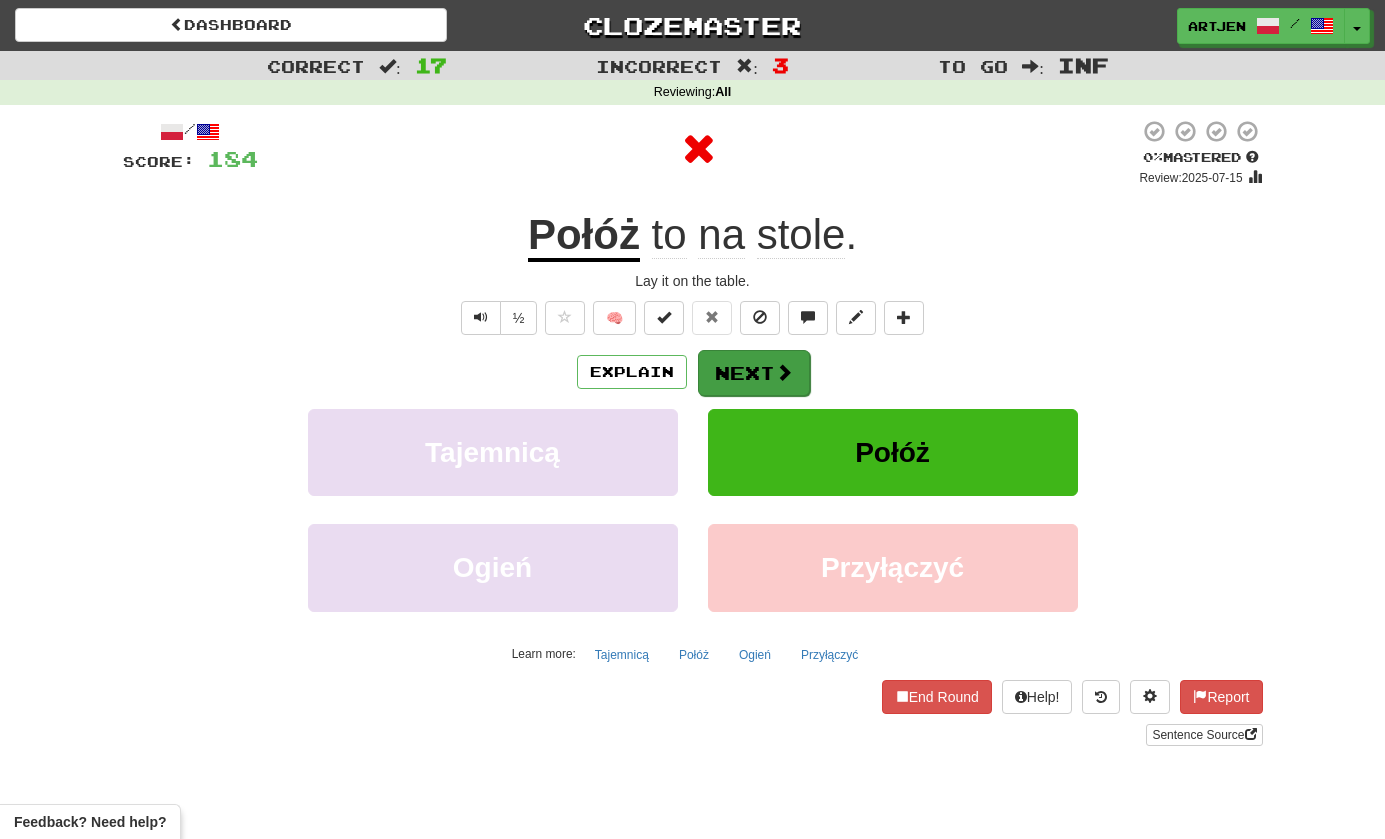 click on "Next" at bounding box center (754, 373) 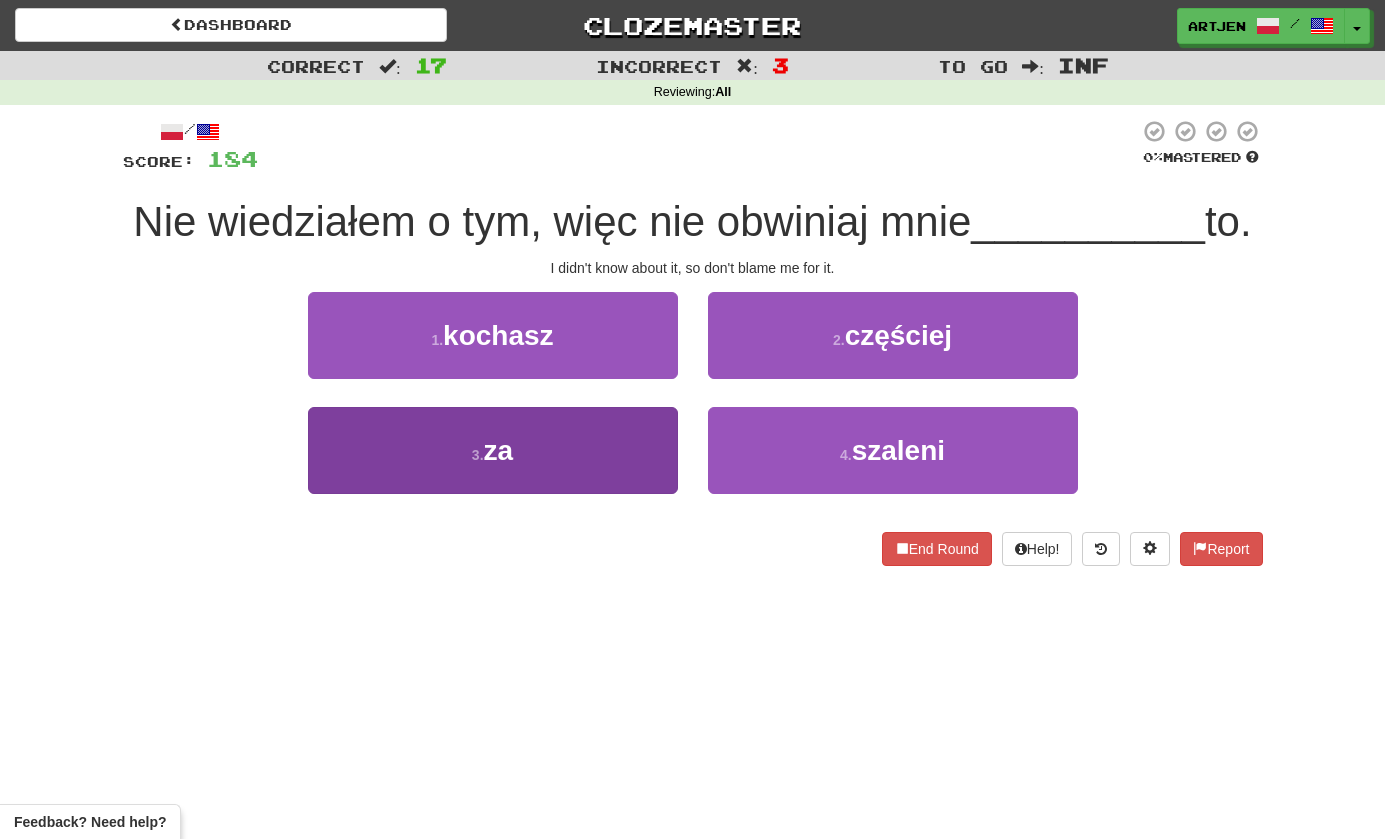 click on "3 .  za" at bounding box center [493, 450] 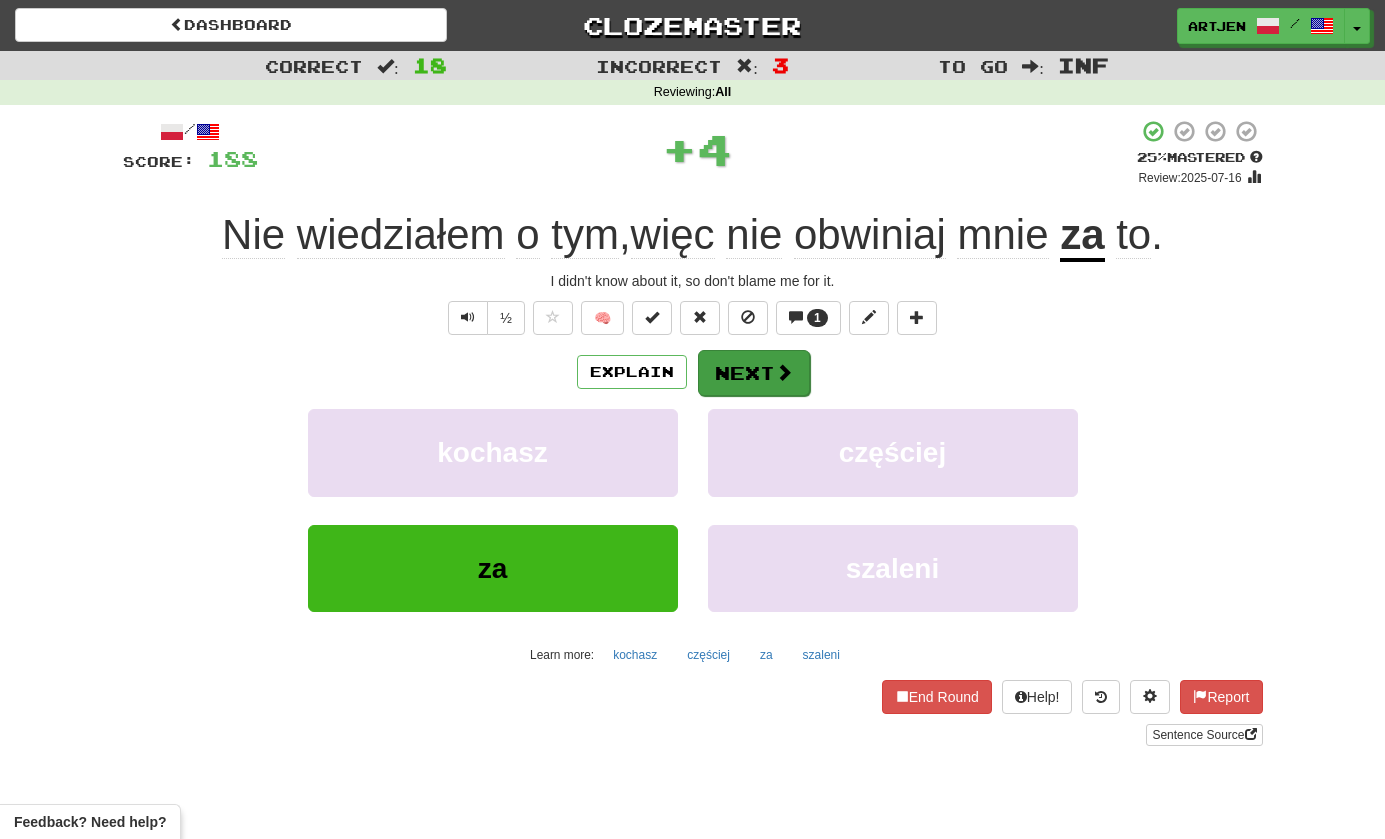 click on "Next" at bounding box center (754, 373) 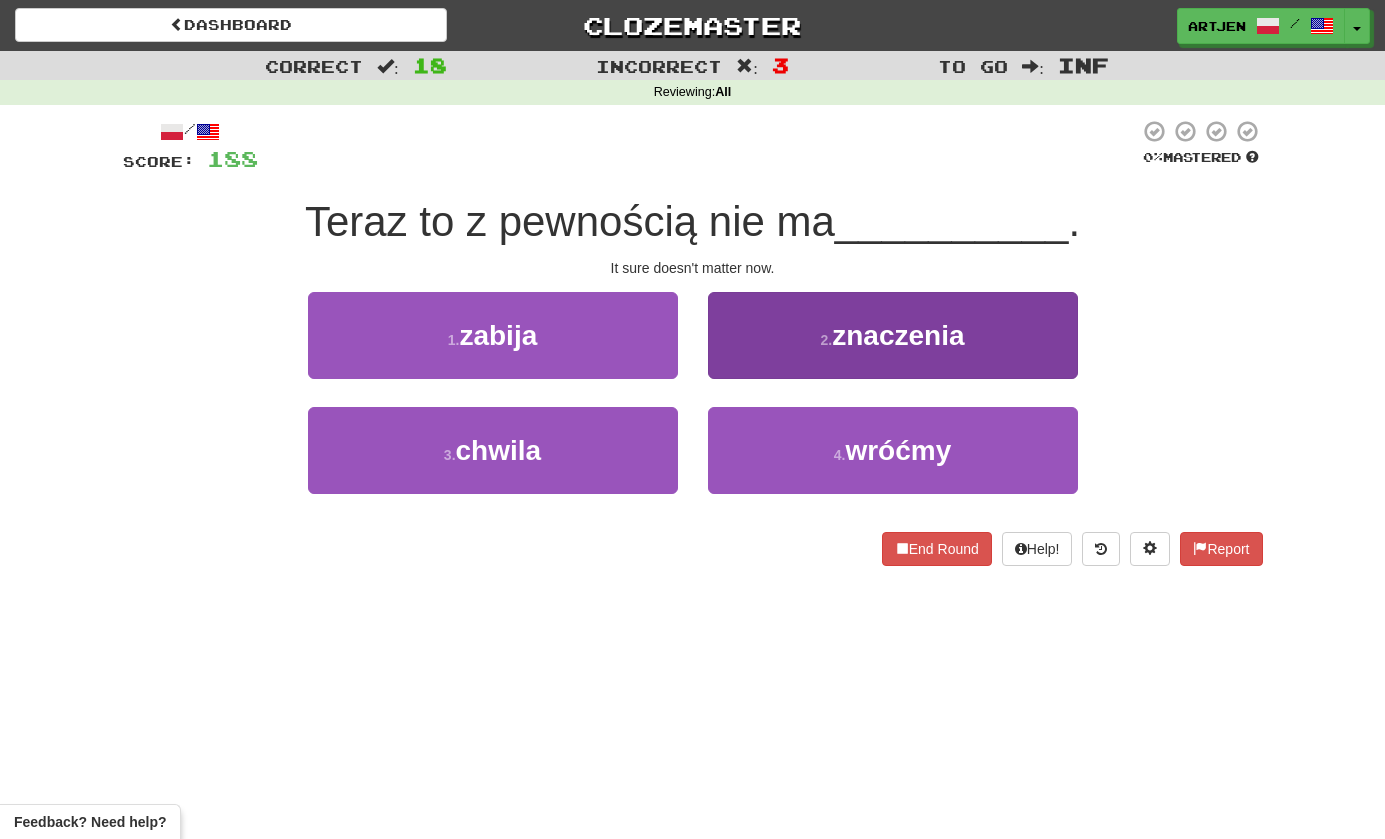 click on "2 .  znaczenia" at bounding box center (893, 335) 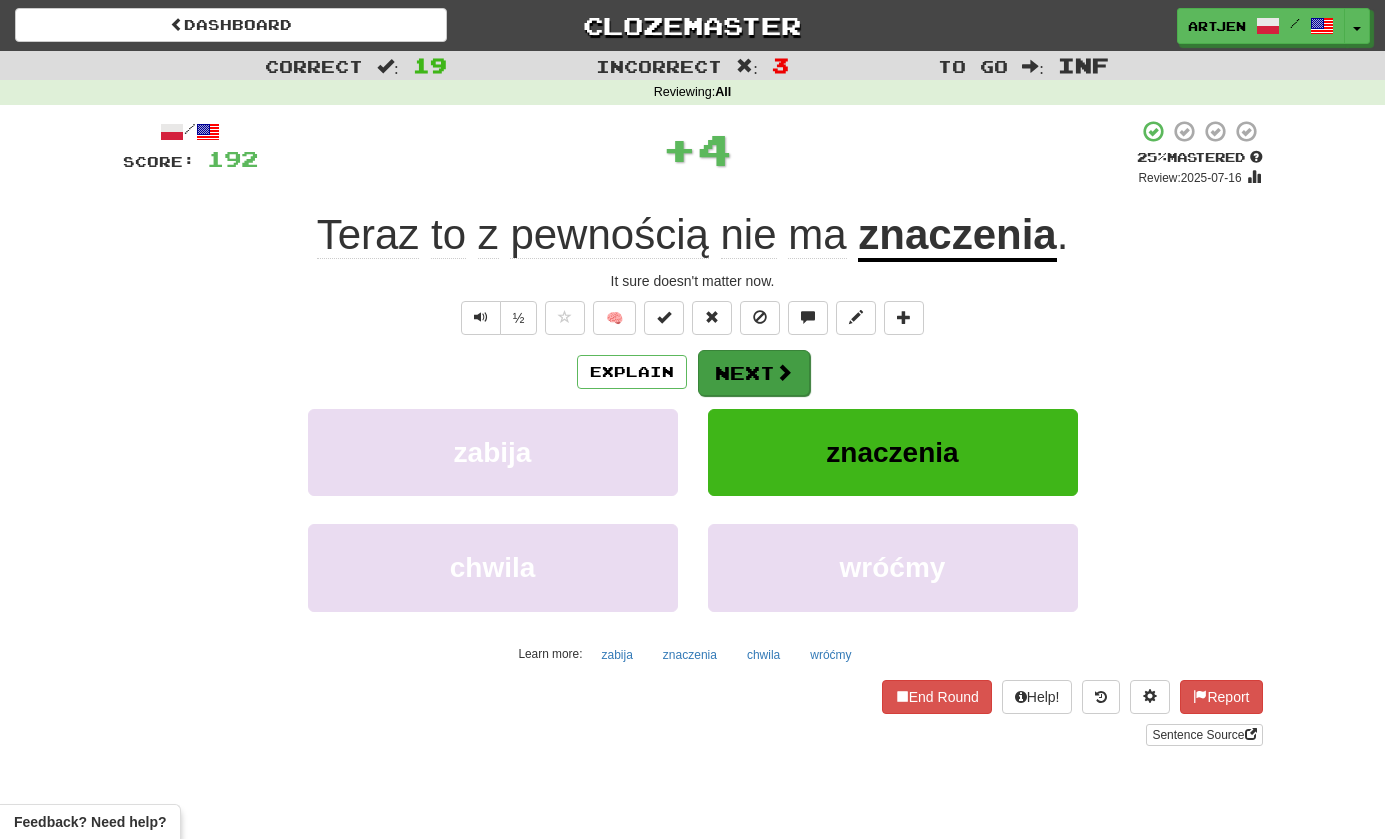 click on "Next" at bounding box center [754, 373] 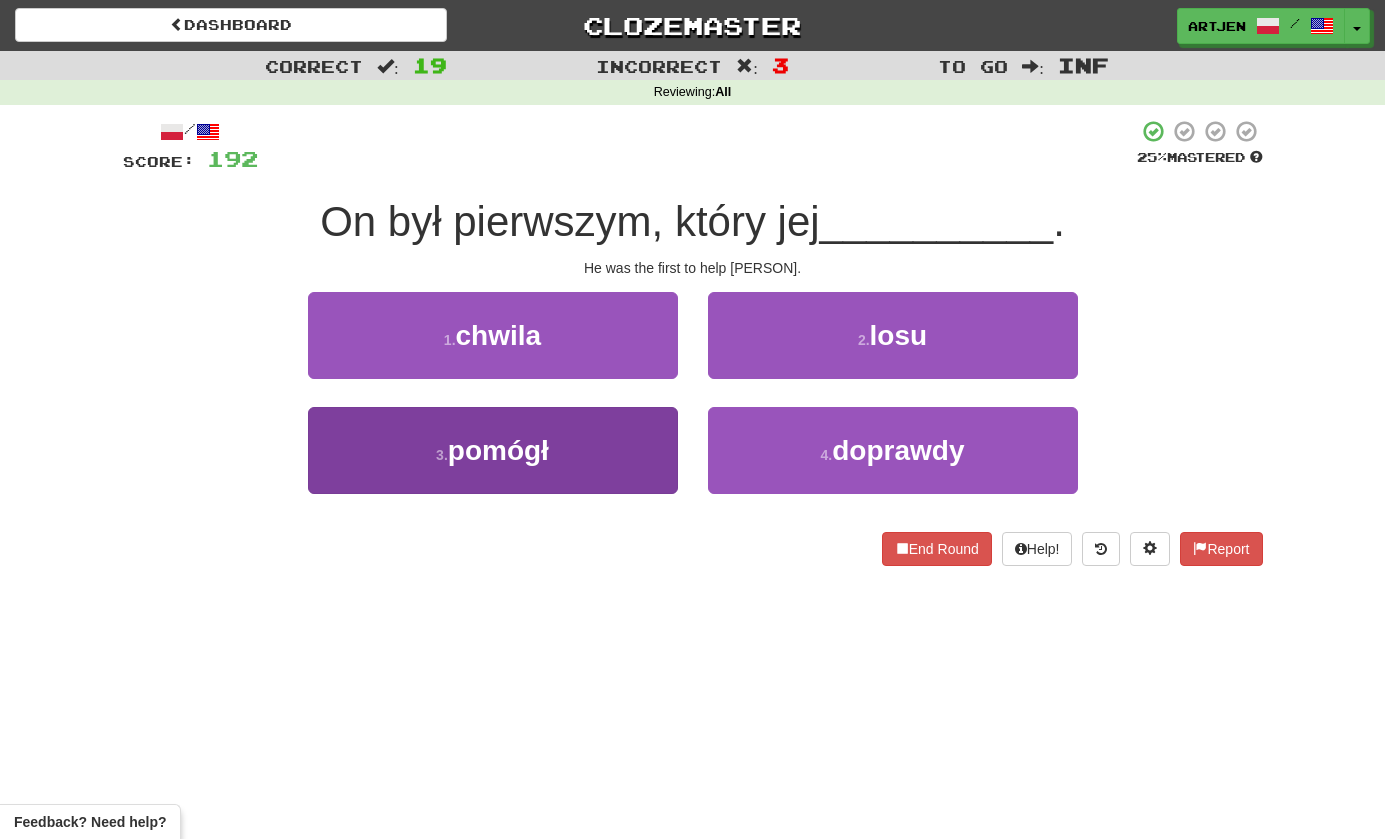 click on "3 .  pomógł" at bounding box center (493, 450) 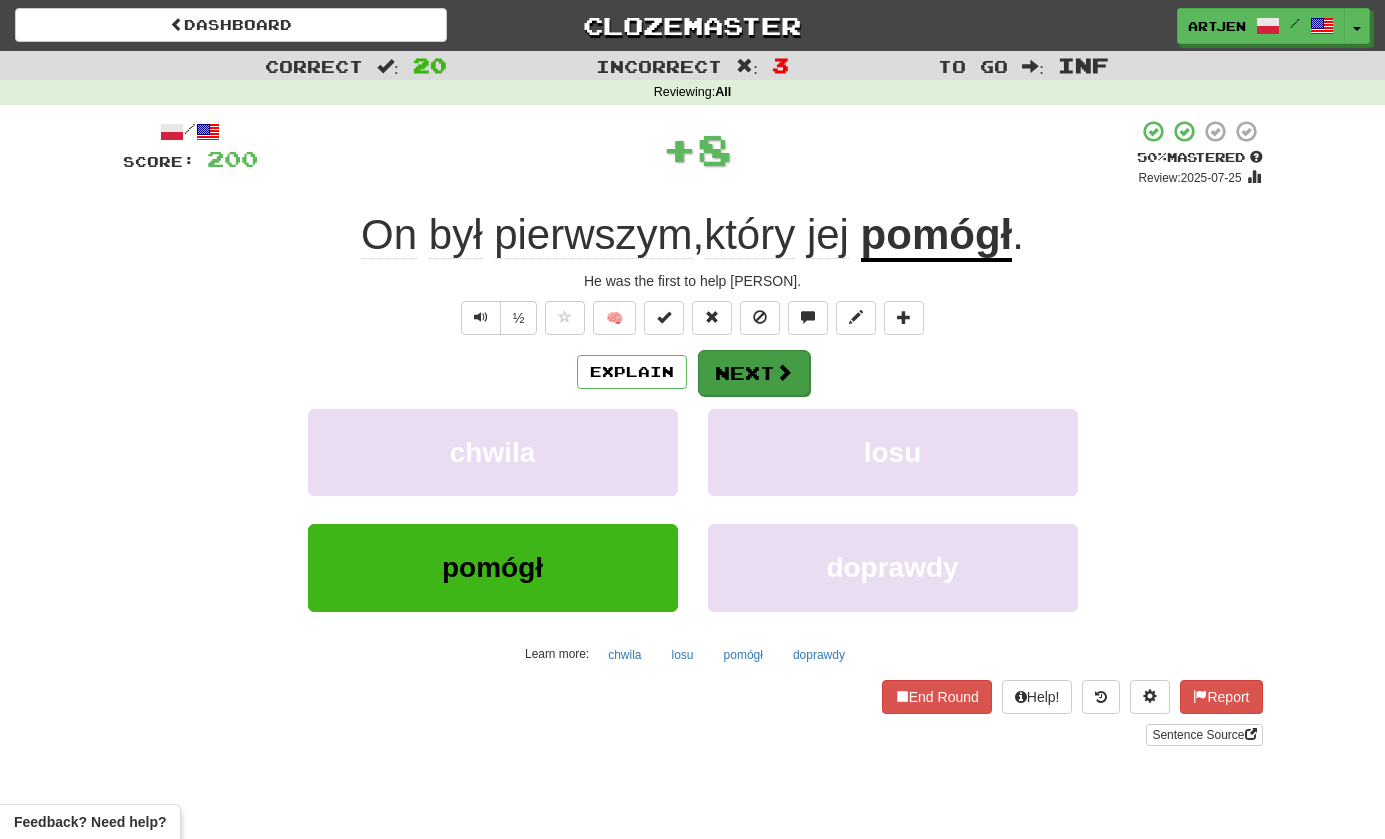 click on "Next" at bounding box center (754, 373) 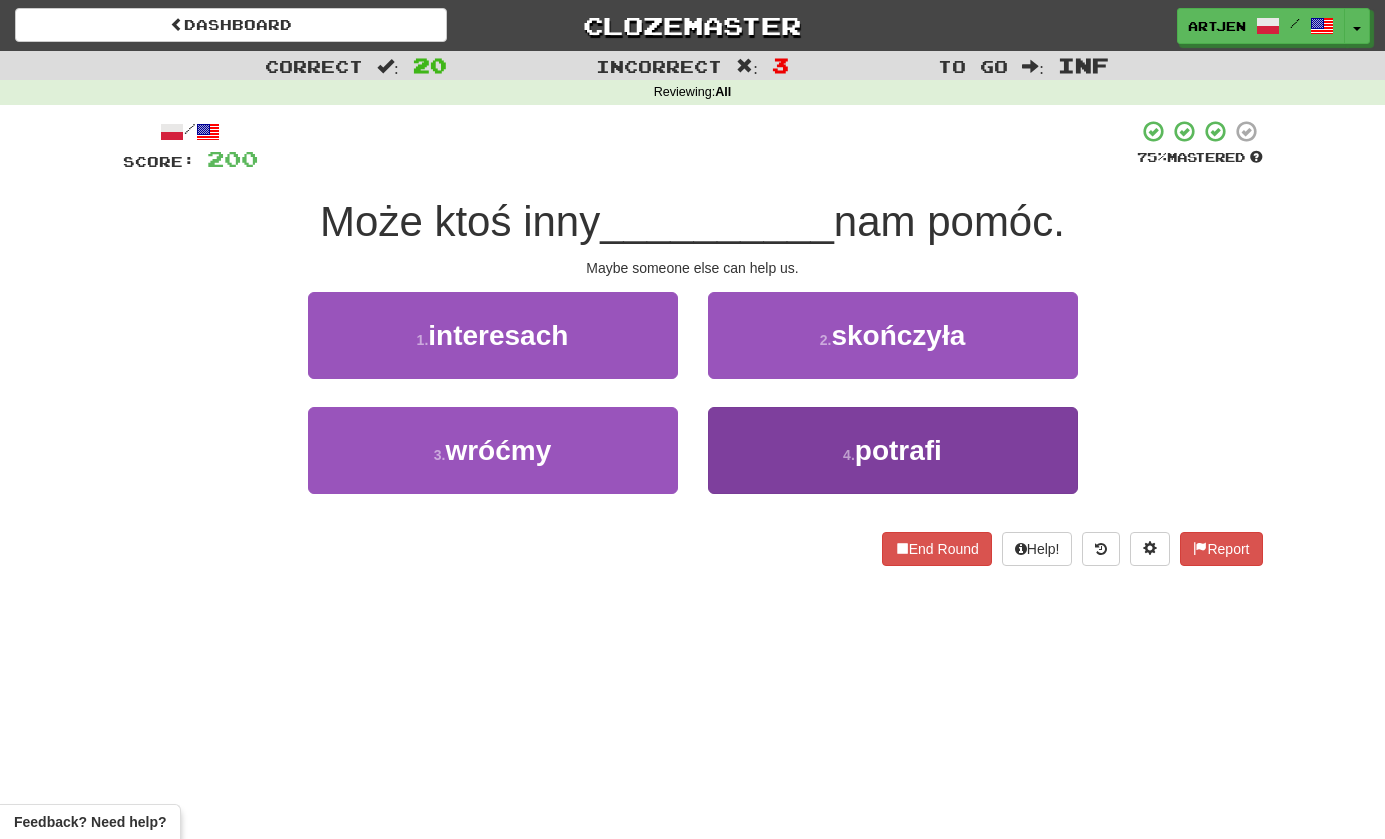 click on "4 ." at bounding box center (849, 455) 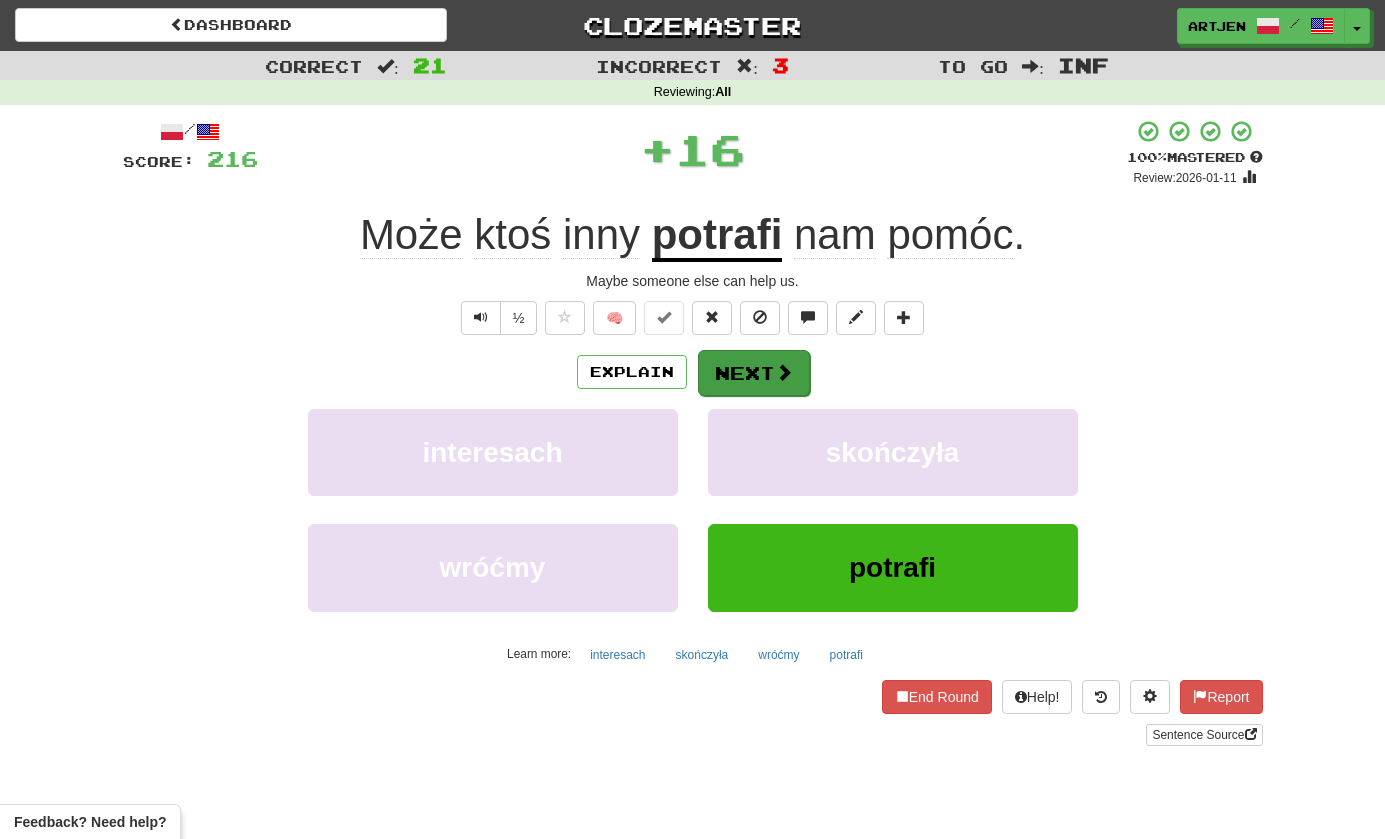 click at bounding box center [784, 372] 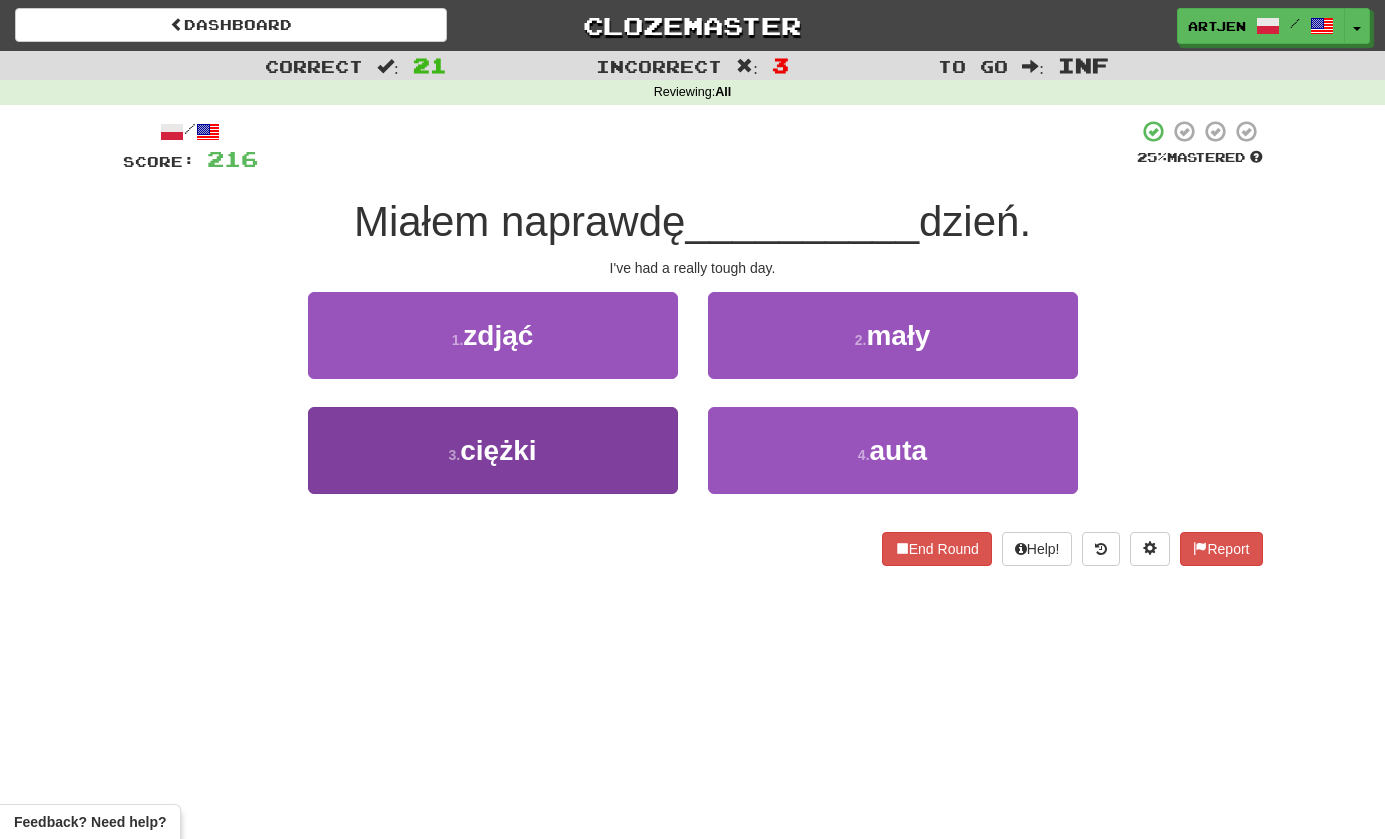 click on "3 .  ciężki" at bounding box center (493, 450) 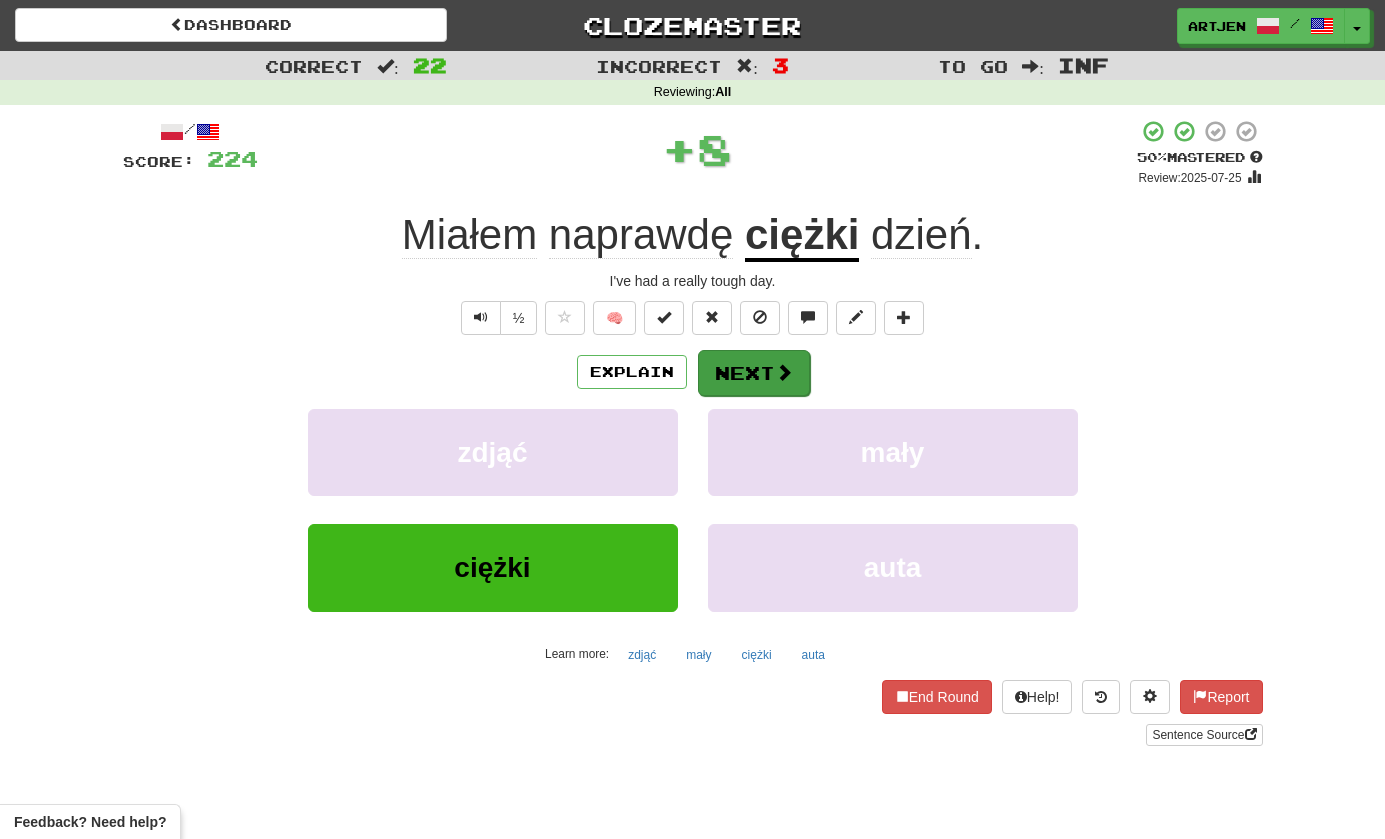 click on "Next" at bounding box center [754, 373] 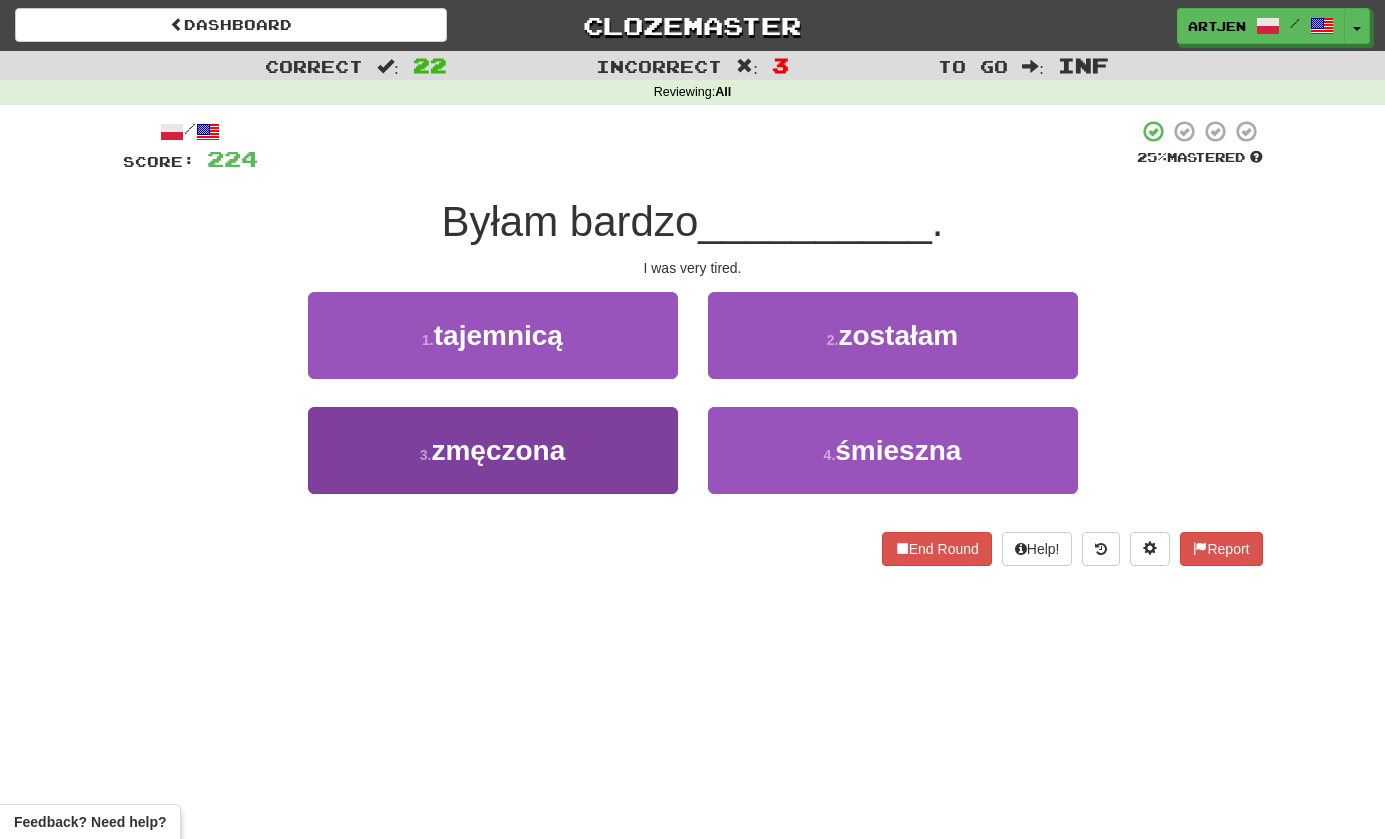 click on "3 .  zmęczona" at bounding box center [493, 450] 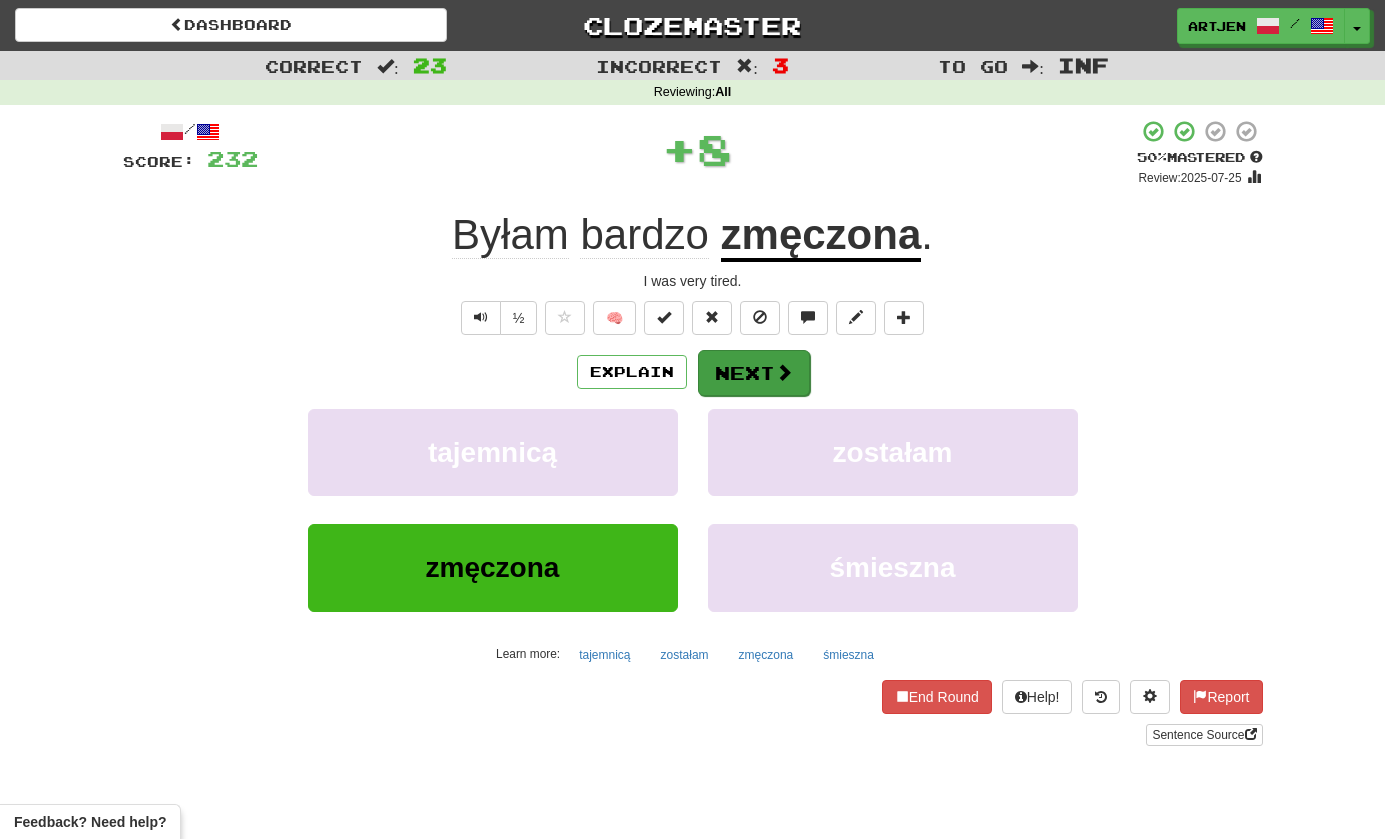 click on "Next" at bounding box center [754, 373] 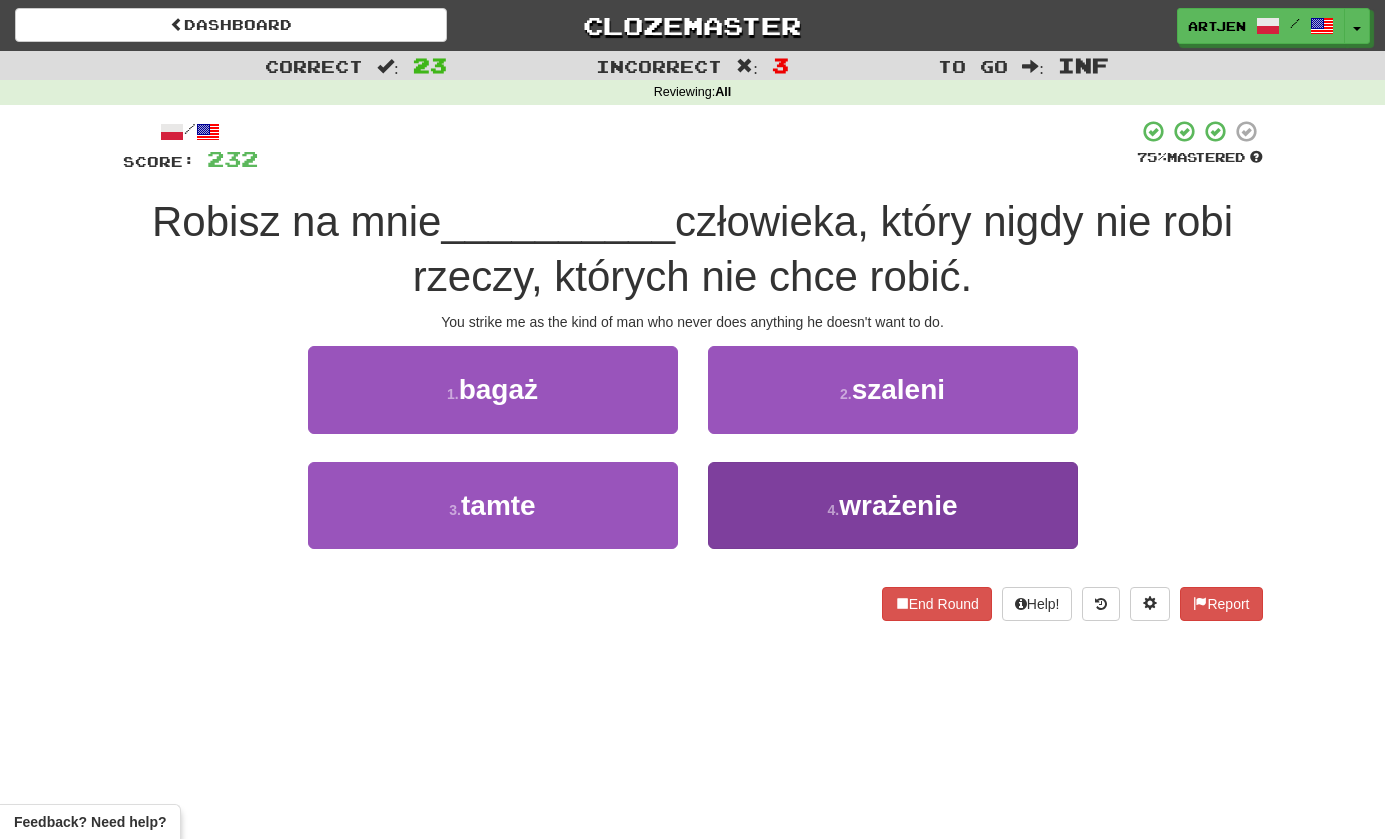 click on "4 .  wrażenie" at bounding box center [893, 505] 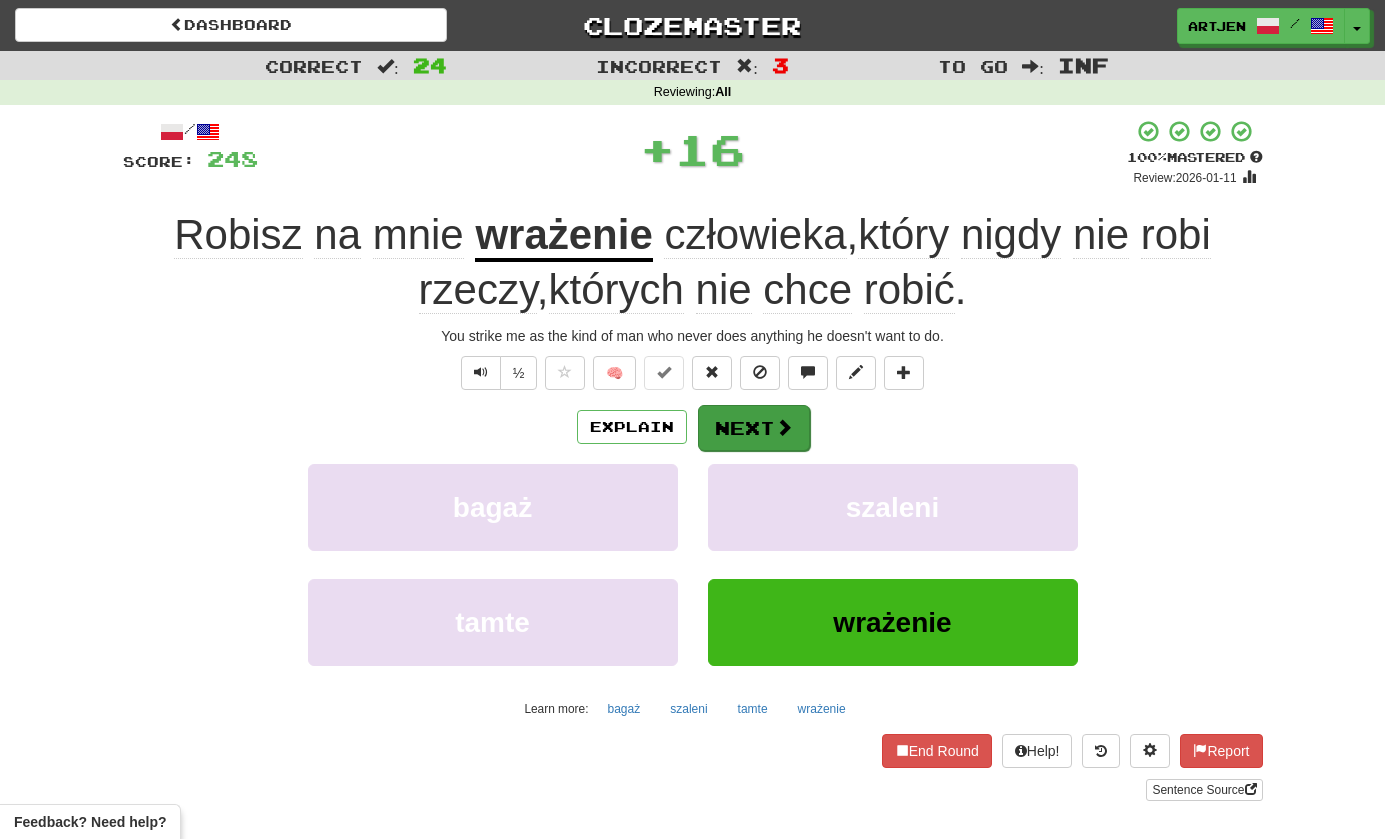click on "Next" at bounding box center (754, 428) 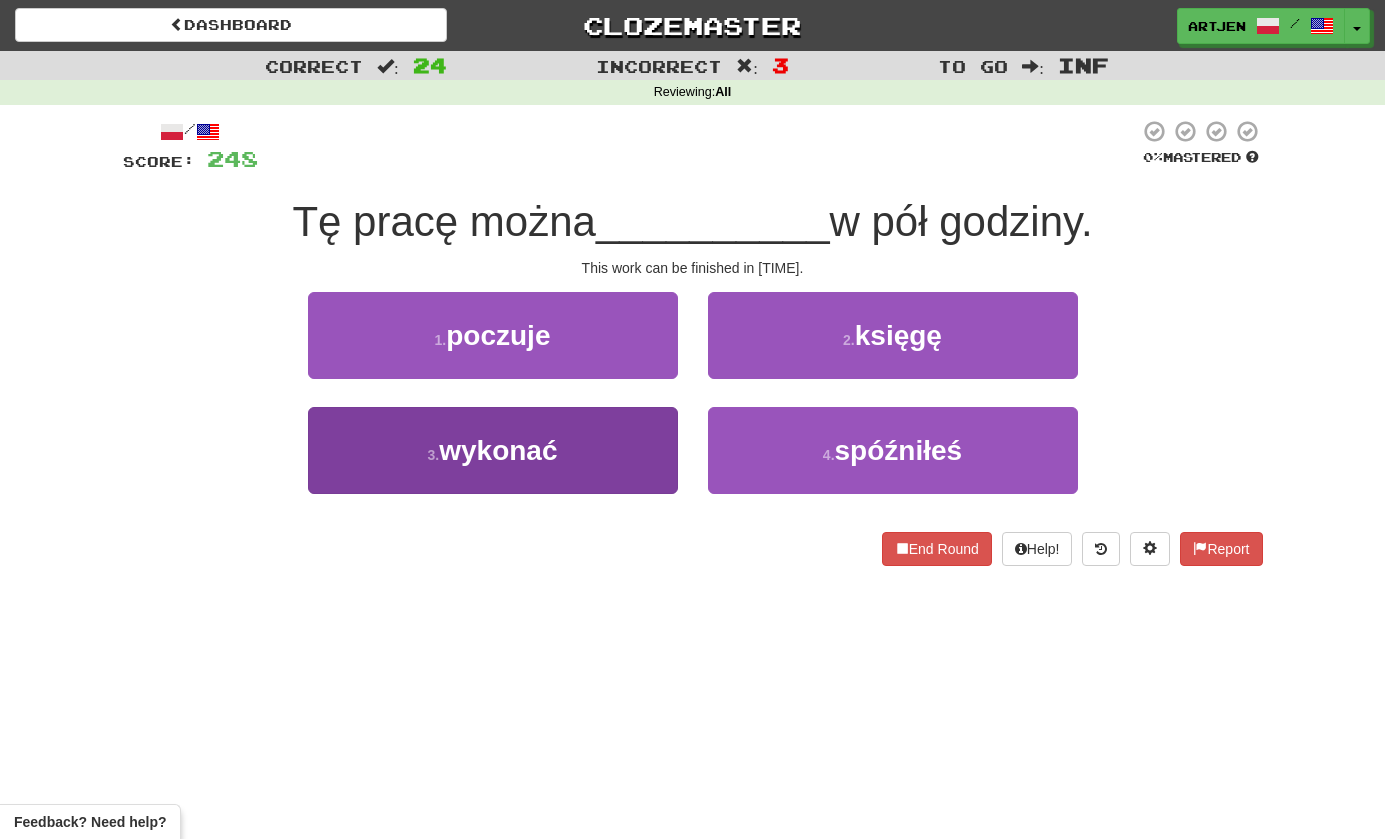 click on "3 .  wykonać" at bounding box center [493, 450] 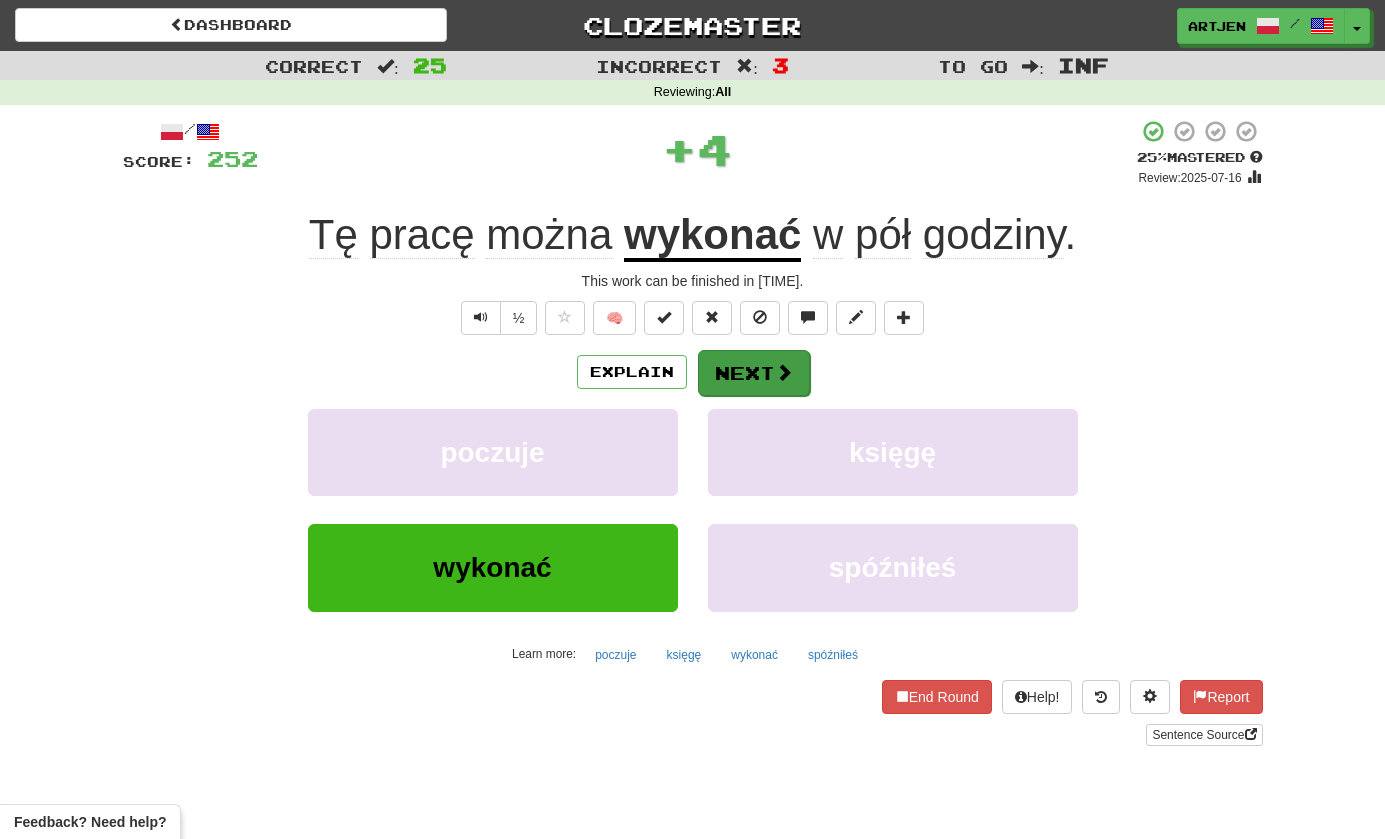 click on "Next" at bounding box center (754, 373) 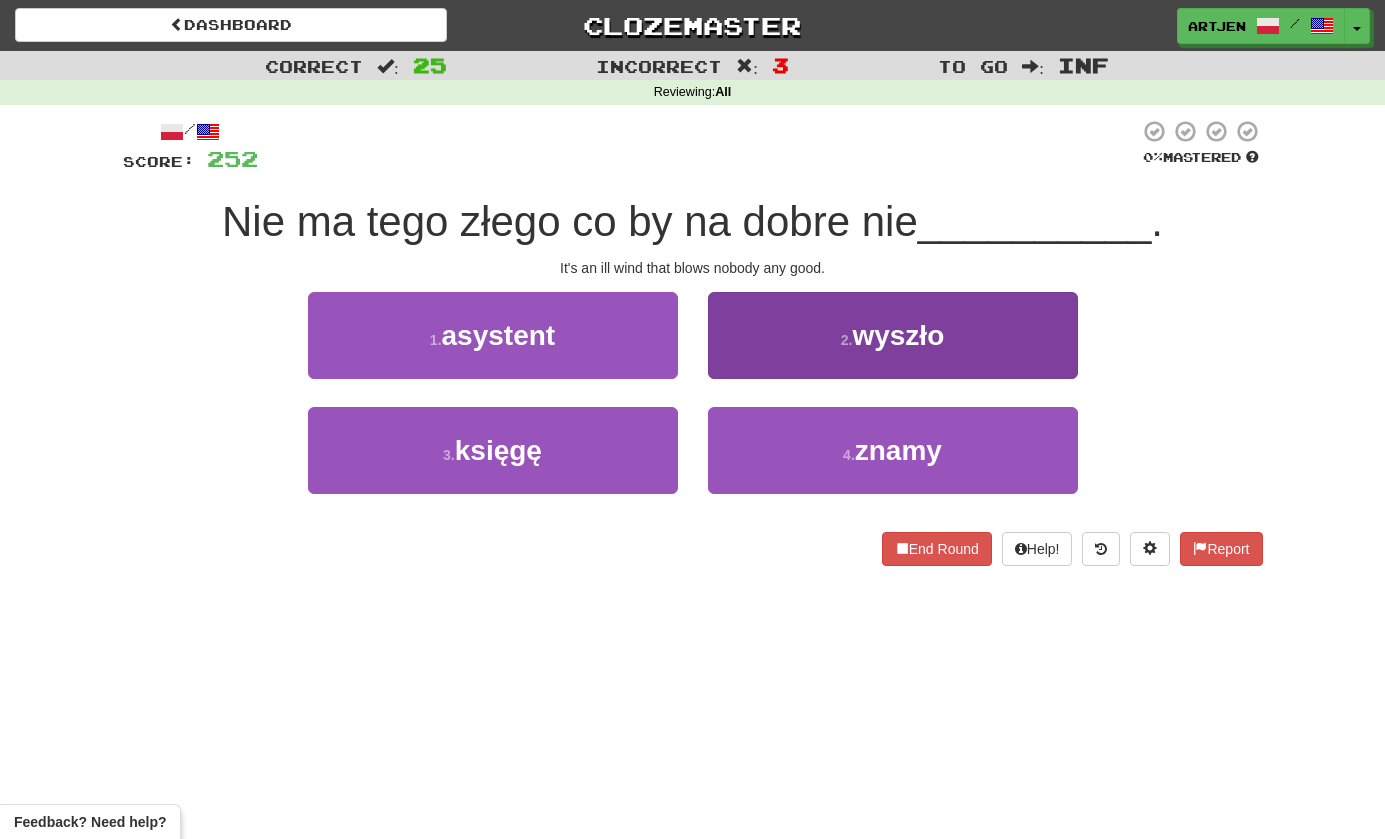 click on "2 .  wyszło" at bounding box center [893, 335] 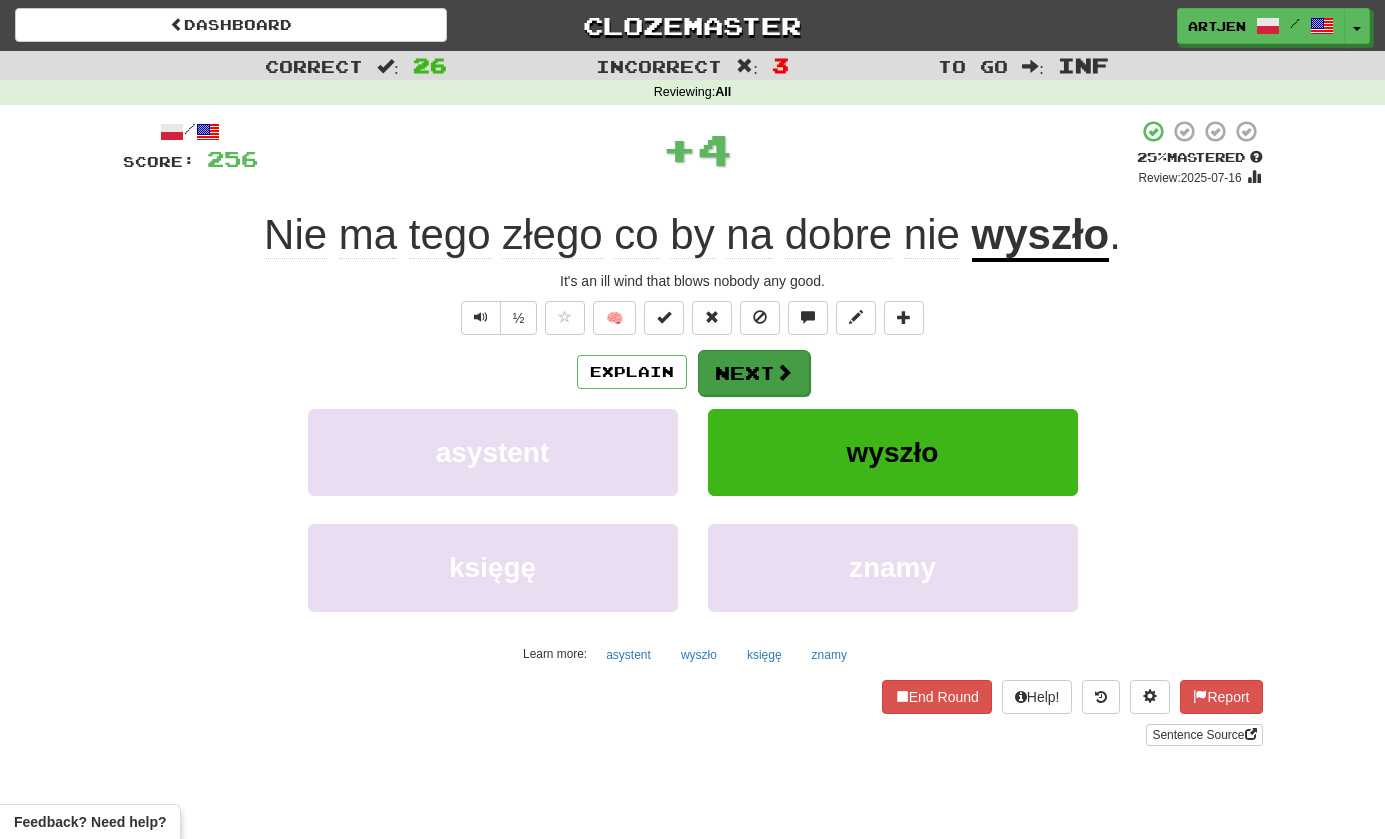 click at bounding box center [784, 372] 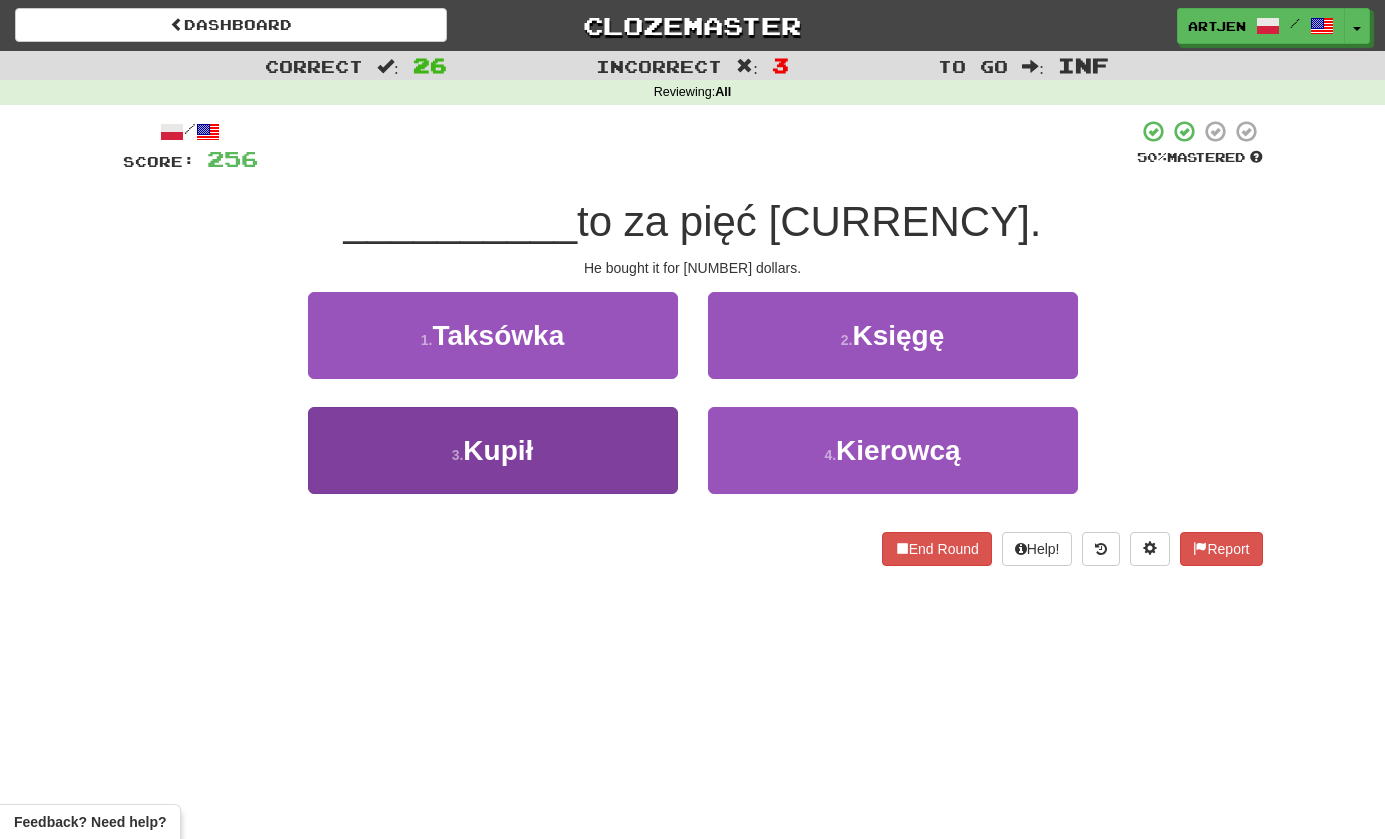 click on "3 .  Kupił" at bounding box center [493, 450] 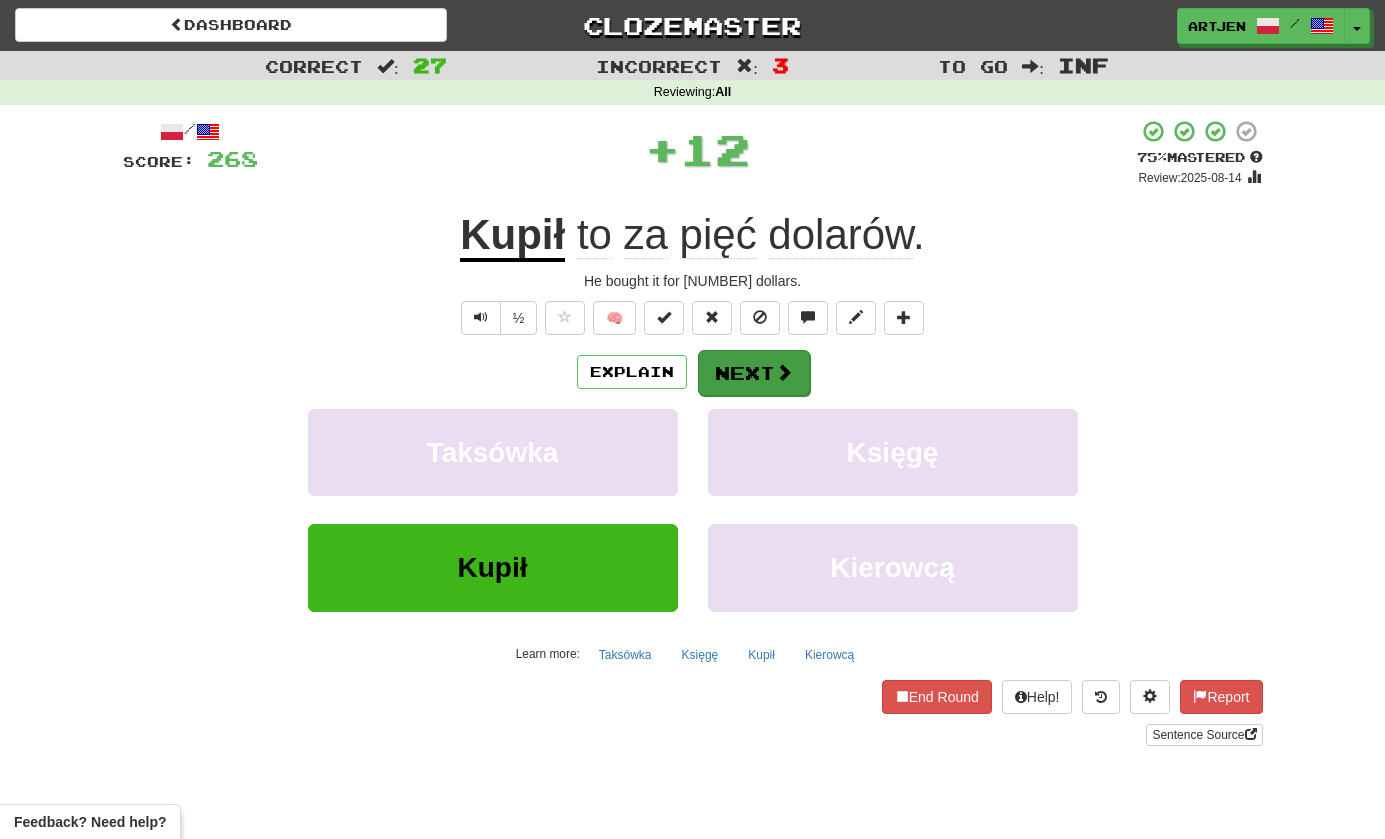click on "Next" at bounding box center [754, 373] 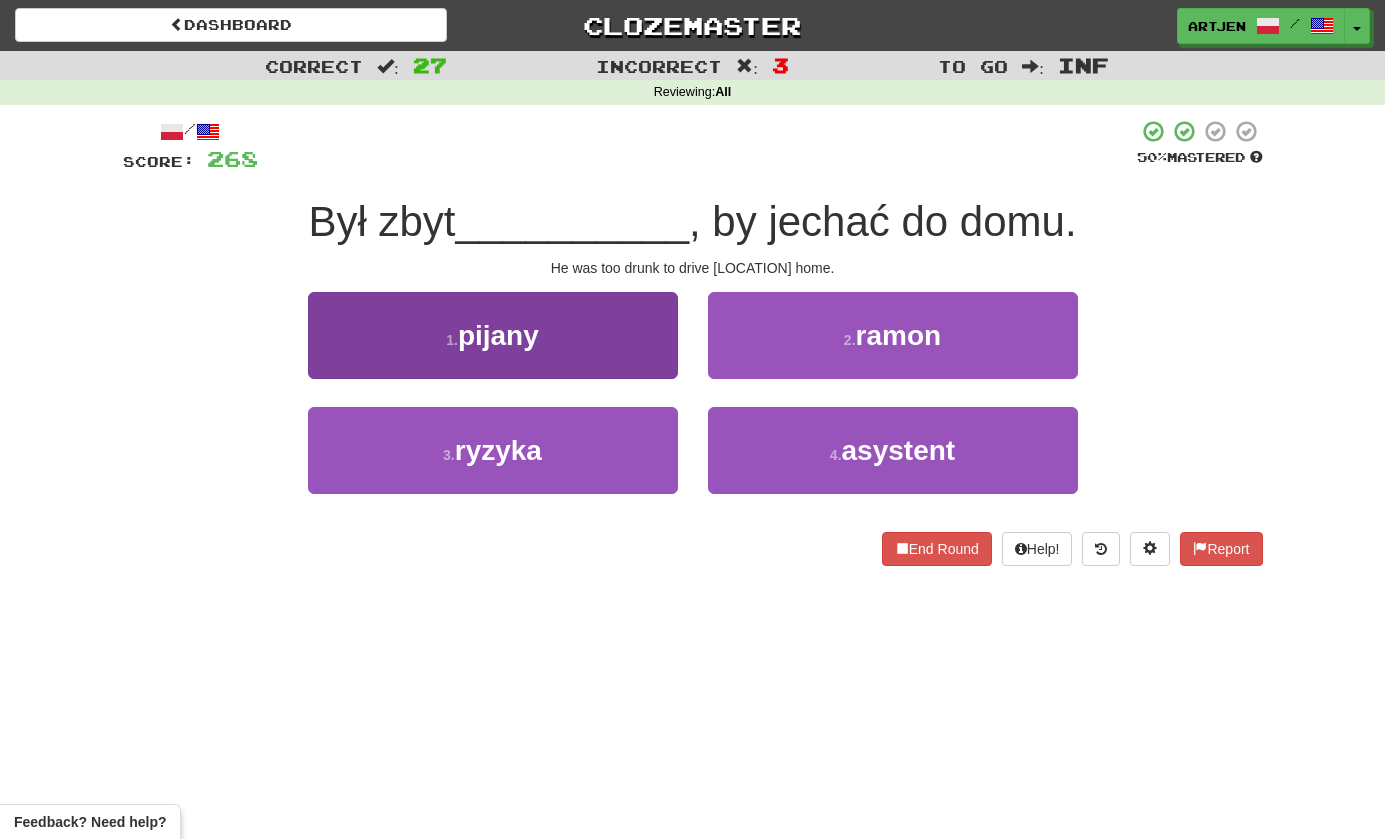 click on "1 .  pijany" at bounding box center [493, 335] 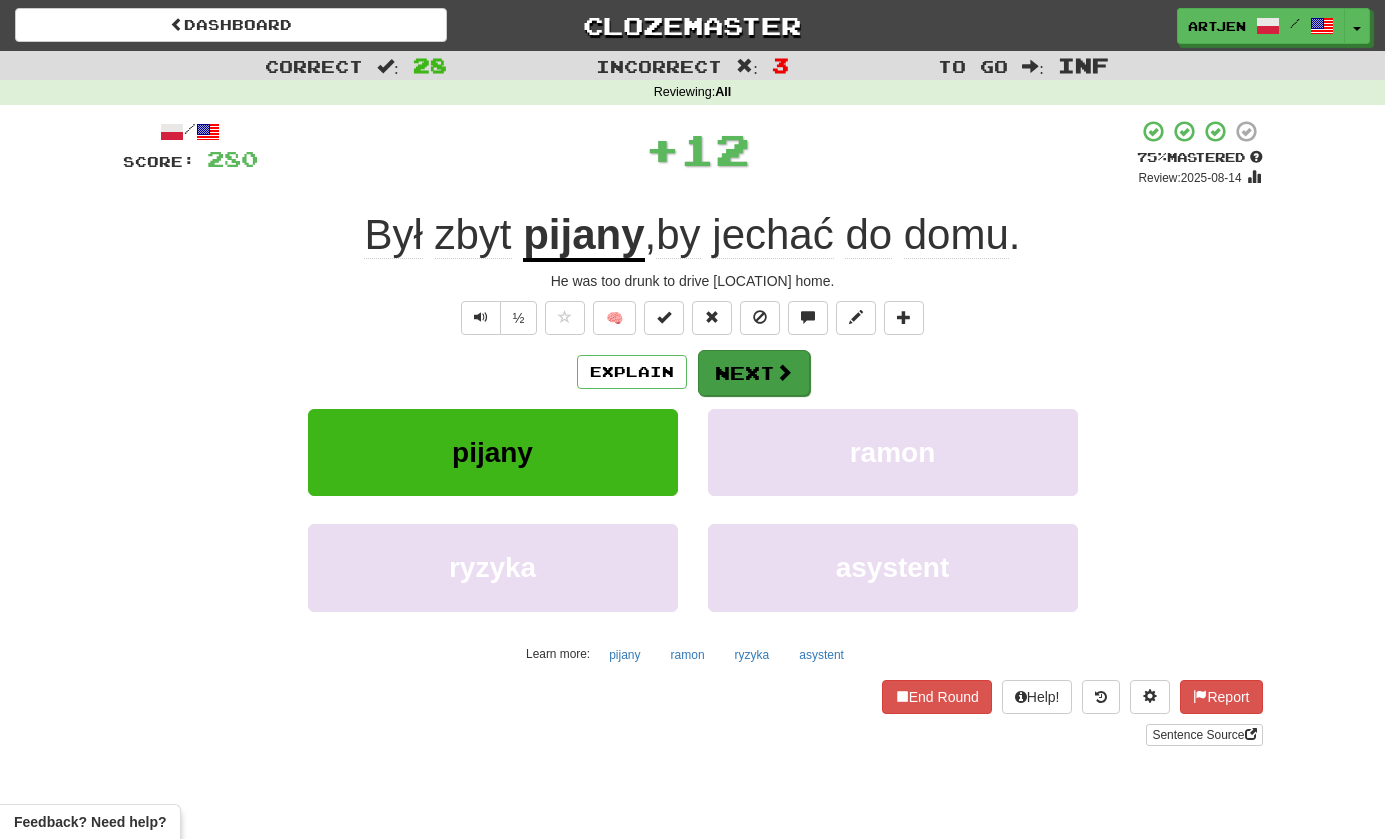 click on "Next" at bounding box center (754, 373) 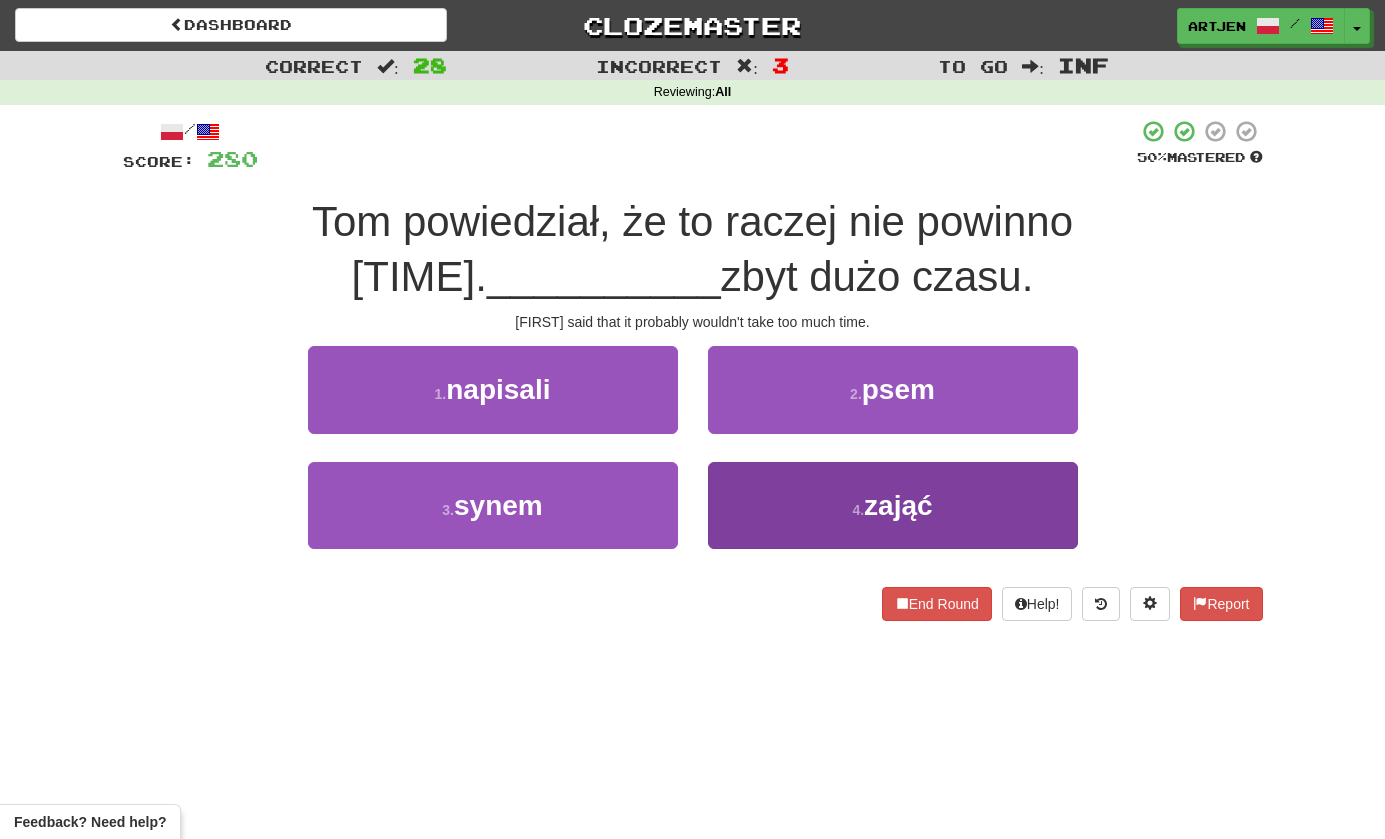 click on "4 .  zająć" at bounding box center [893, 505] 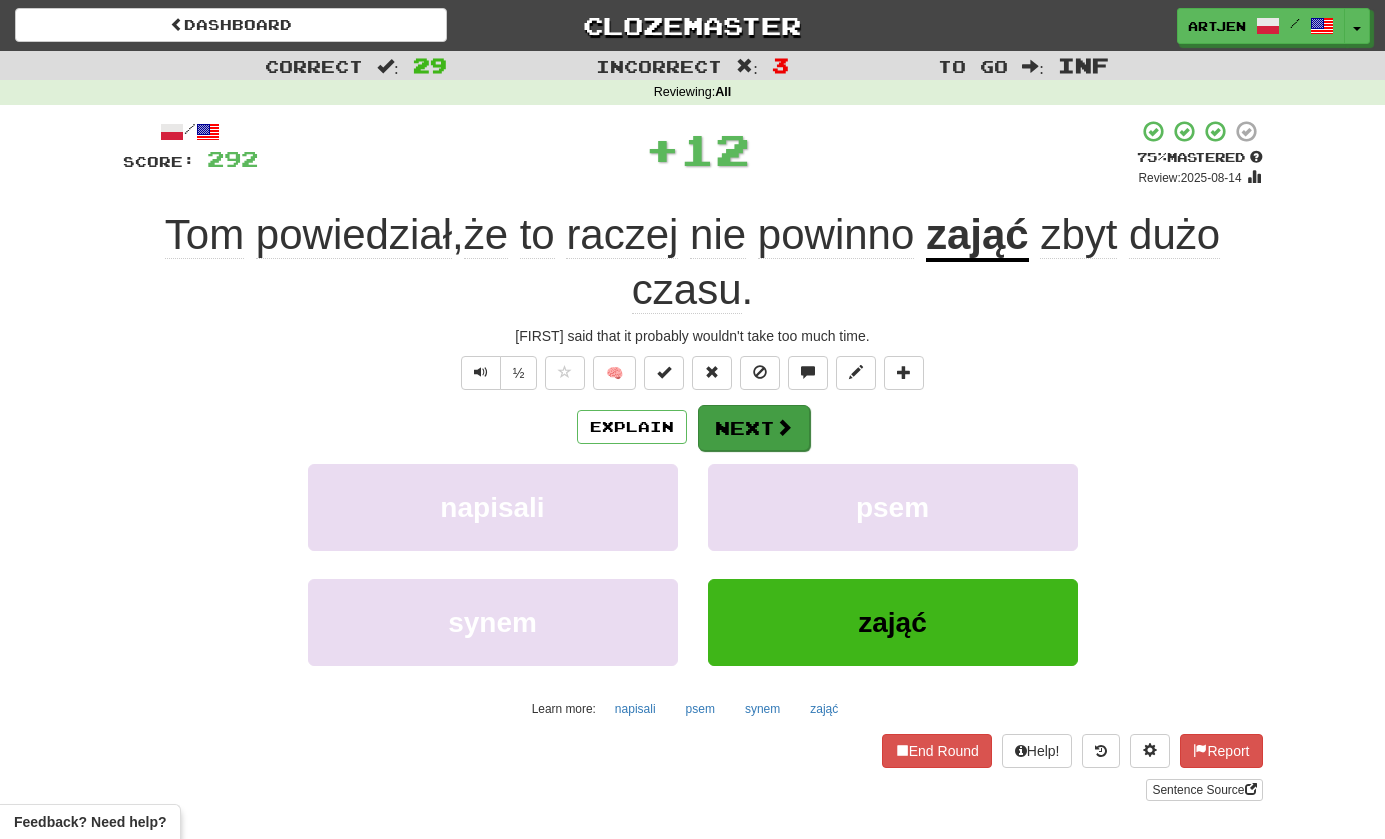 click at bounding box center (784, 427) 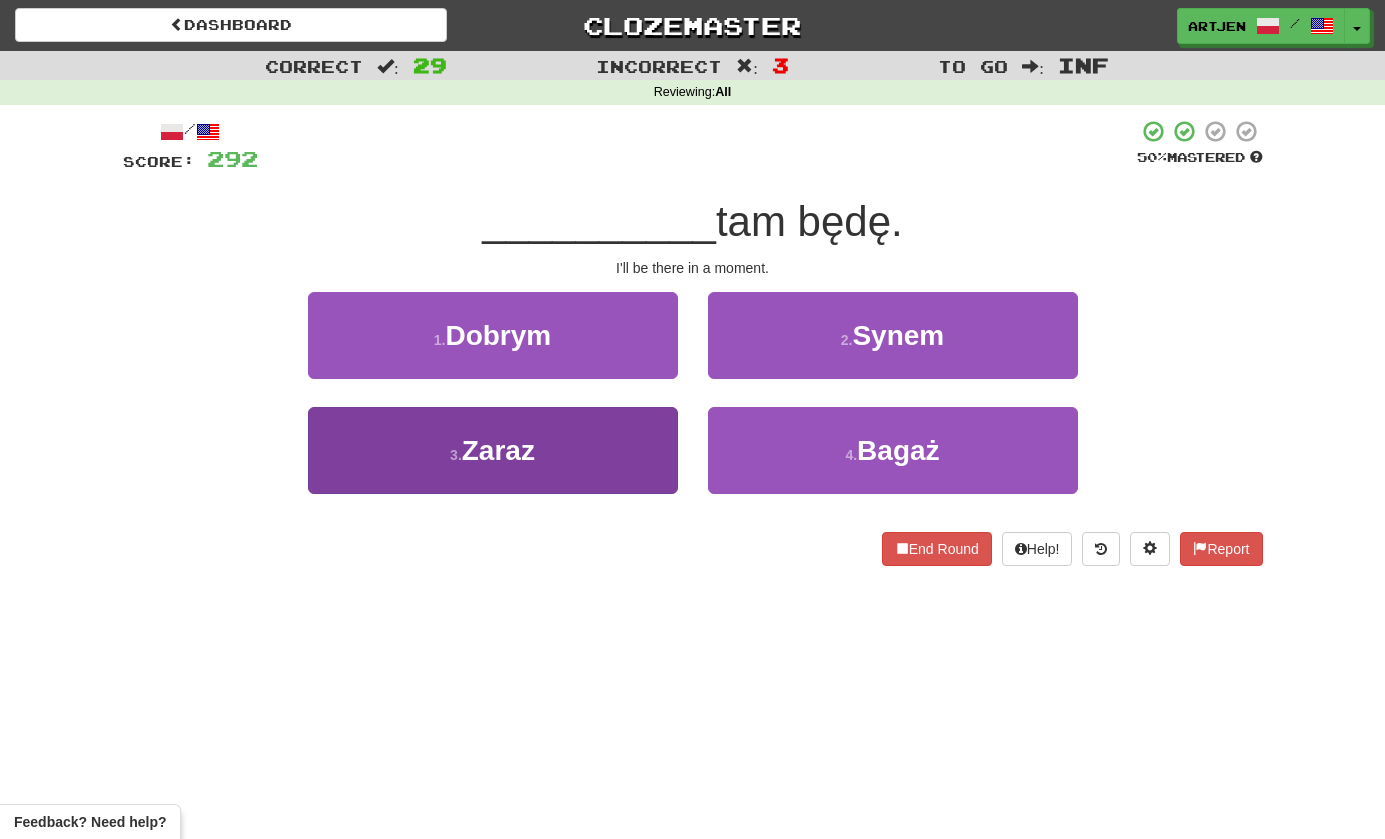 click on "3 .  Zaraz" at bounding box center [493, 450] 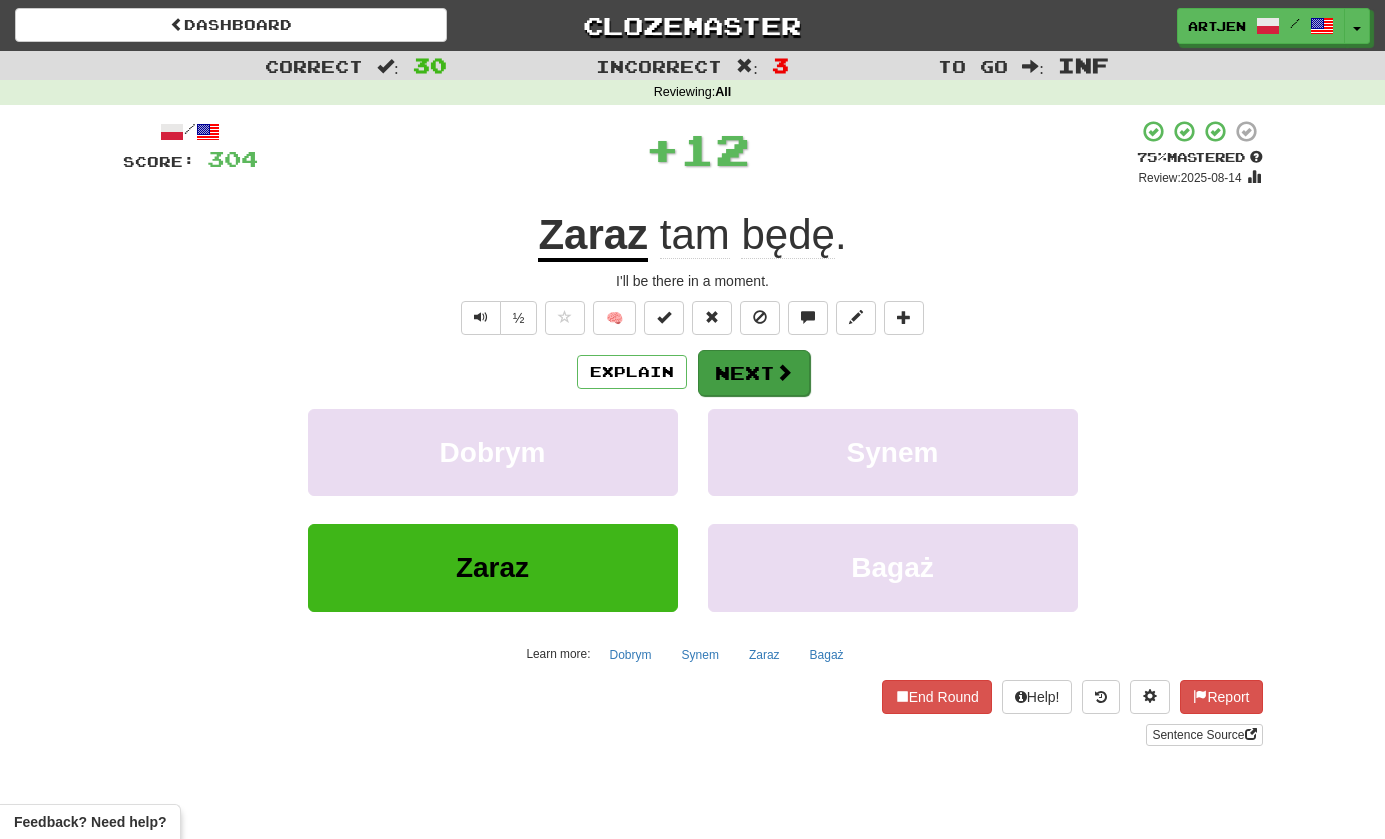 click on "Next" at bounding box center (754, 373) 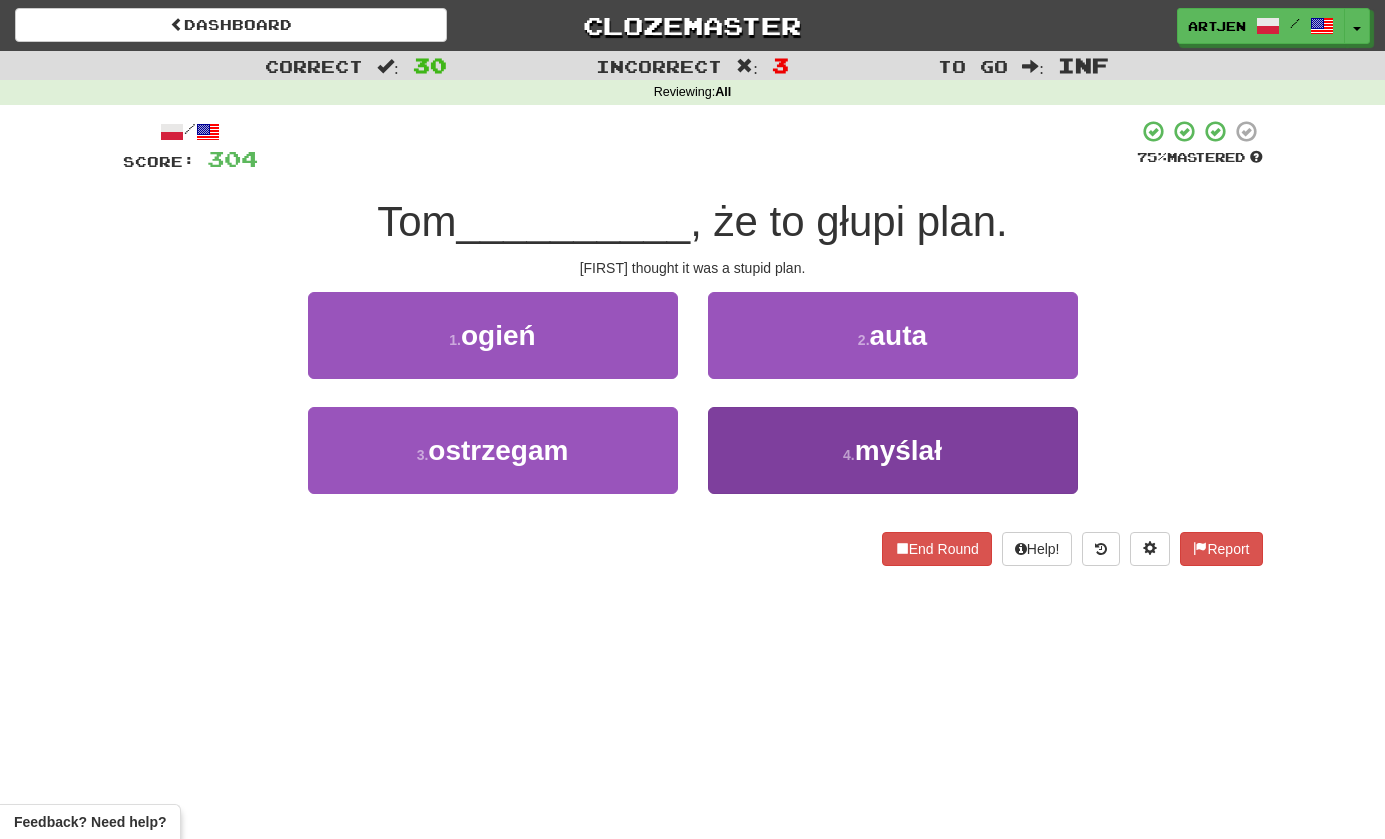 click on "4 .  myślał" at bounding box center [893, 450] 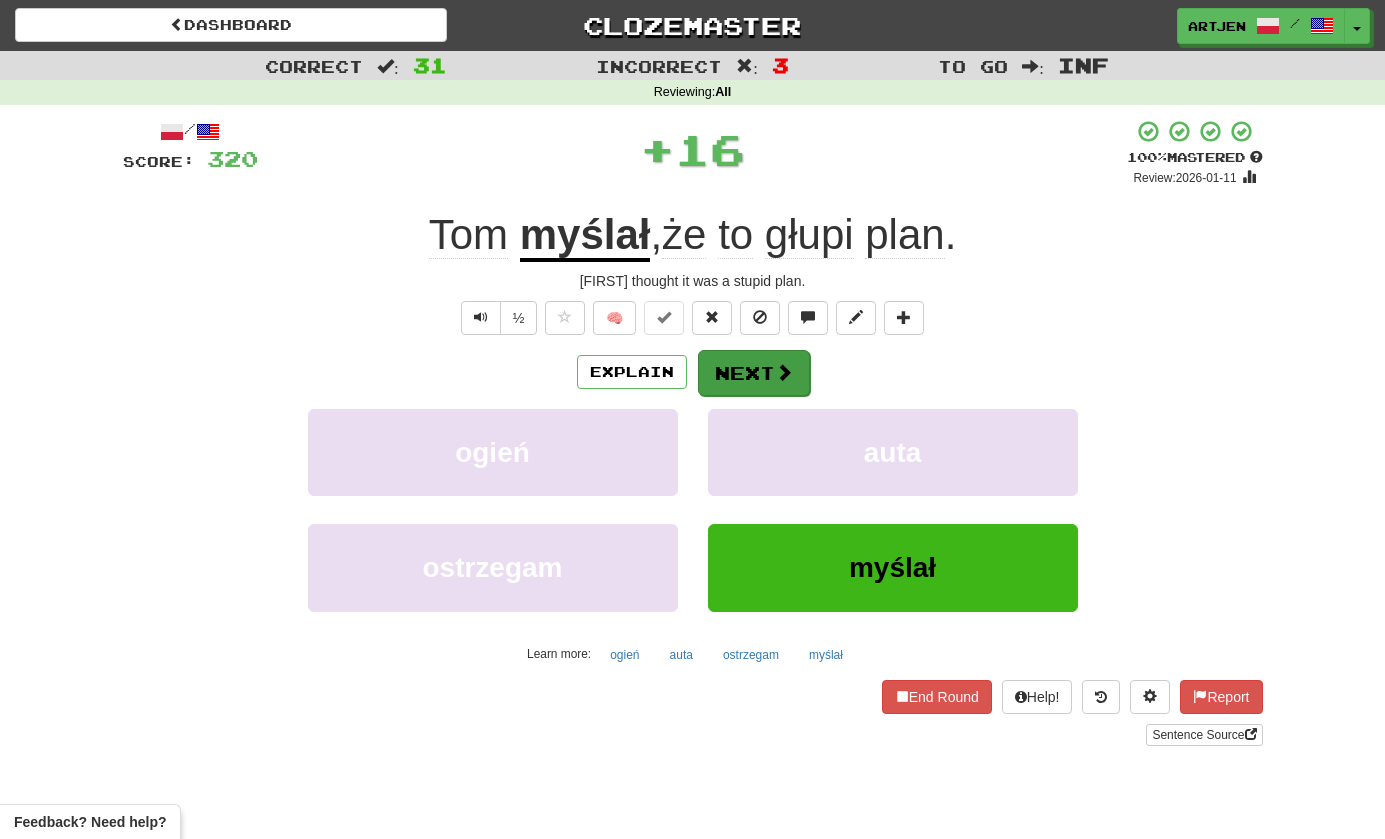 click on "Next" at bounding box center [754, 373] 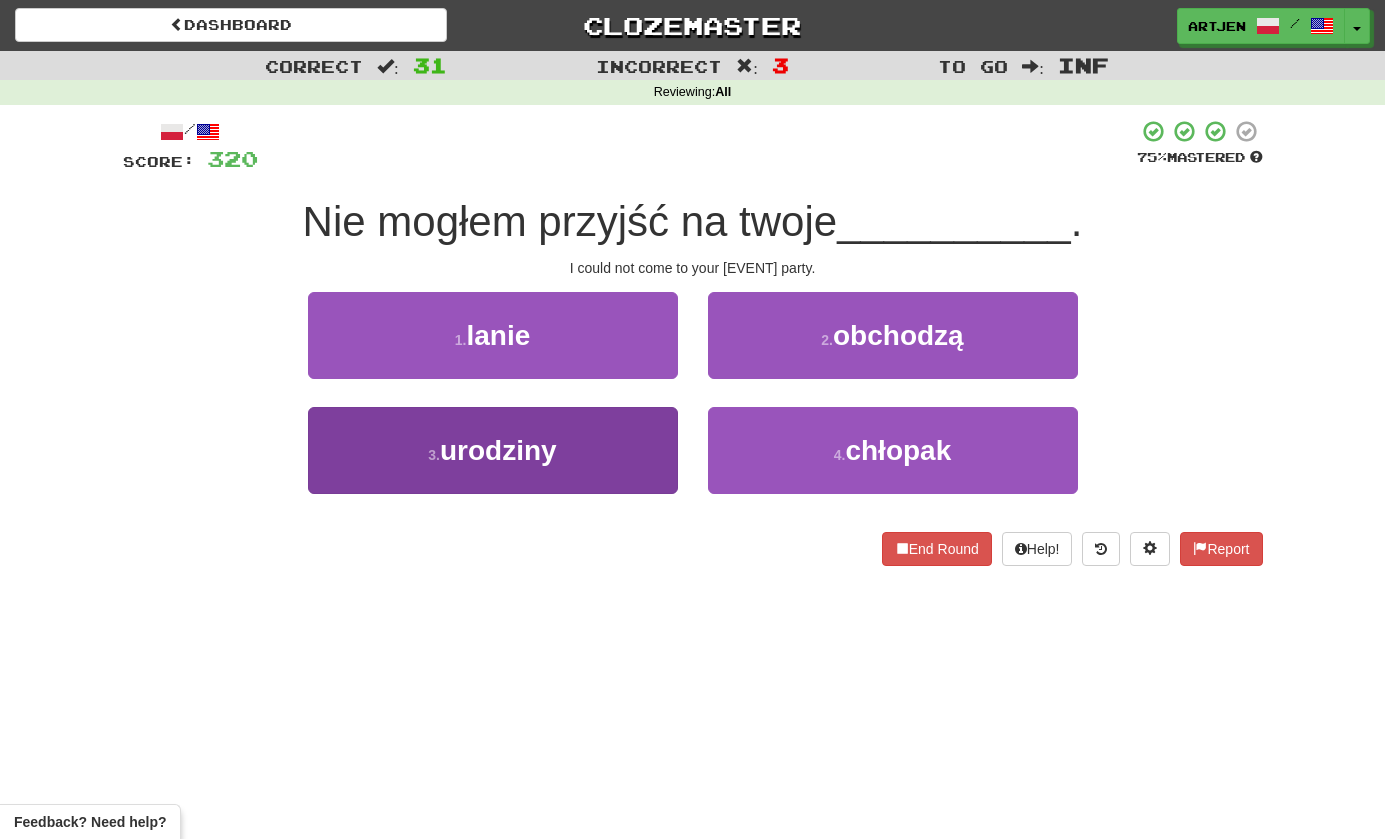 click on "3 .  urodziny" at bounding box center [493, 450] 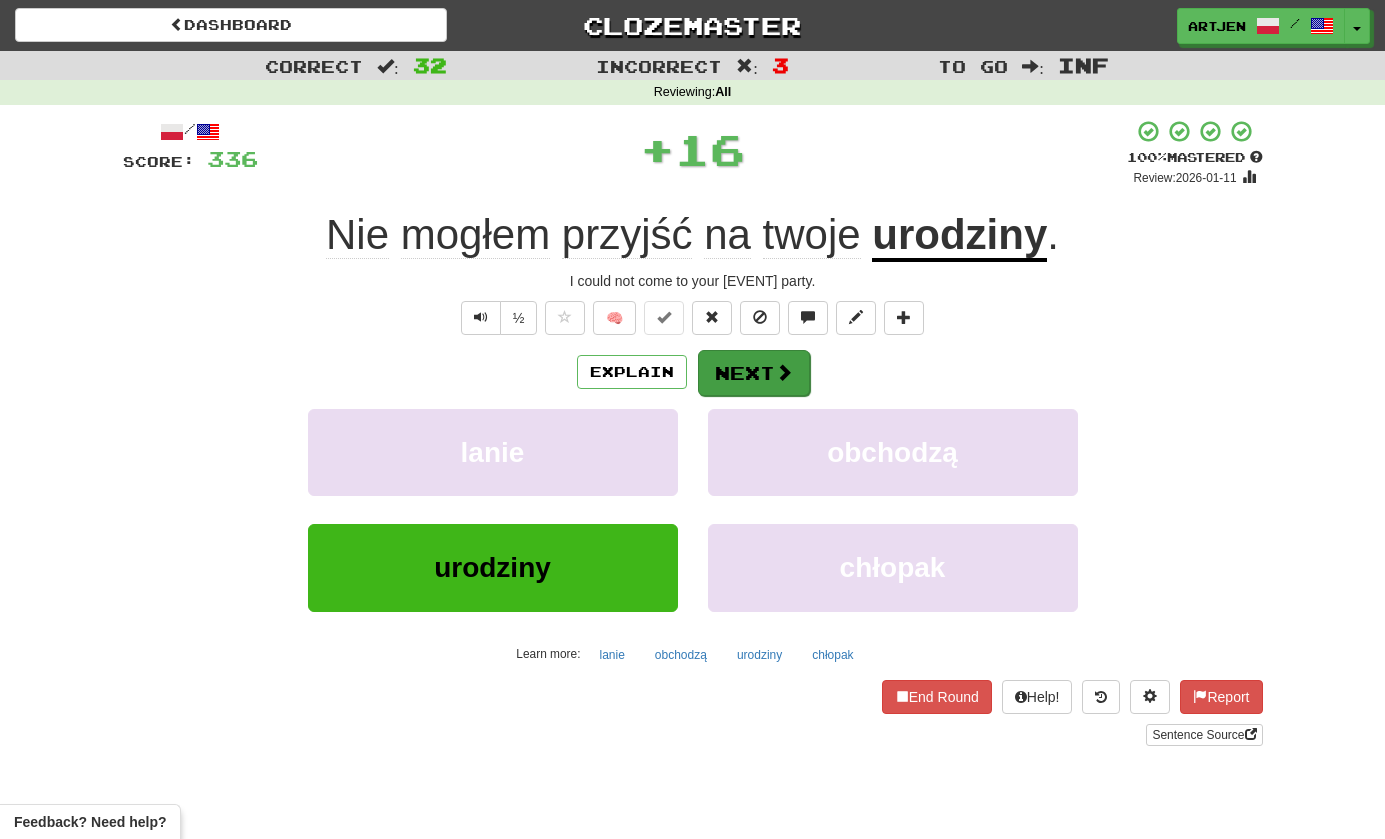 click on "Next" at bounding box center [754, 373] 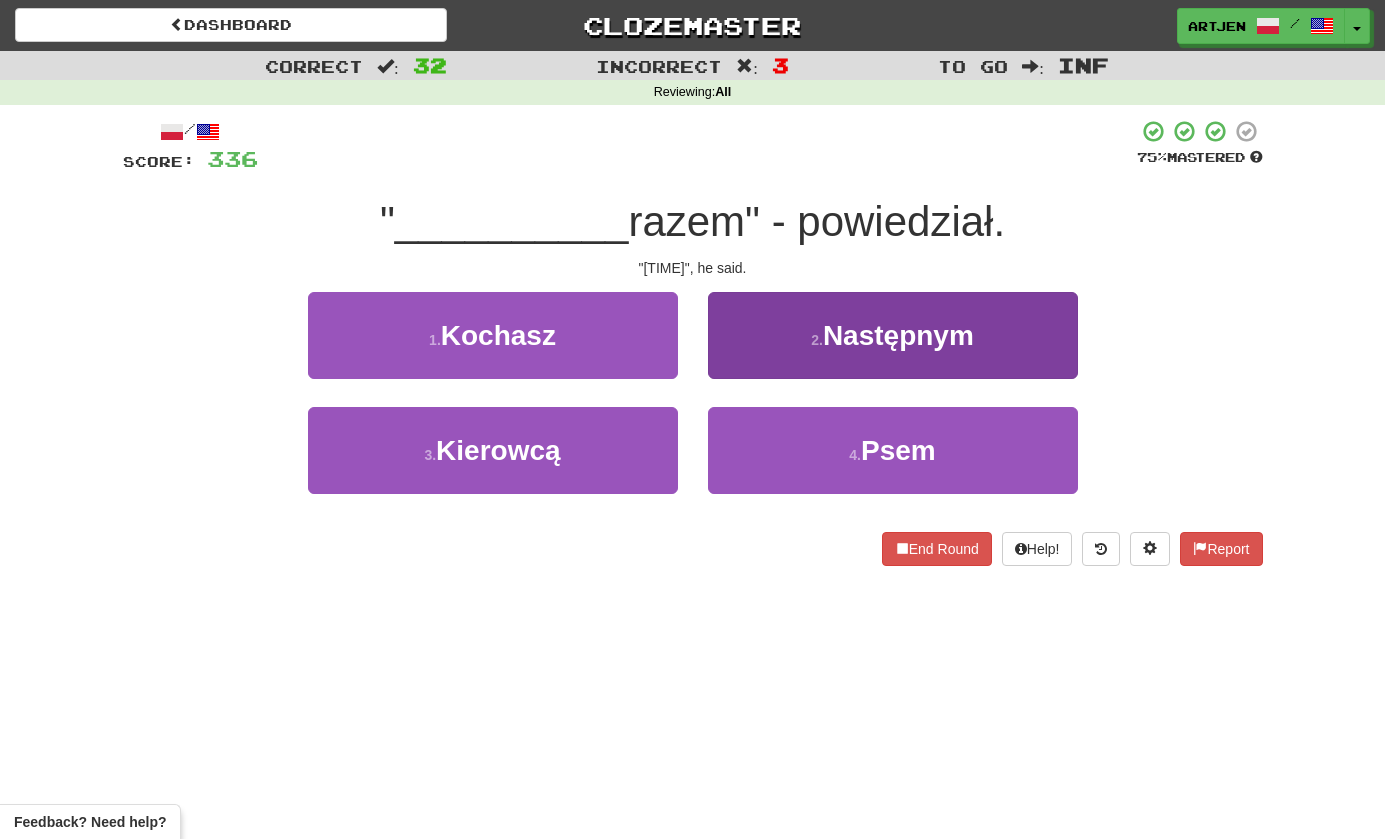 click on "2 .  Następnym" at bounding box center (893, 335) 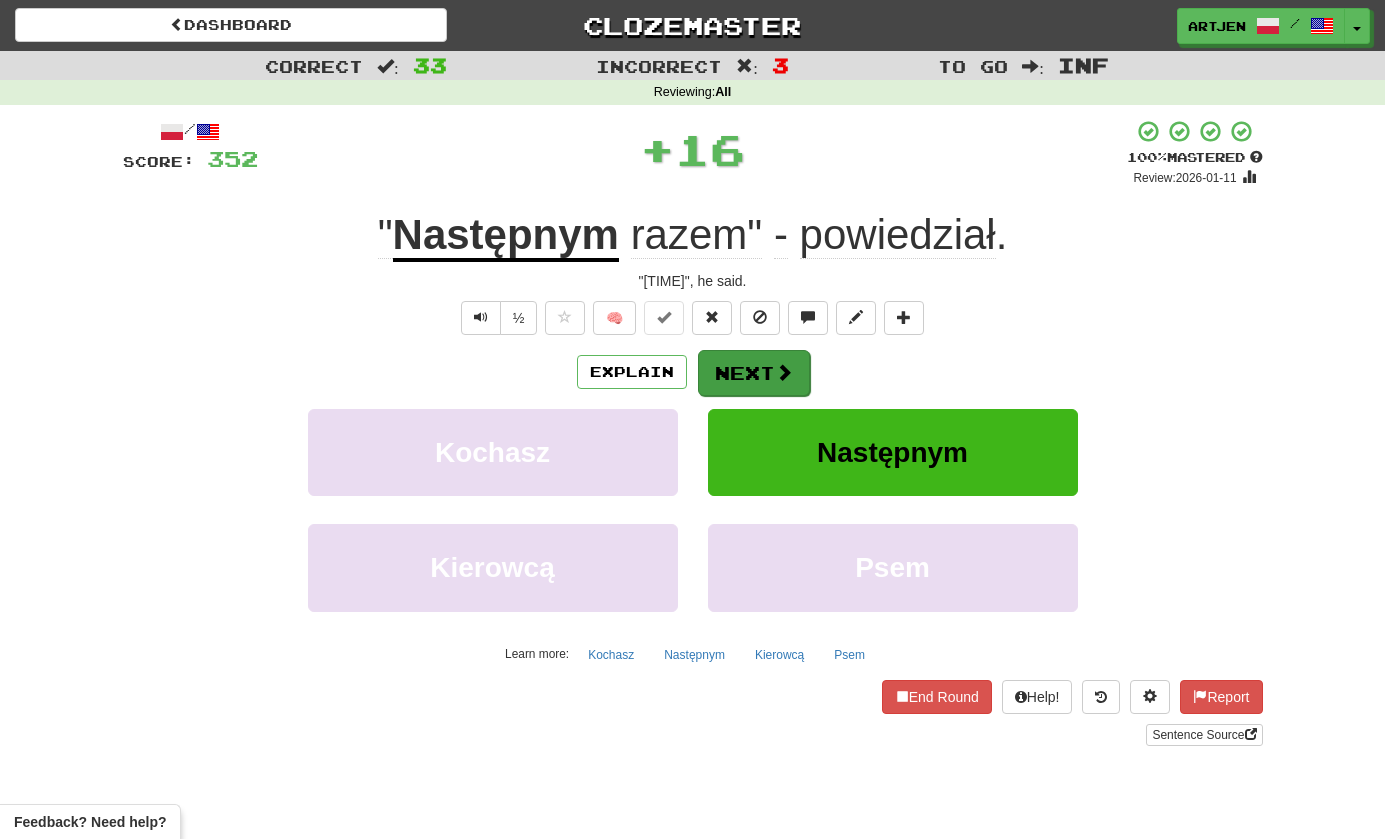 click on "Next" at bounding box center [754, 373] 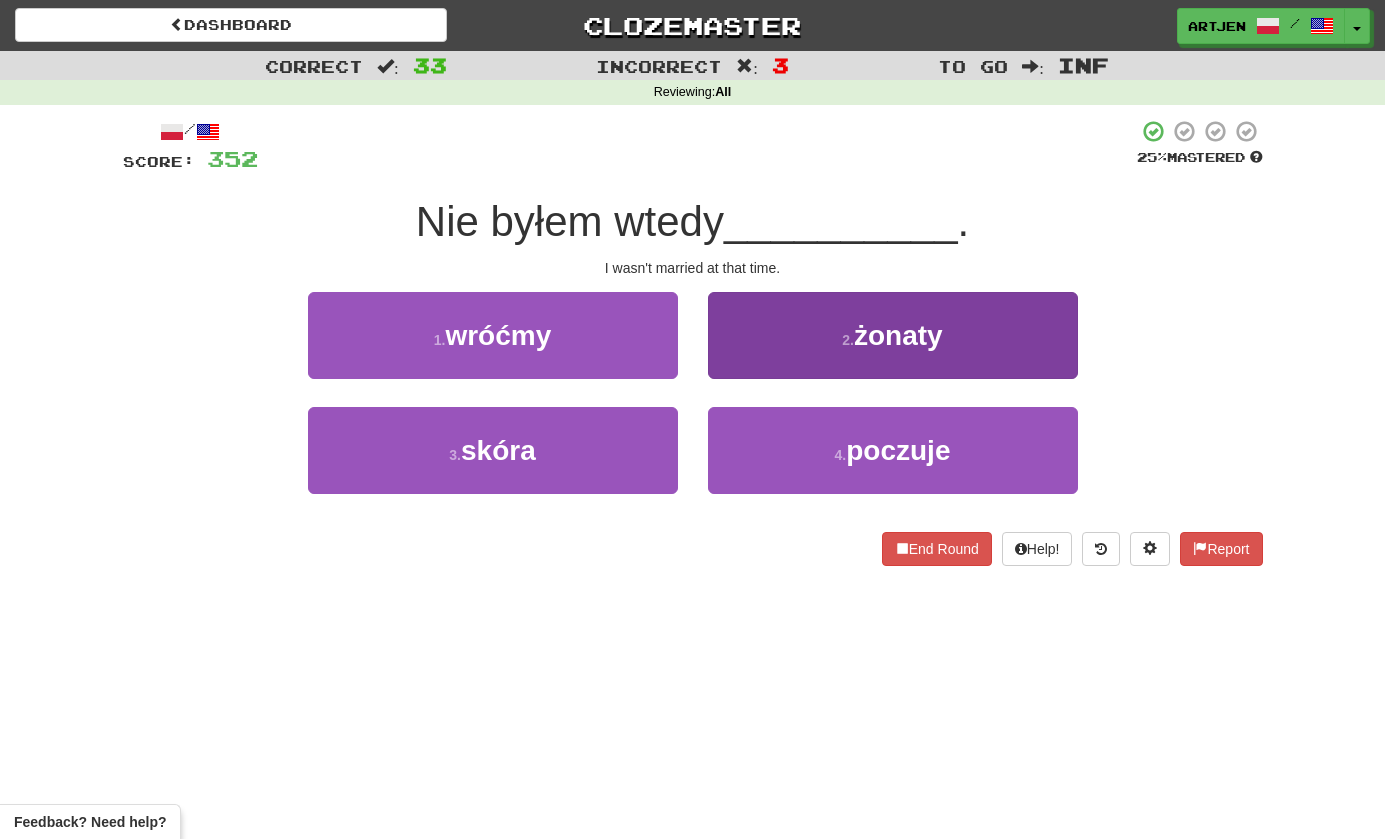 click on "2 .  żonaty" at bounding box center [893, 335] 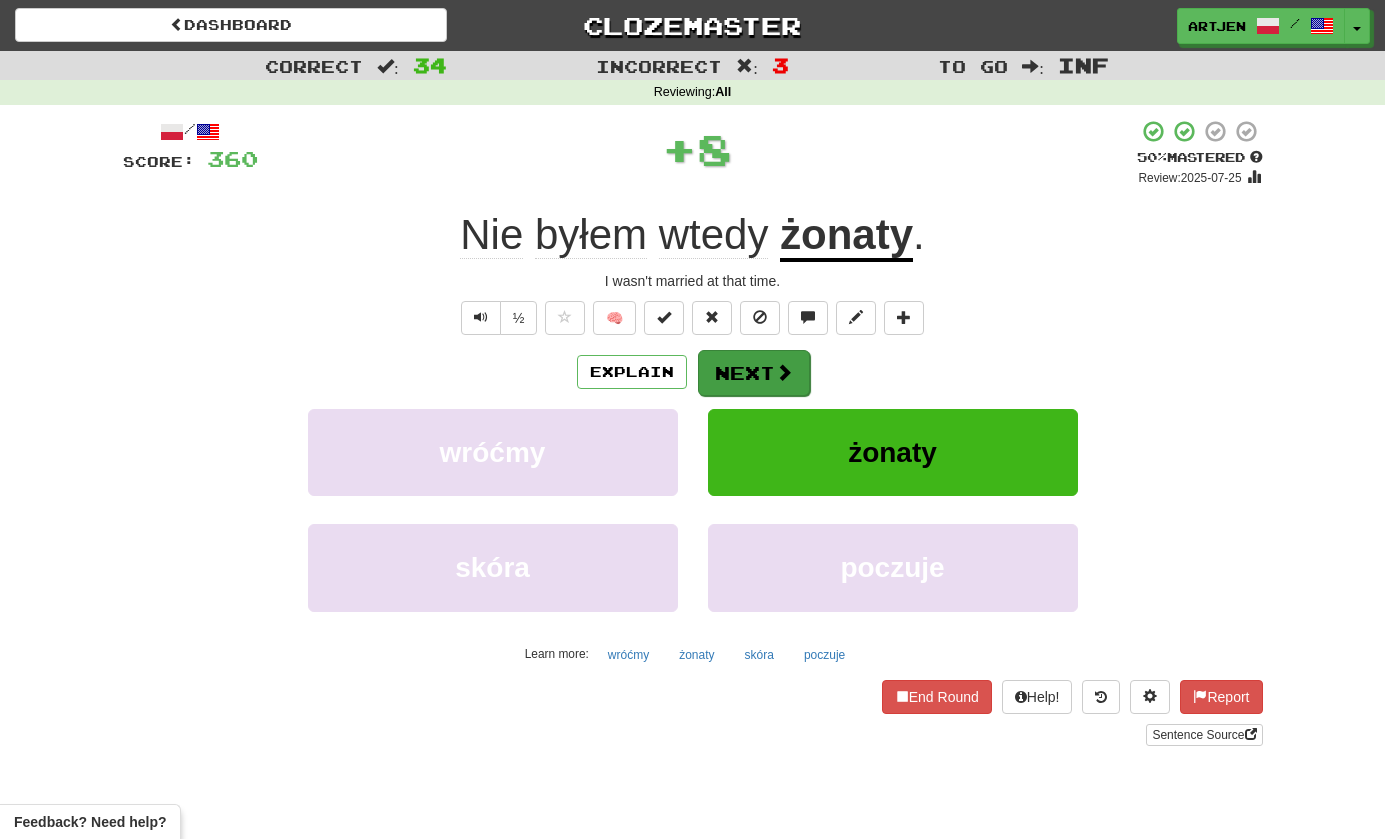click on "Next" at bounding box center [754, 373] 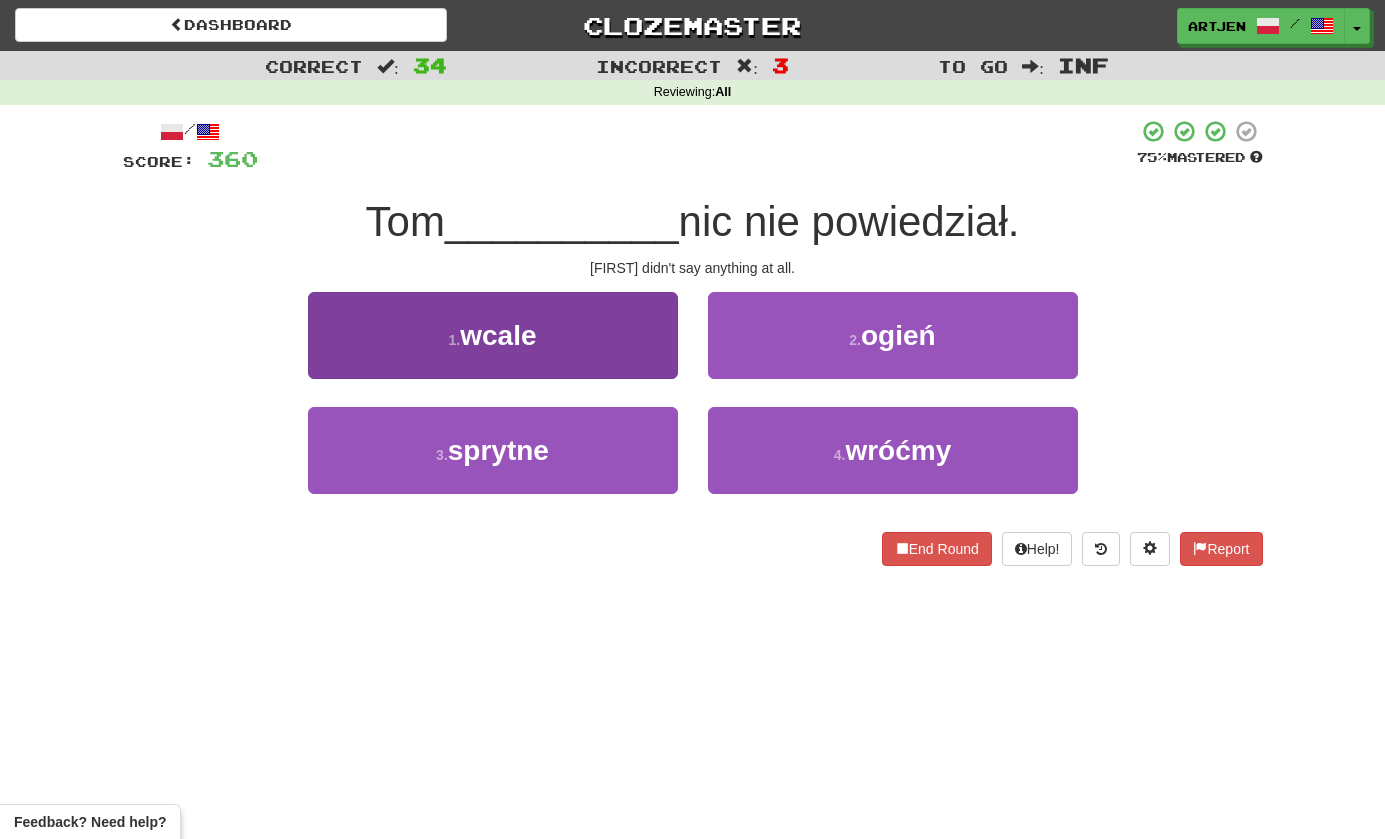 click on "1 .  wcale" at bounding box center (493, 335) 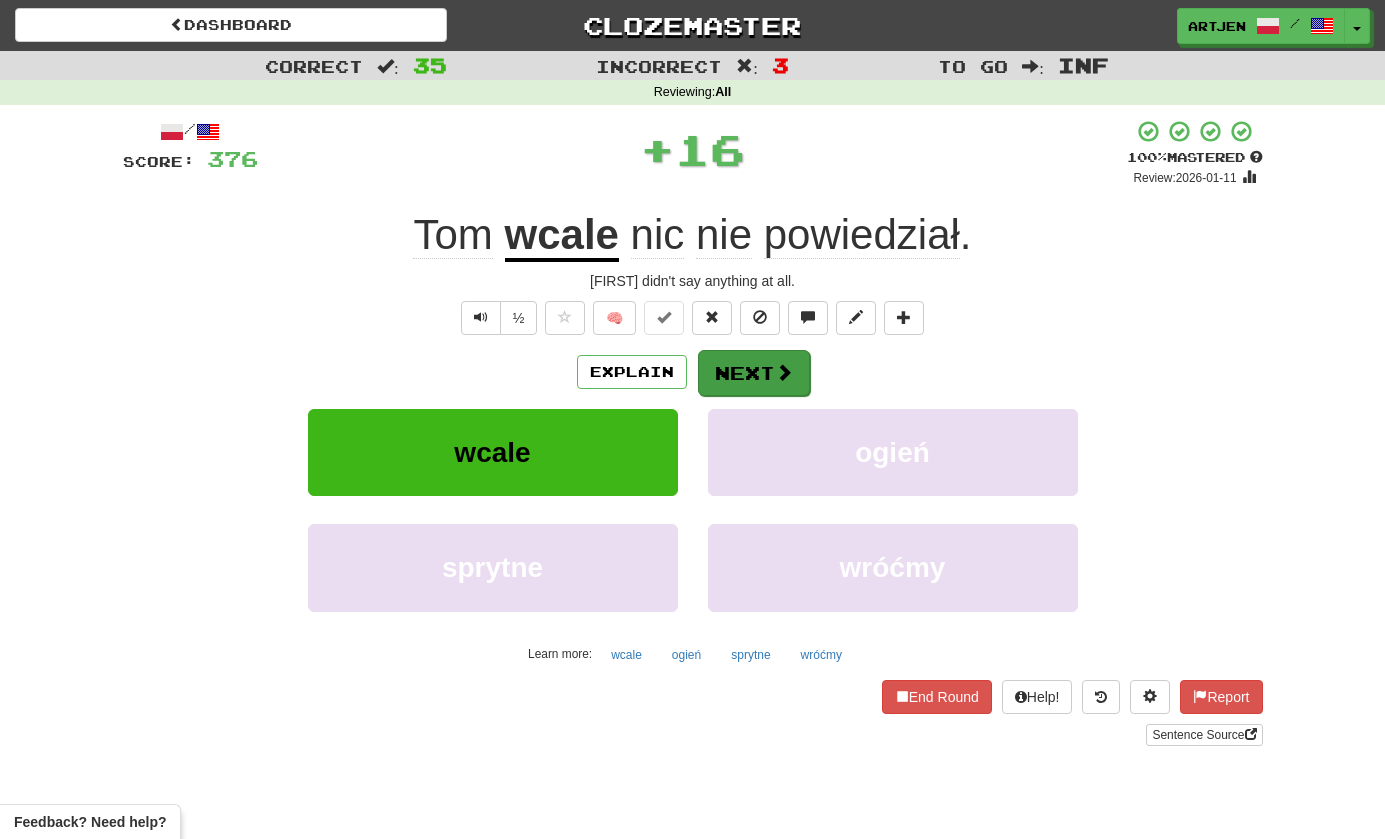click on "Next" at bounding box center (754, 373) 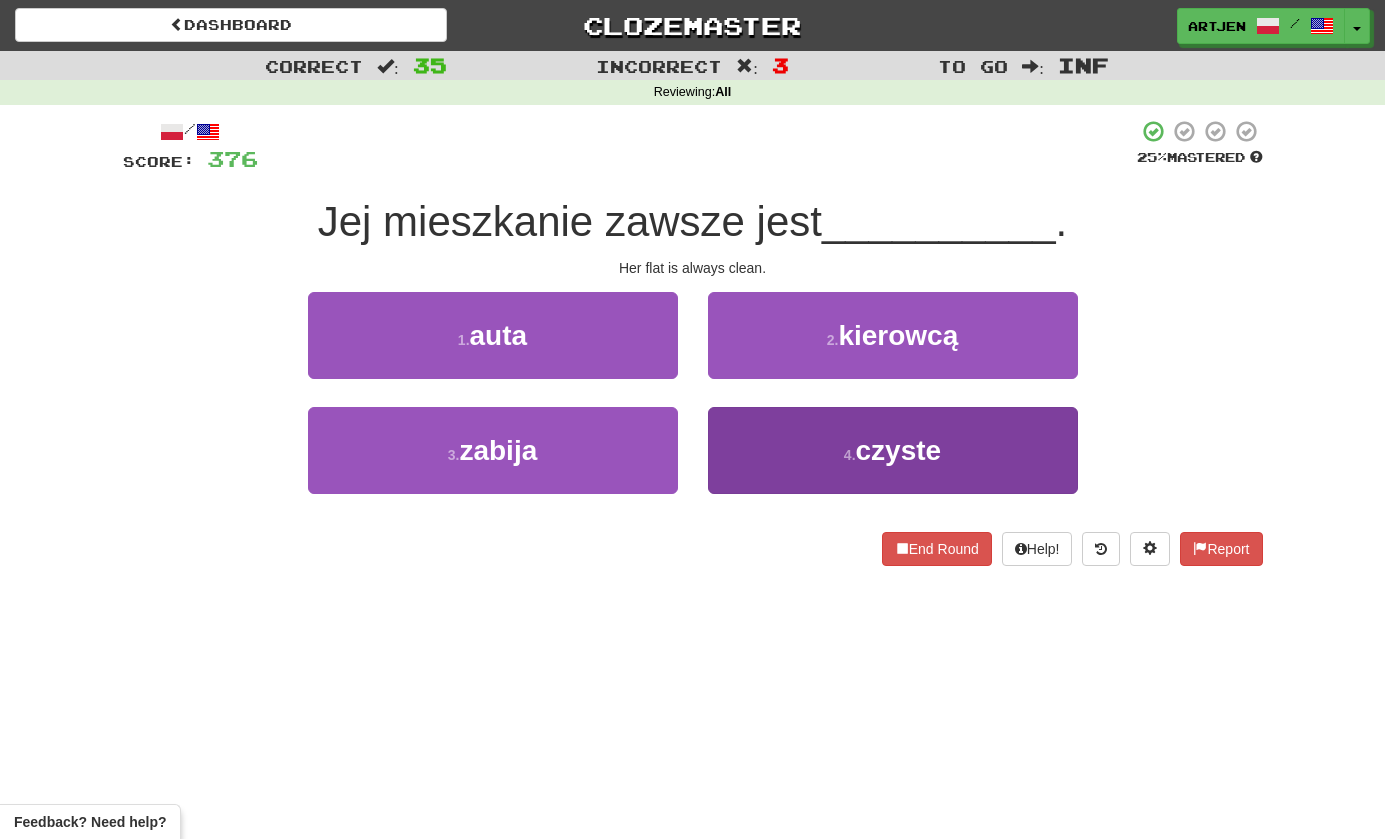 click on "4 .  czyste" at bounding box center [893, 450] 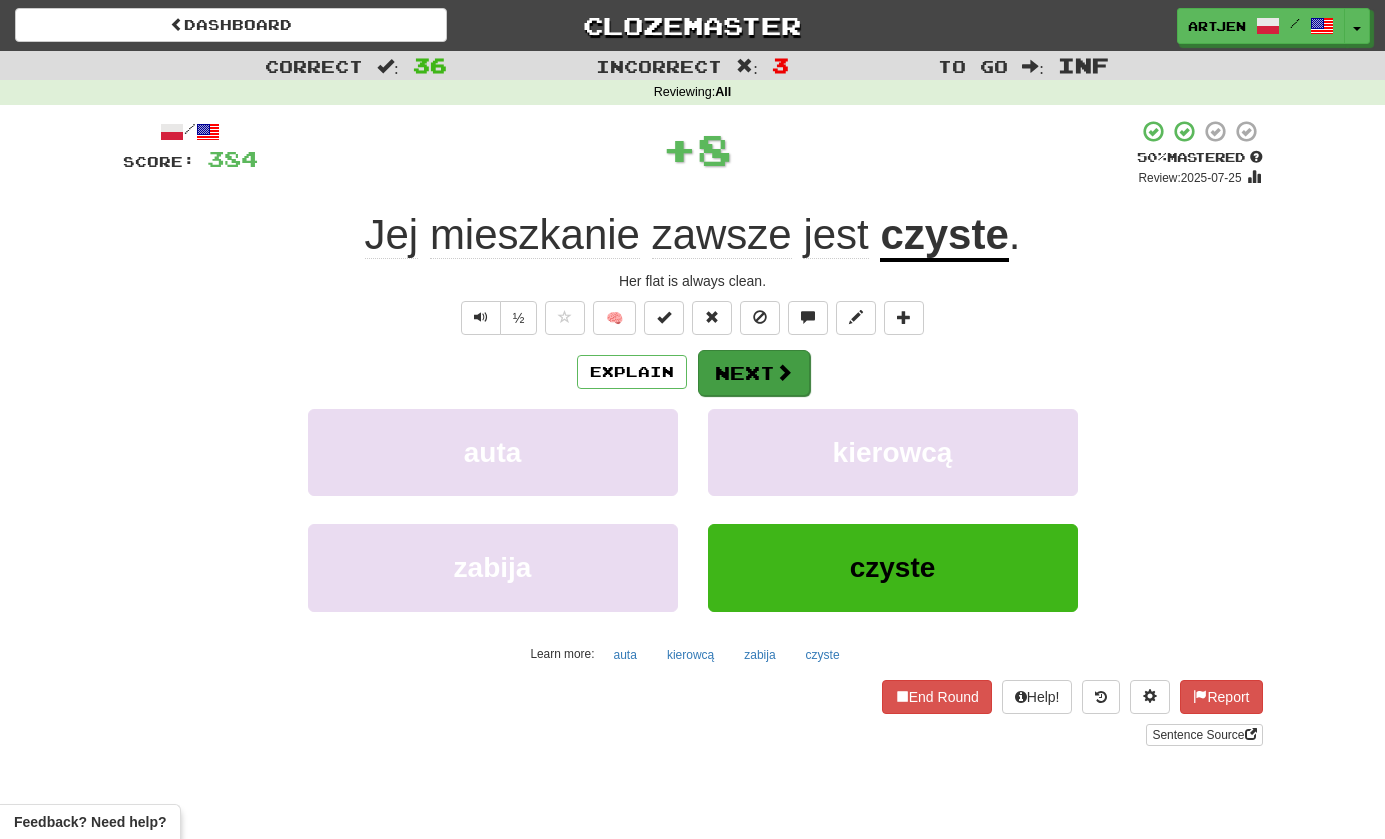 click at bounding box center [784, 372] 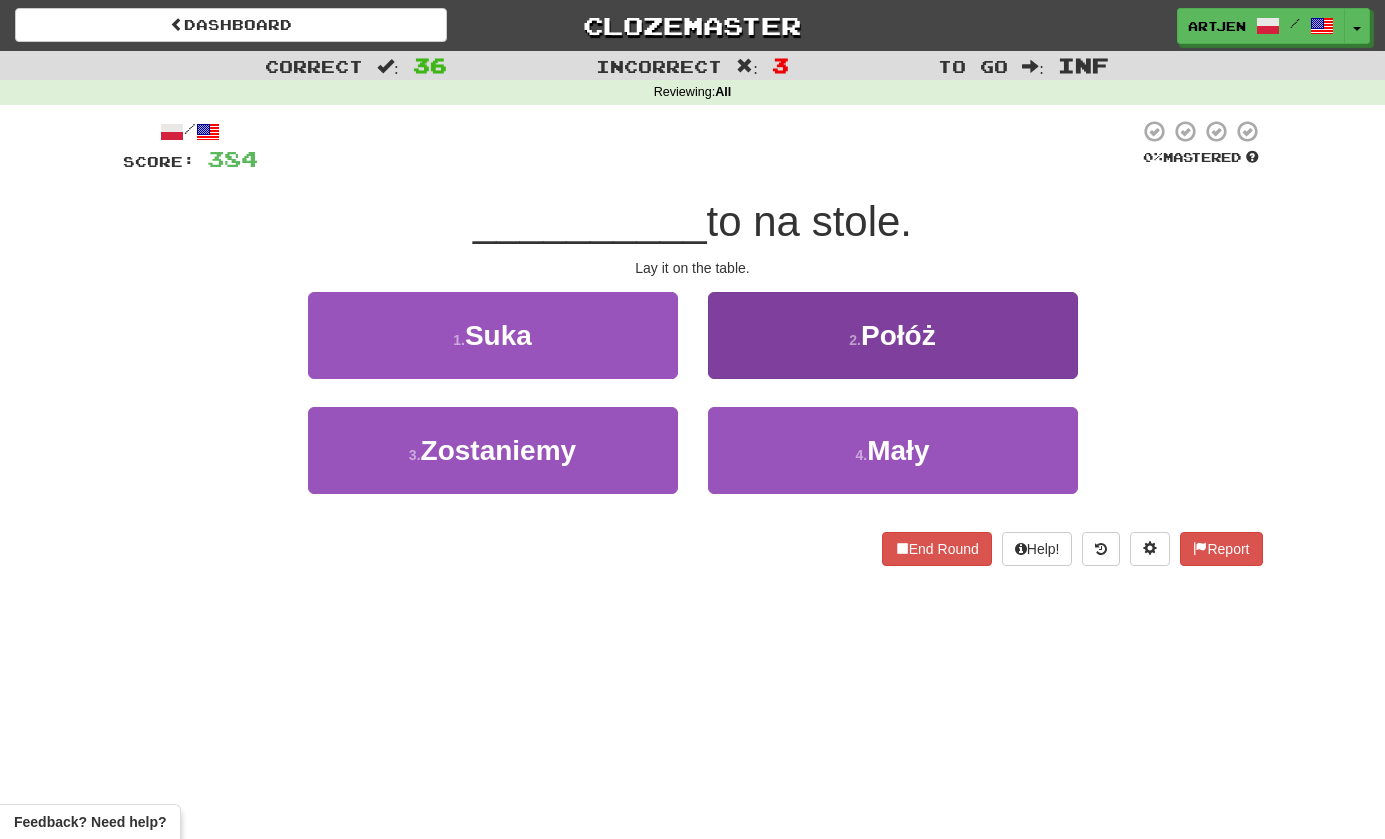 click on "2 .  Połóż" at bounding box center (893, 335) 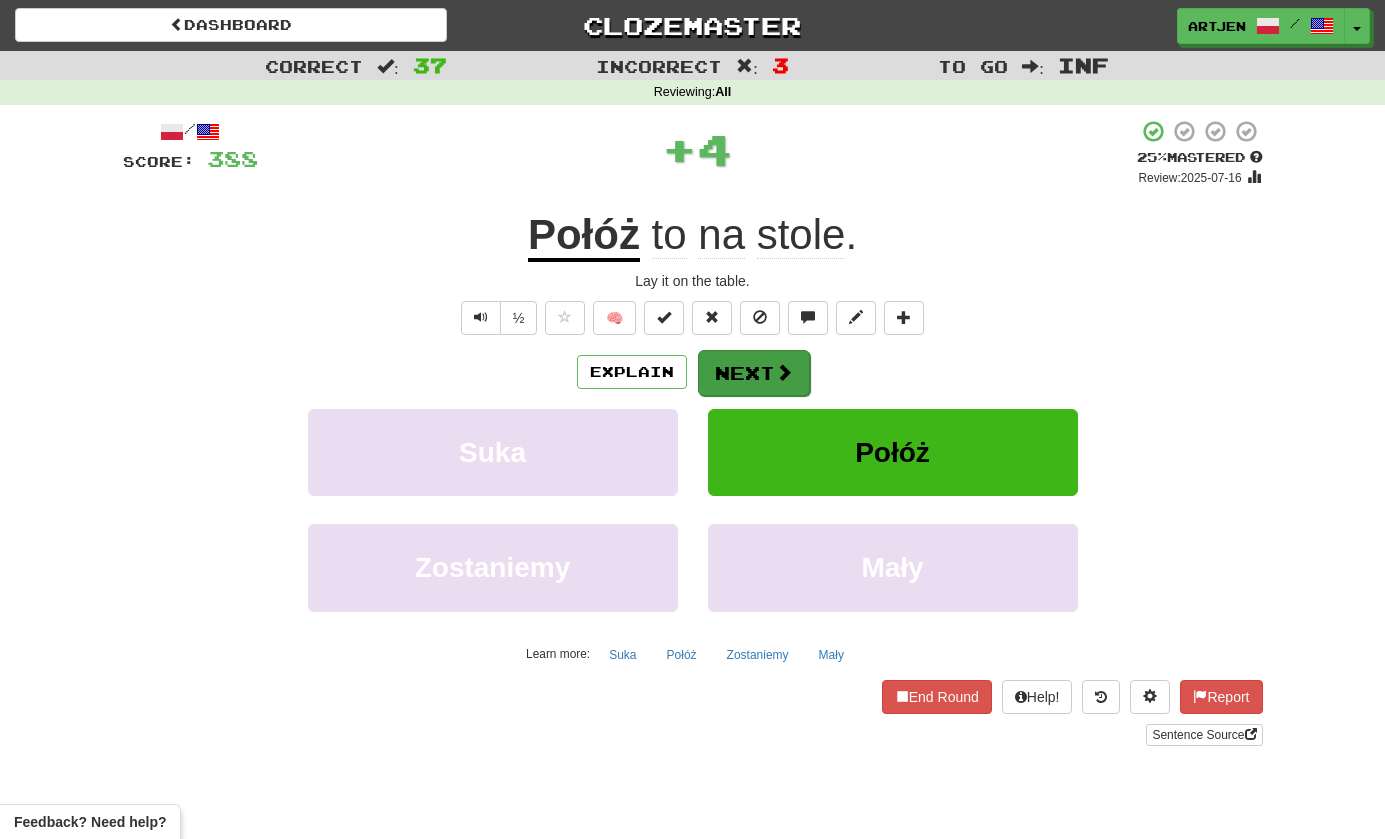 click on "Next" at bounding box center [754, 373] 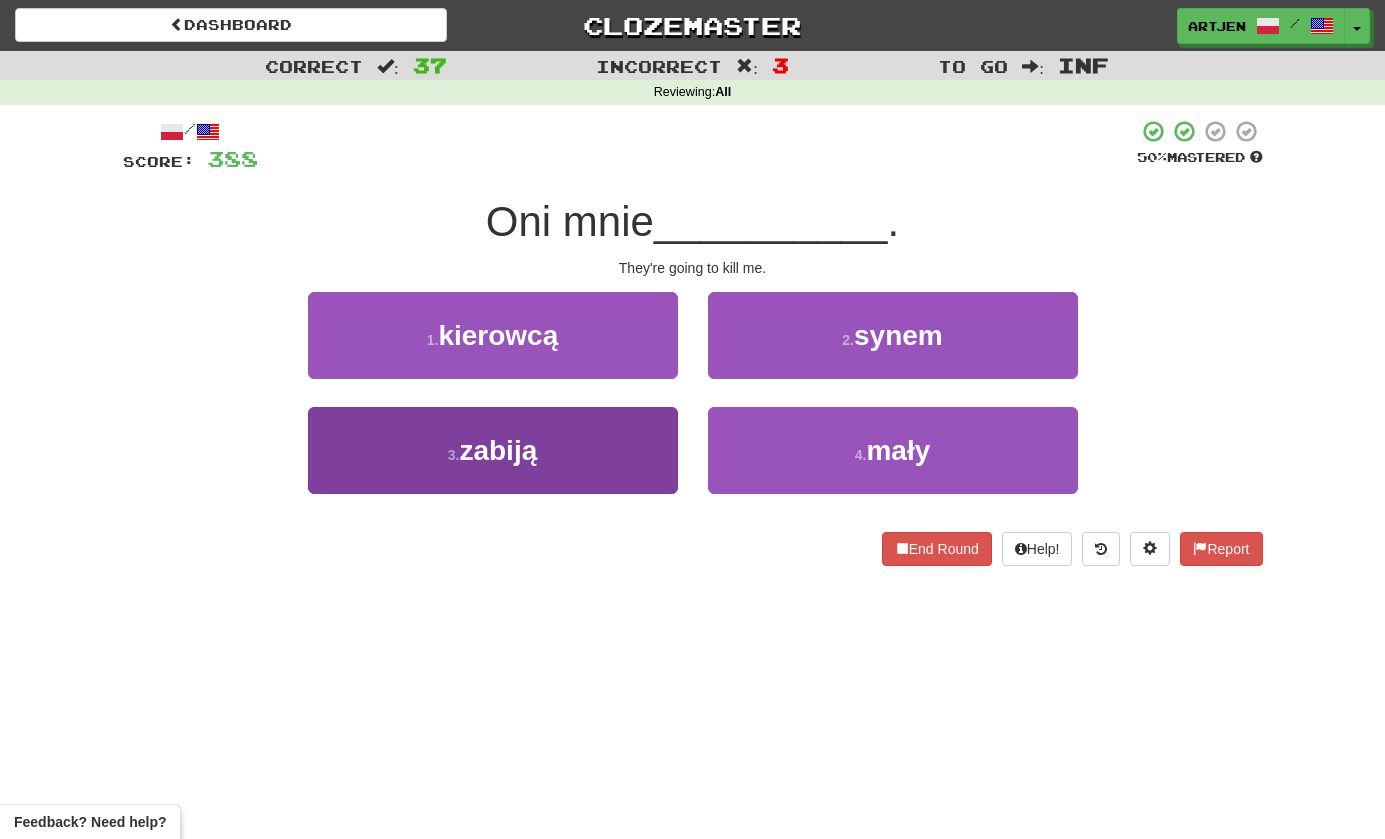 click on "3 .  zabiją" at bounding box center (493, 450) 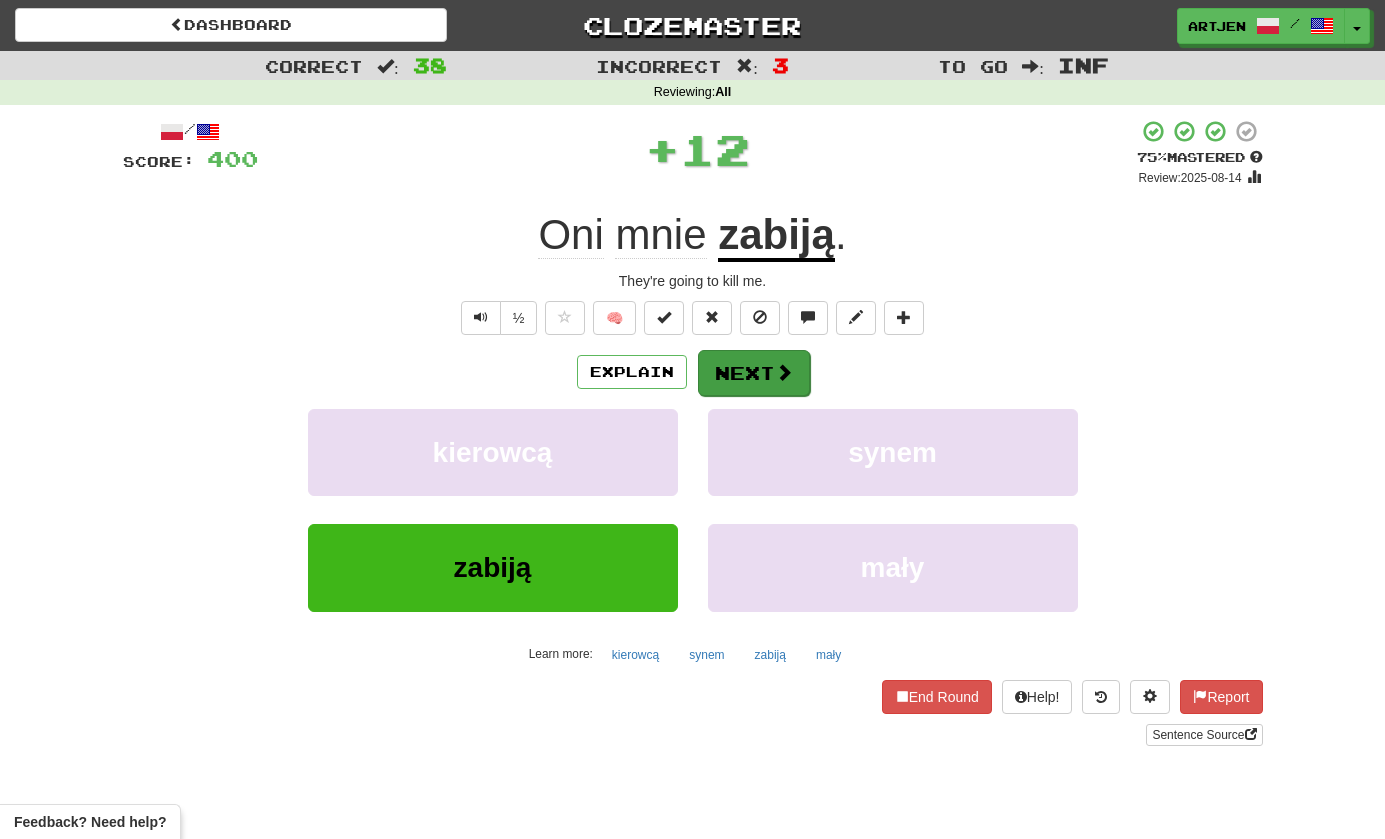 click on "Next" at bounding box center (754, 373) 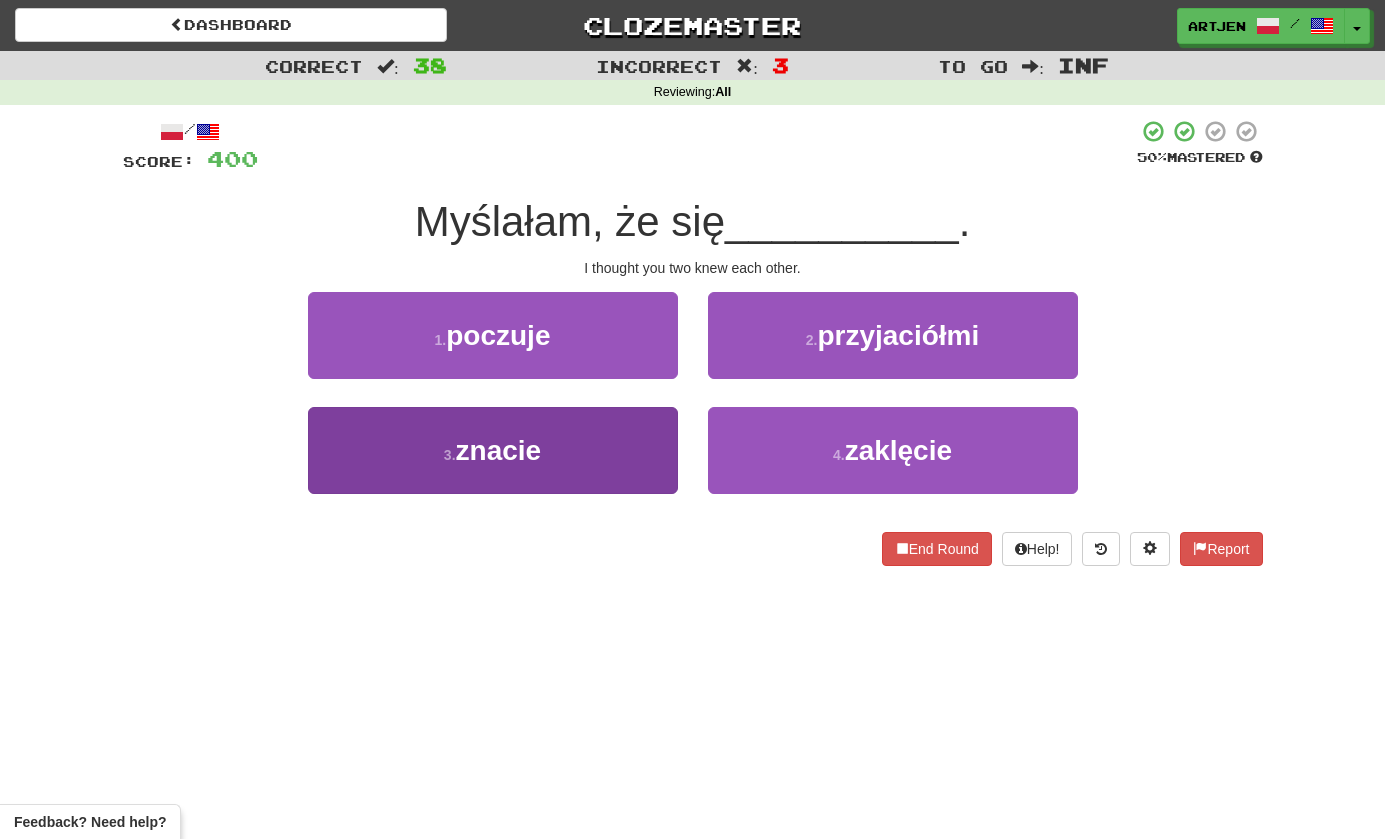 click on "3 .  znacie" at bounding box center [493, 450] 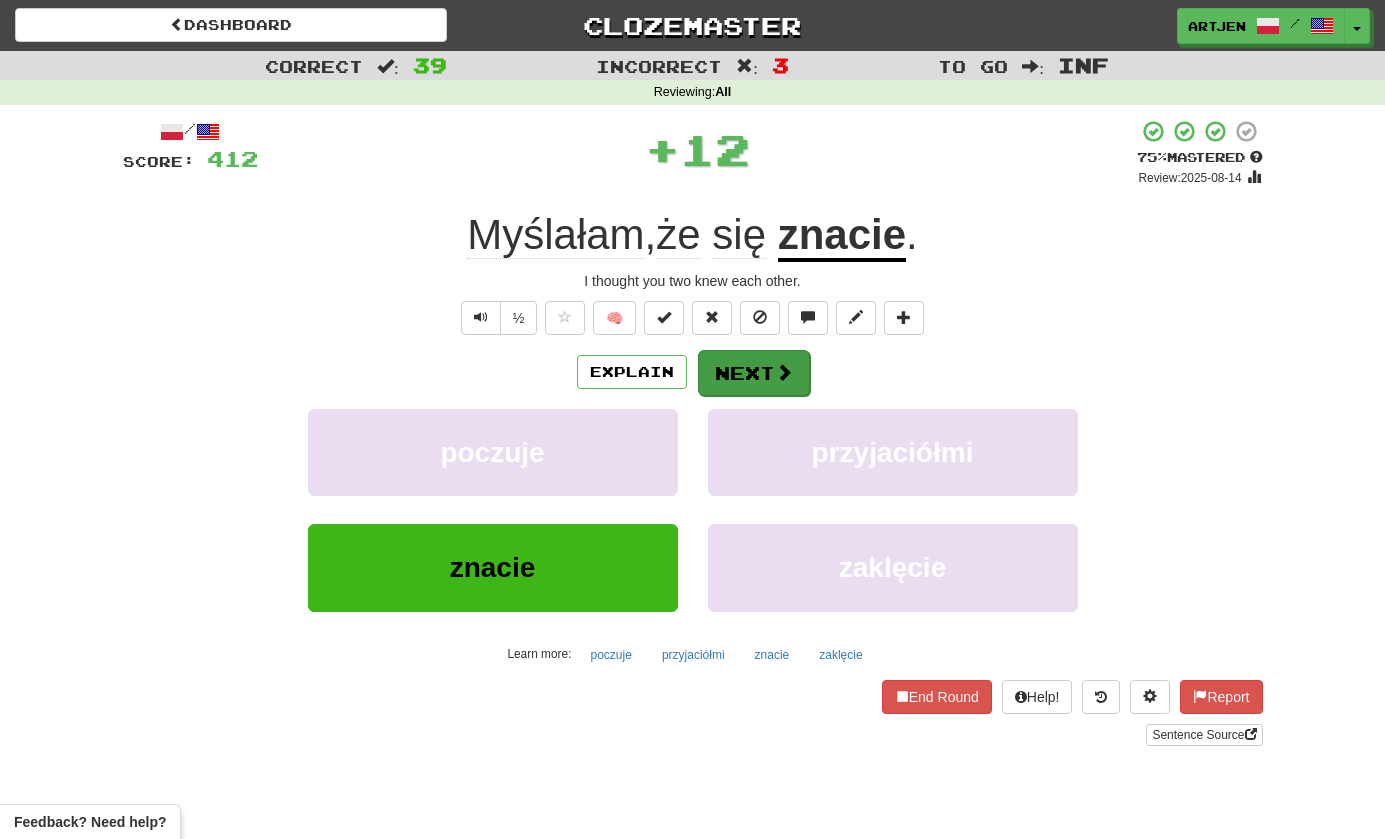 click on "Next" at bounding box center (754, 373) 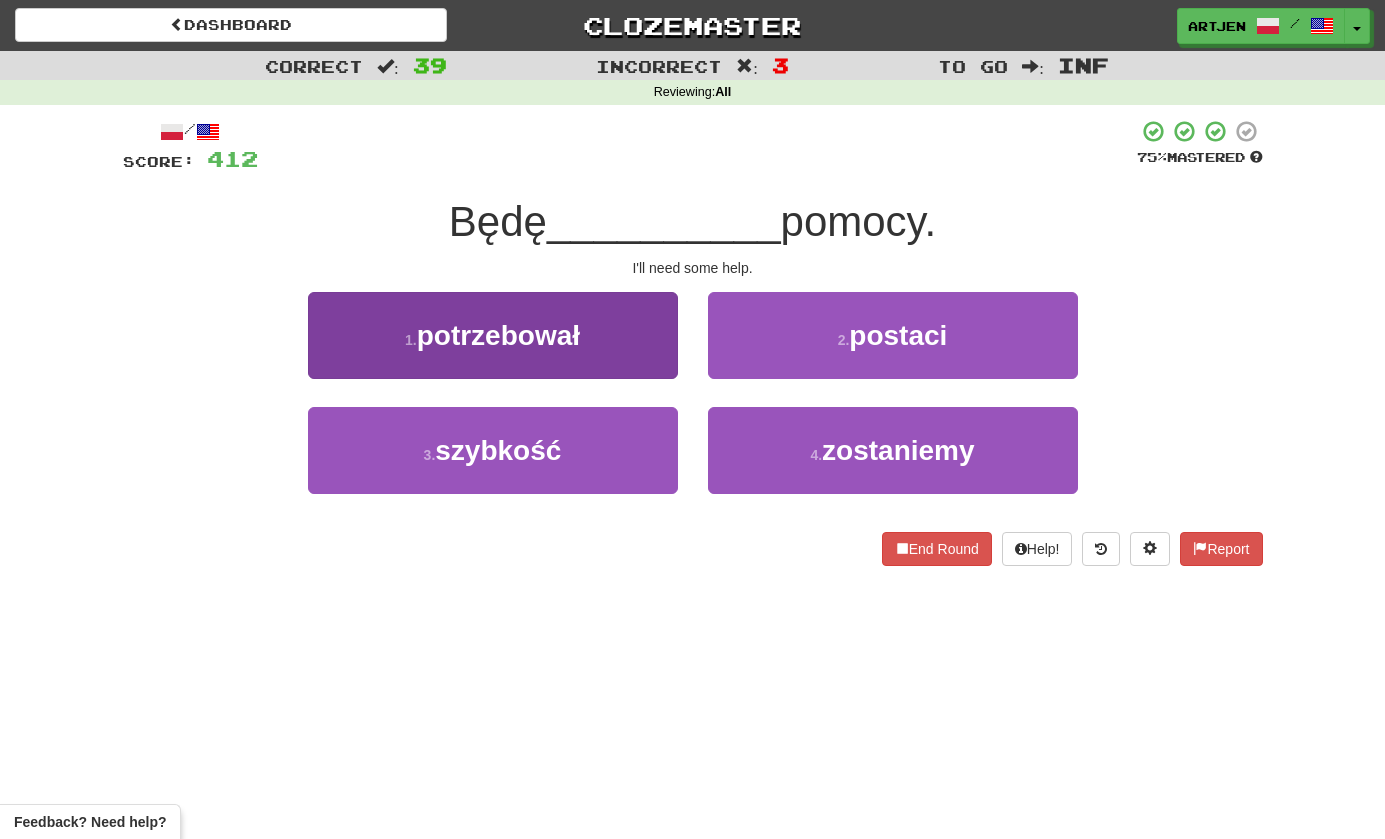 click on "1 .  potrzebował" at bounding box center [493, 335] 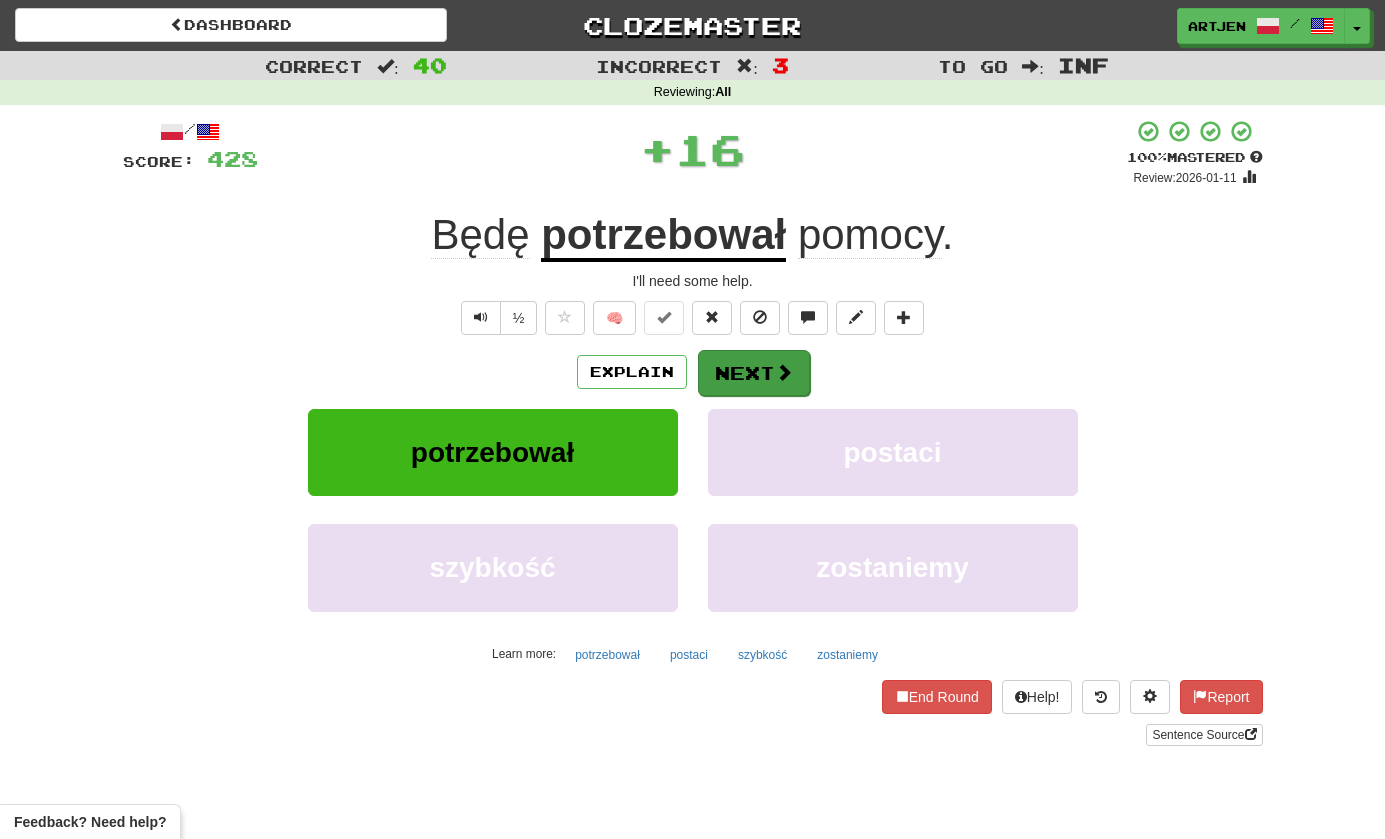 click on "Next" at bounding box center (754, 373) 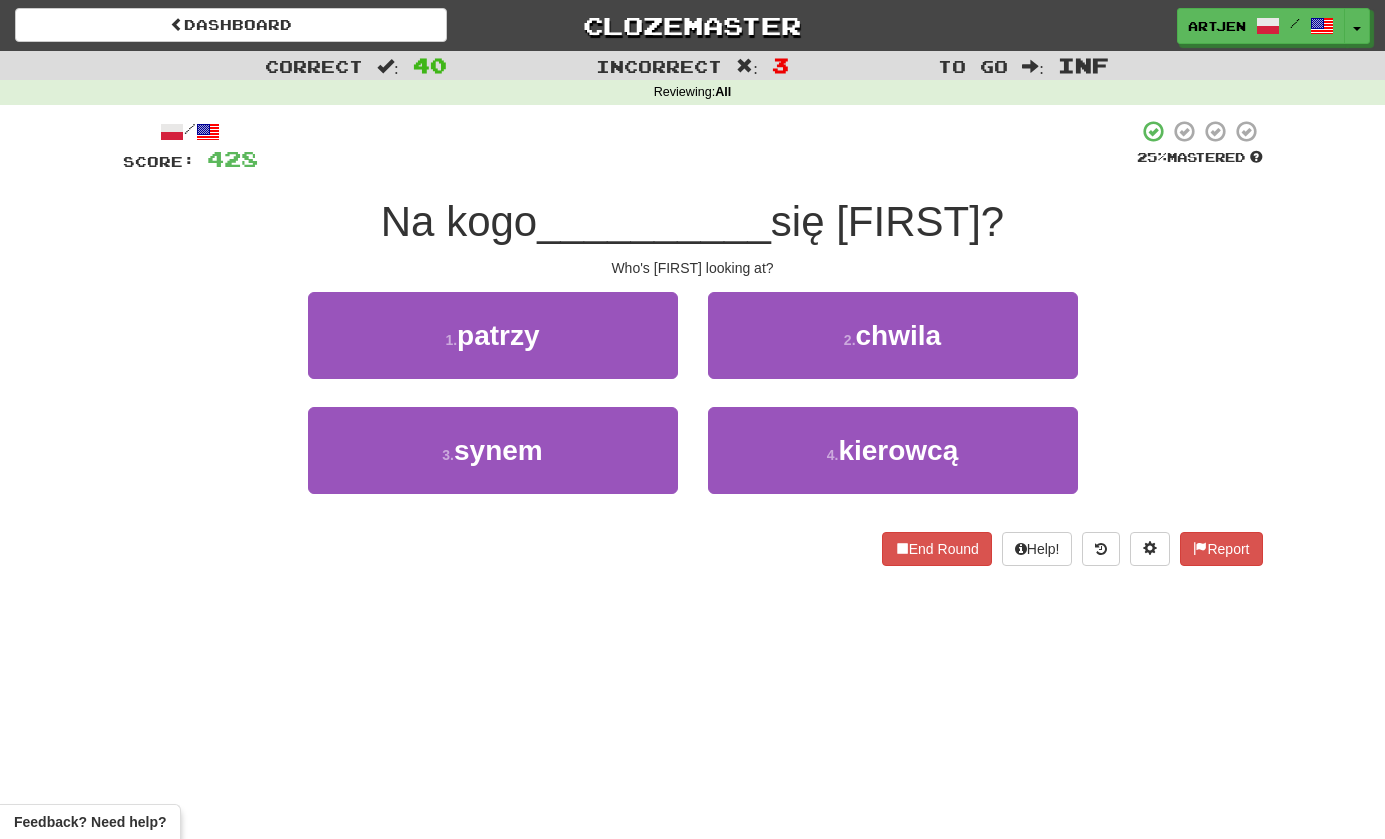 click on "1 .  patrzy" at bounding box center (493, 349) 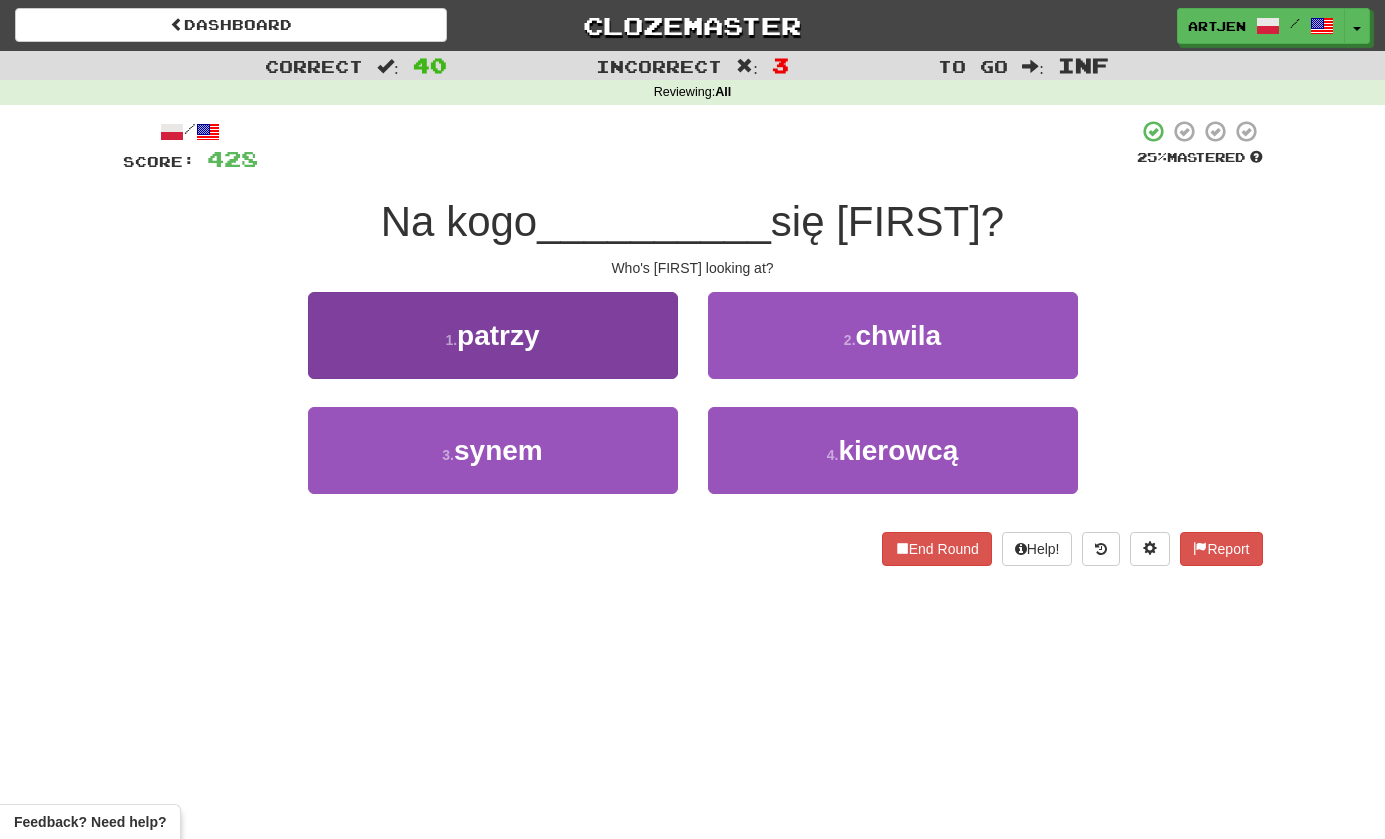 click on "1 .  patrzy" at bounding box center [493, 335] 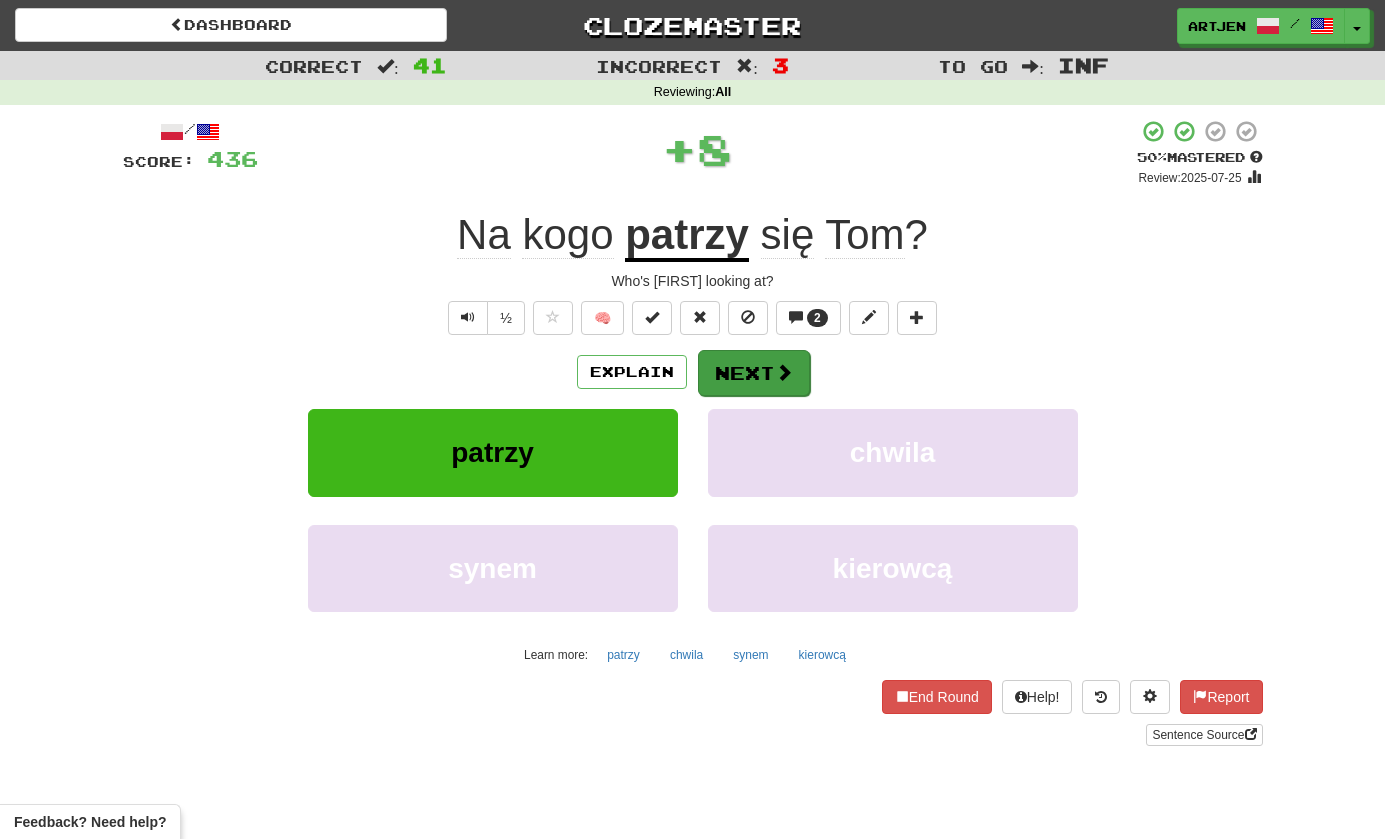 click on "Next" at bounding box center [754, 373] 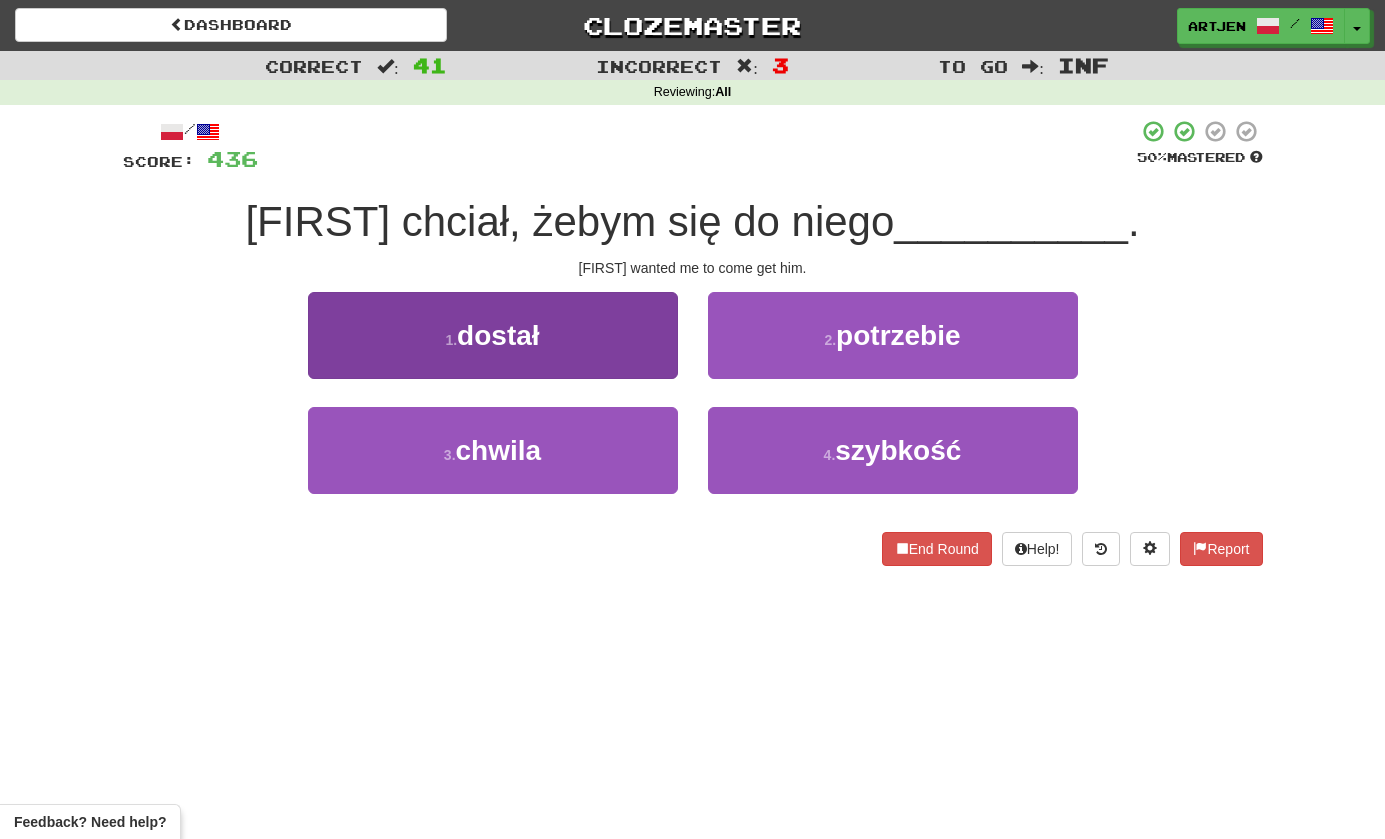 click on "1 .  dostał" at bounding box center (493, 335) 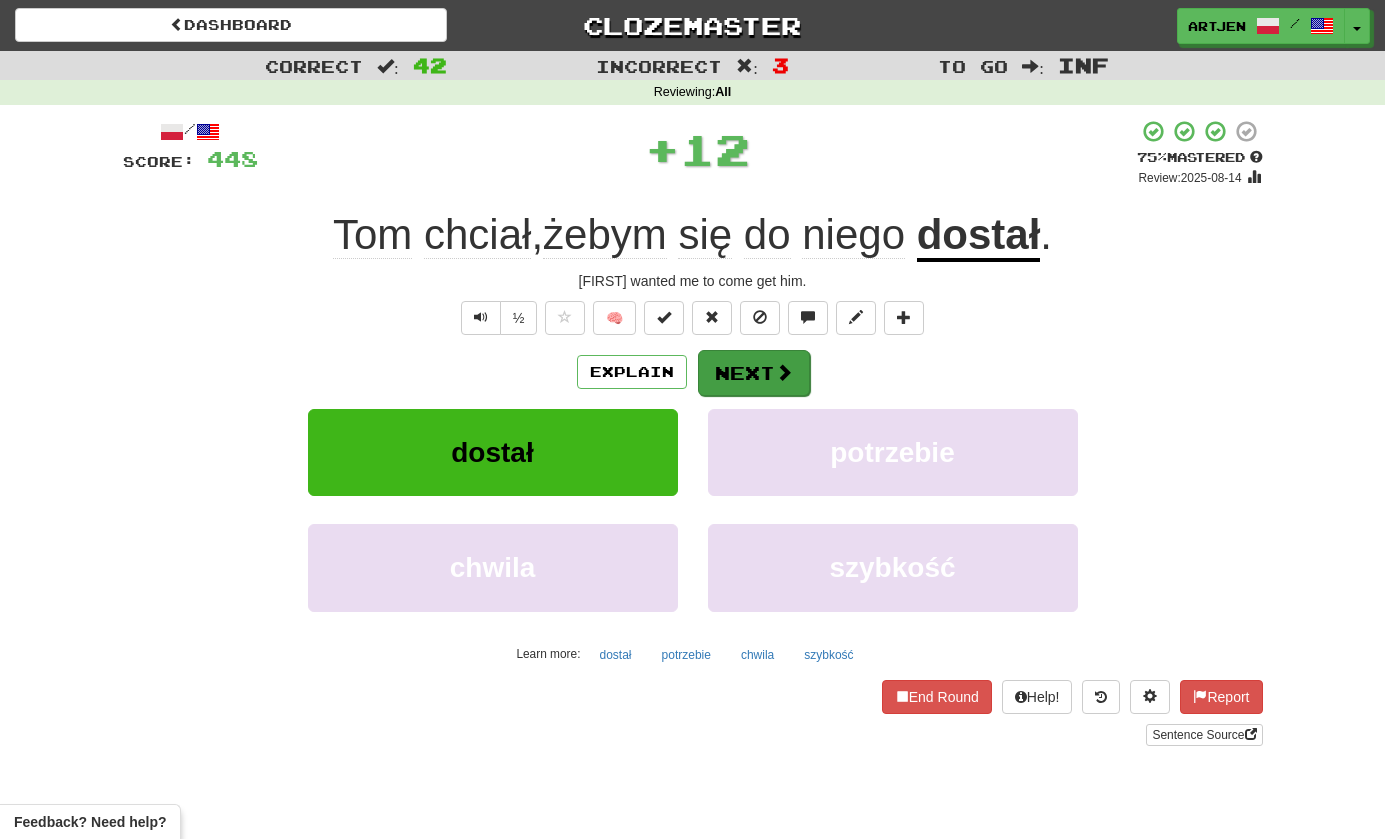 click on "Next" at bounding box center [754, 373] 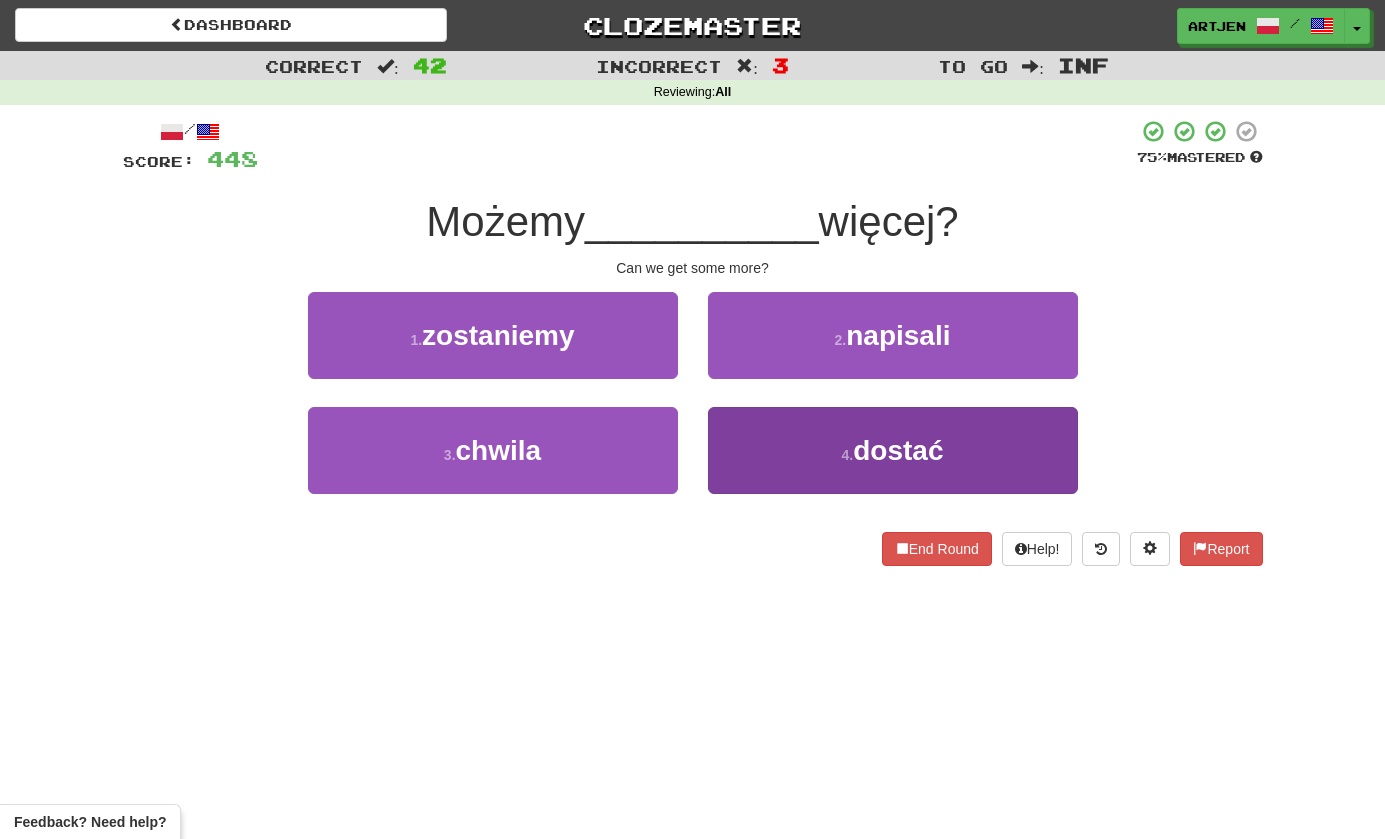 click on "4 .  dostać" at bounding box center [893, 450] 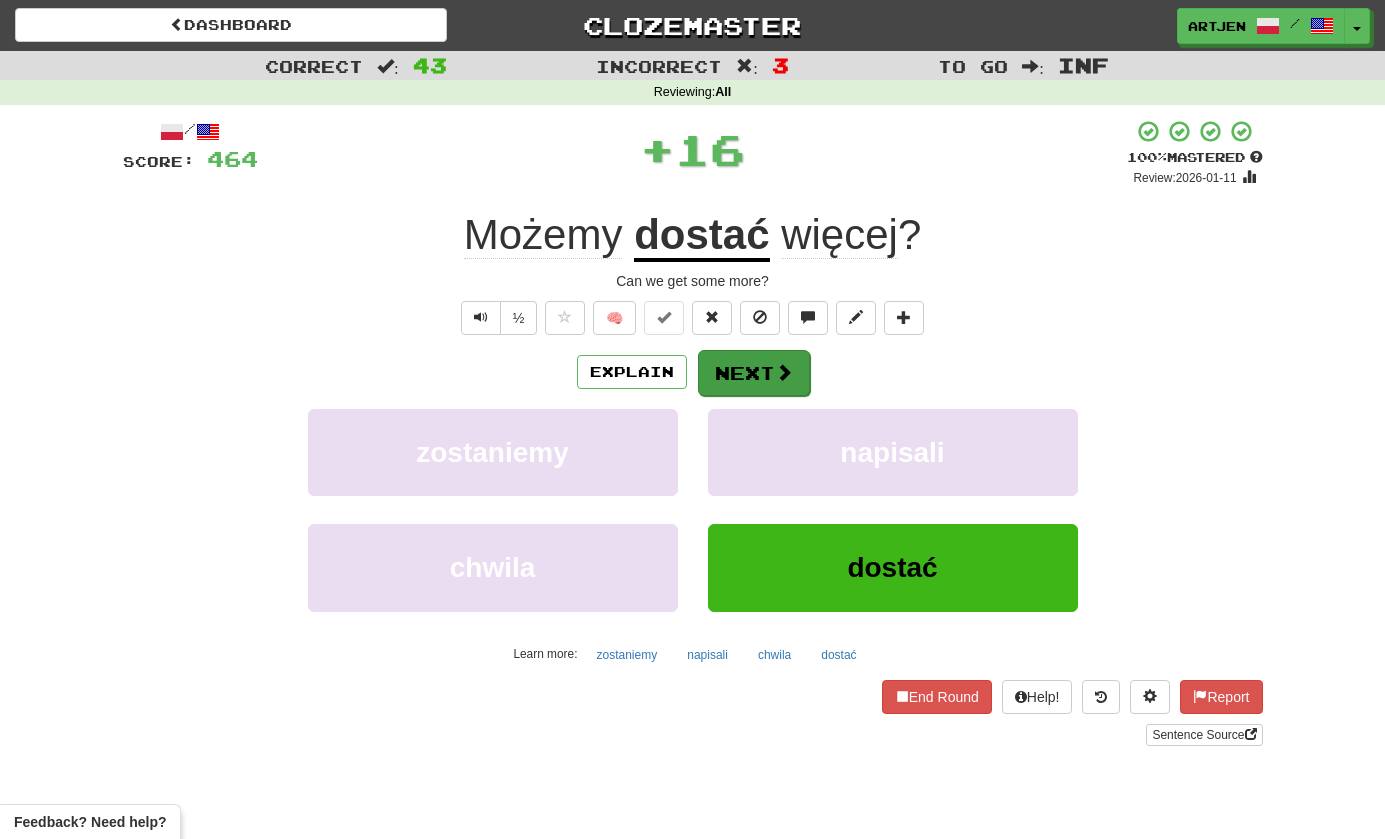 click on "Next" at bounding box center (754, 373) 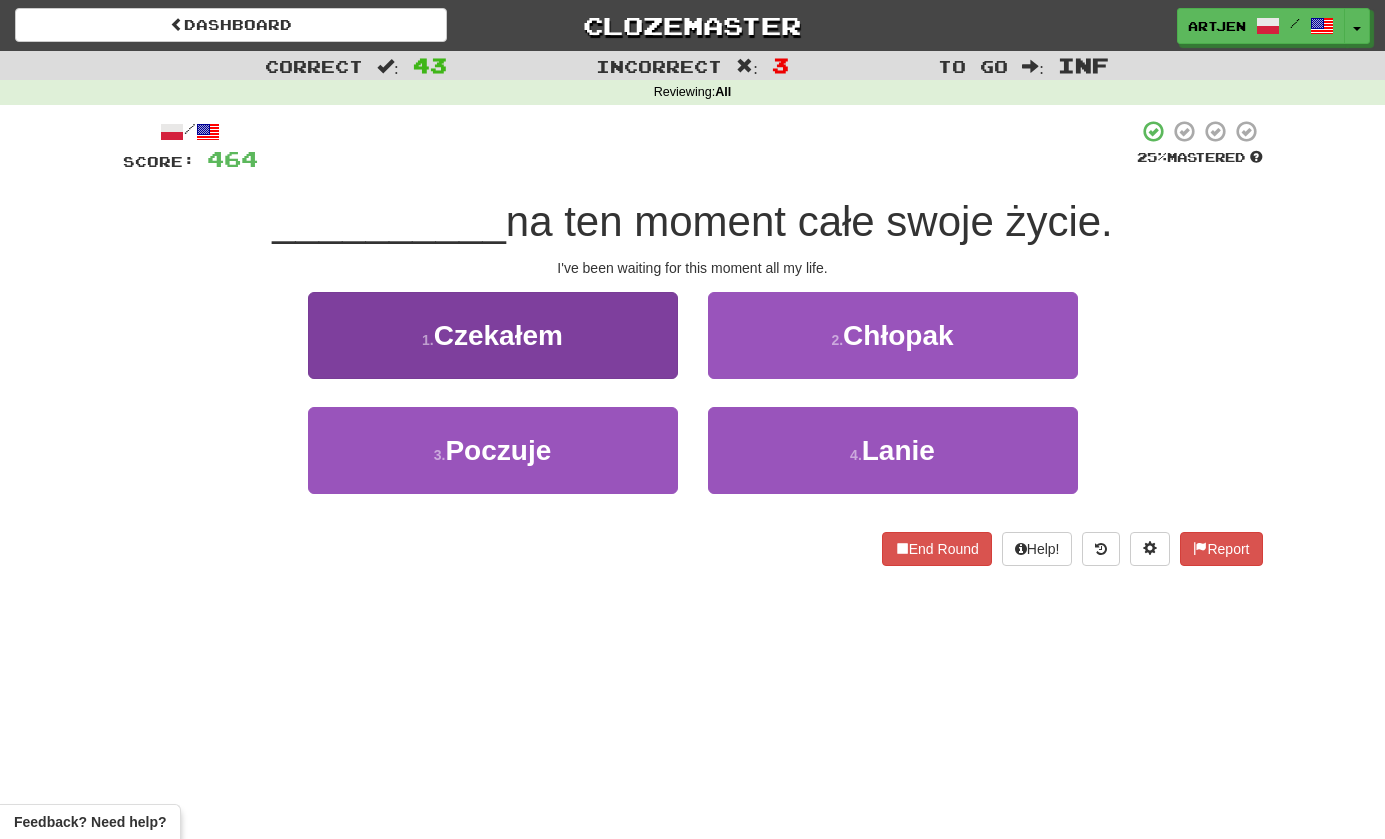 click on "1 .  Czekałem" at bounding box center [493, 335] 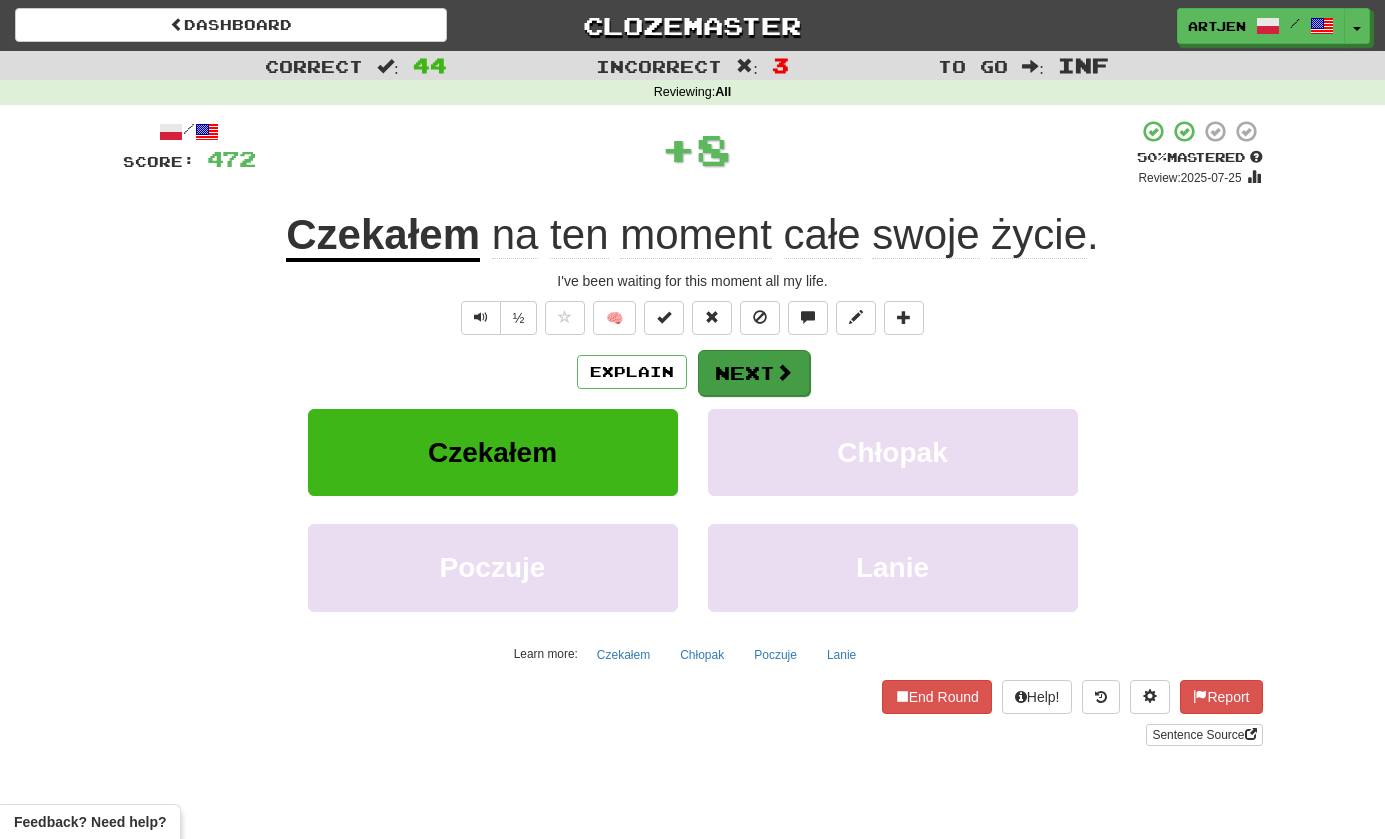 click on "Next" at bounding box center (754, 373) 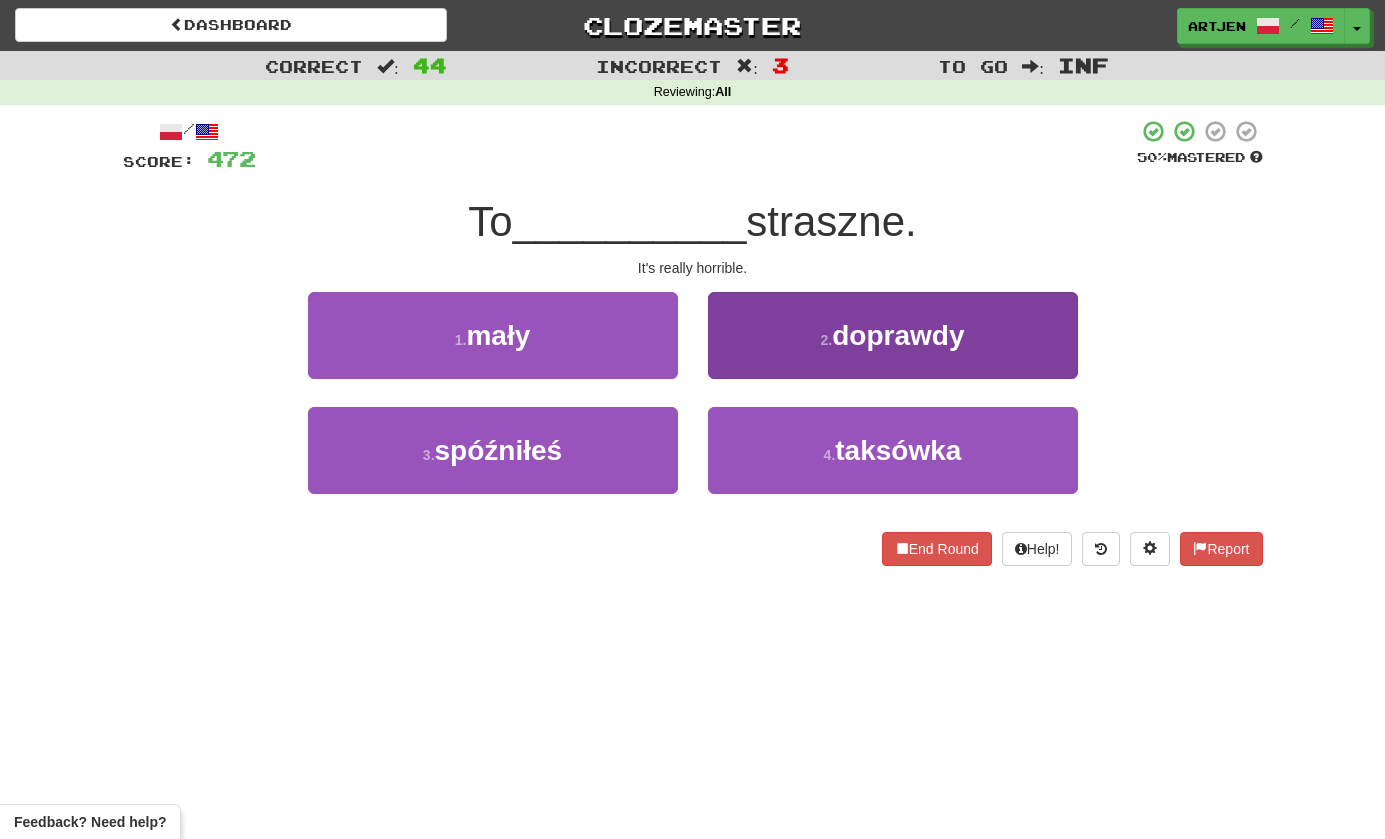 click on "2 .  doprawdy" at bounding box center (893, 335) 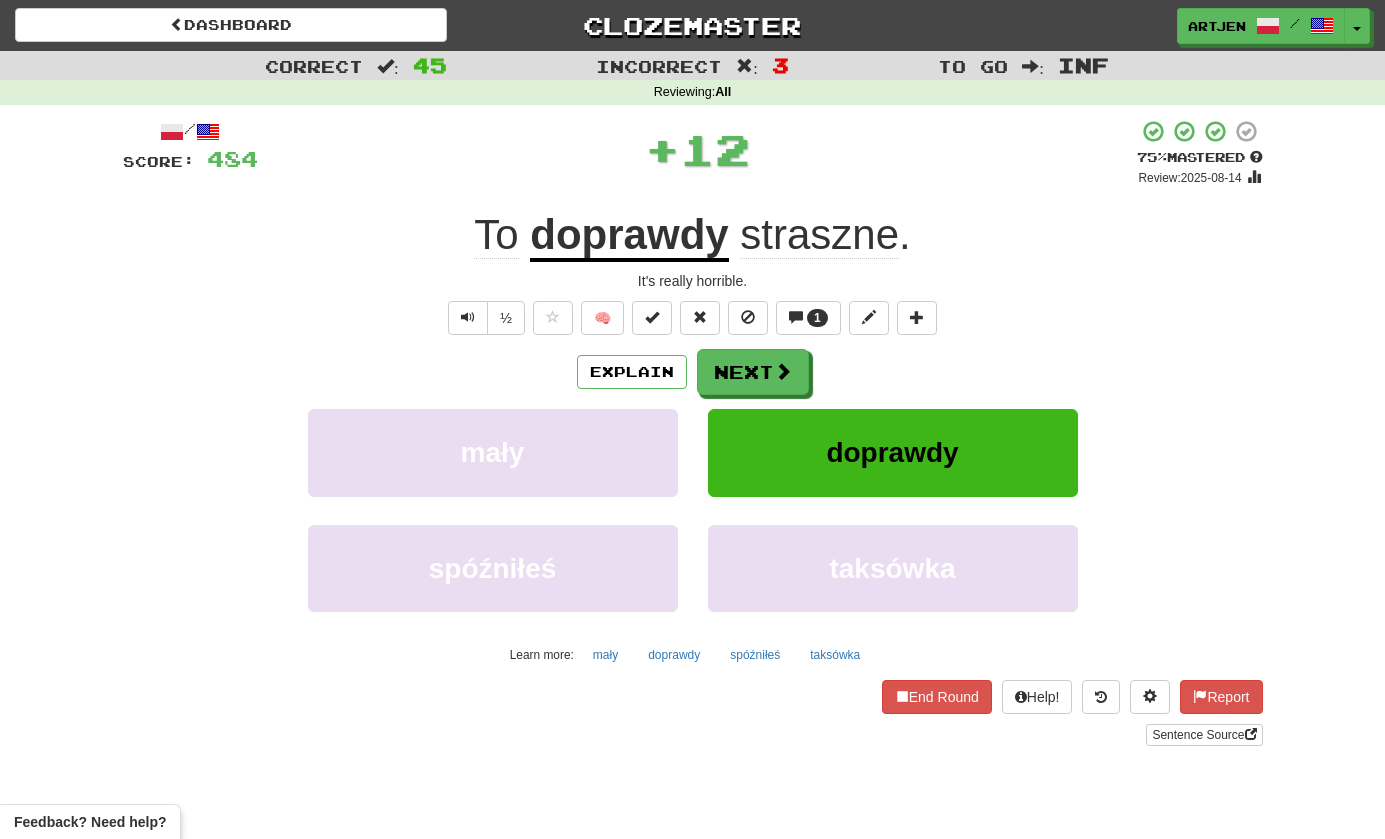 click on "Explain Next" at bounding box center [693, 372] 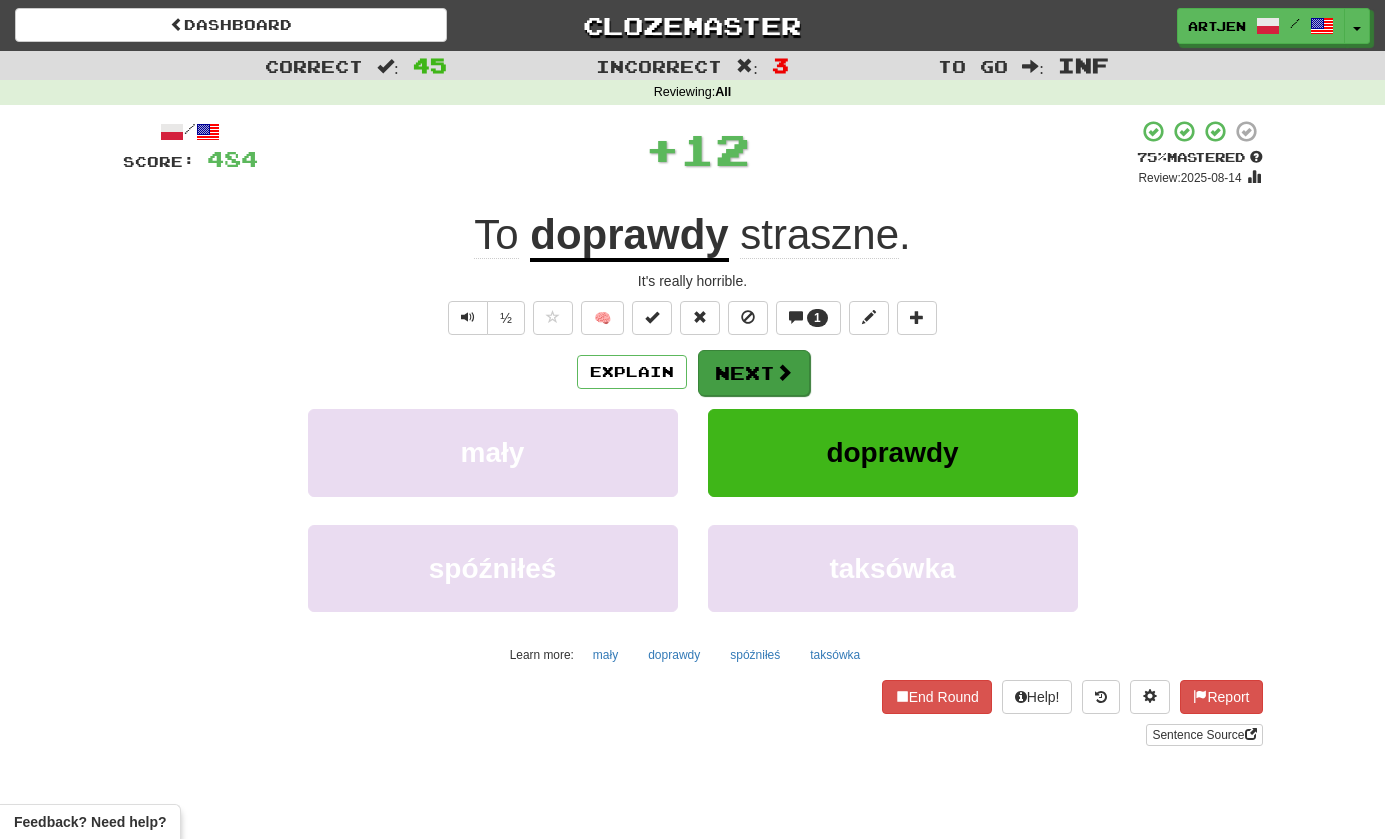 click on "Next" at bounding box center (754, 373) 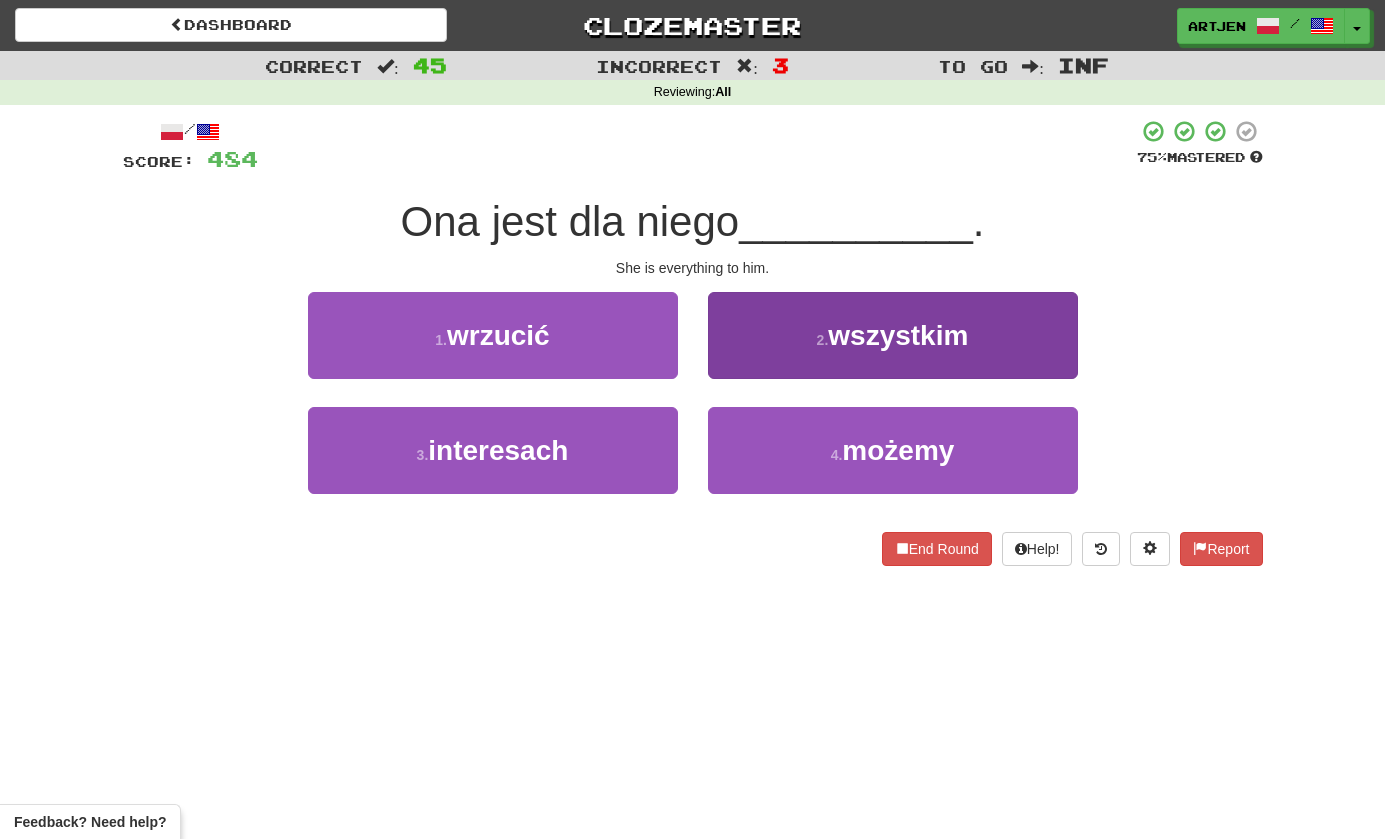 click on "2 .  wszystkim" at bounding box center [893, 335] 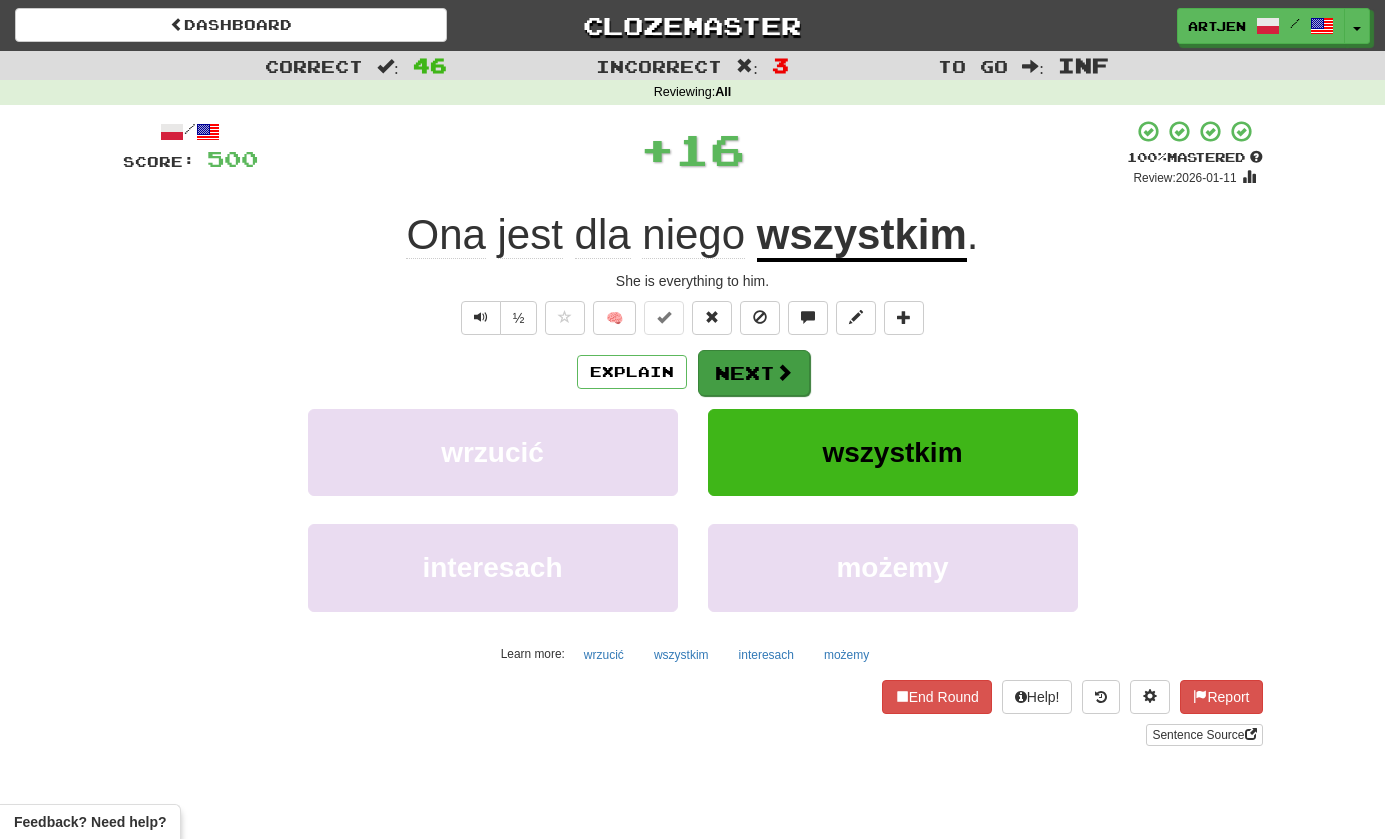 click on "Next" at bounding box center (754, 373) 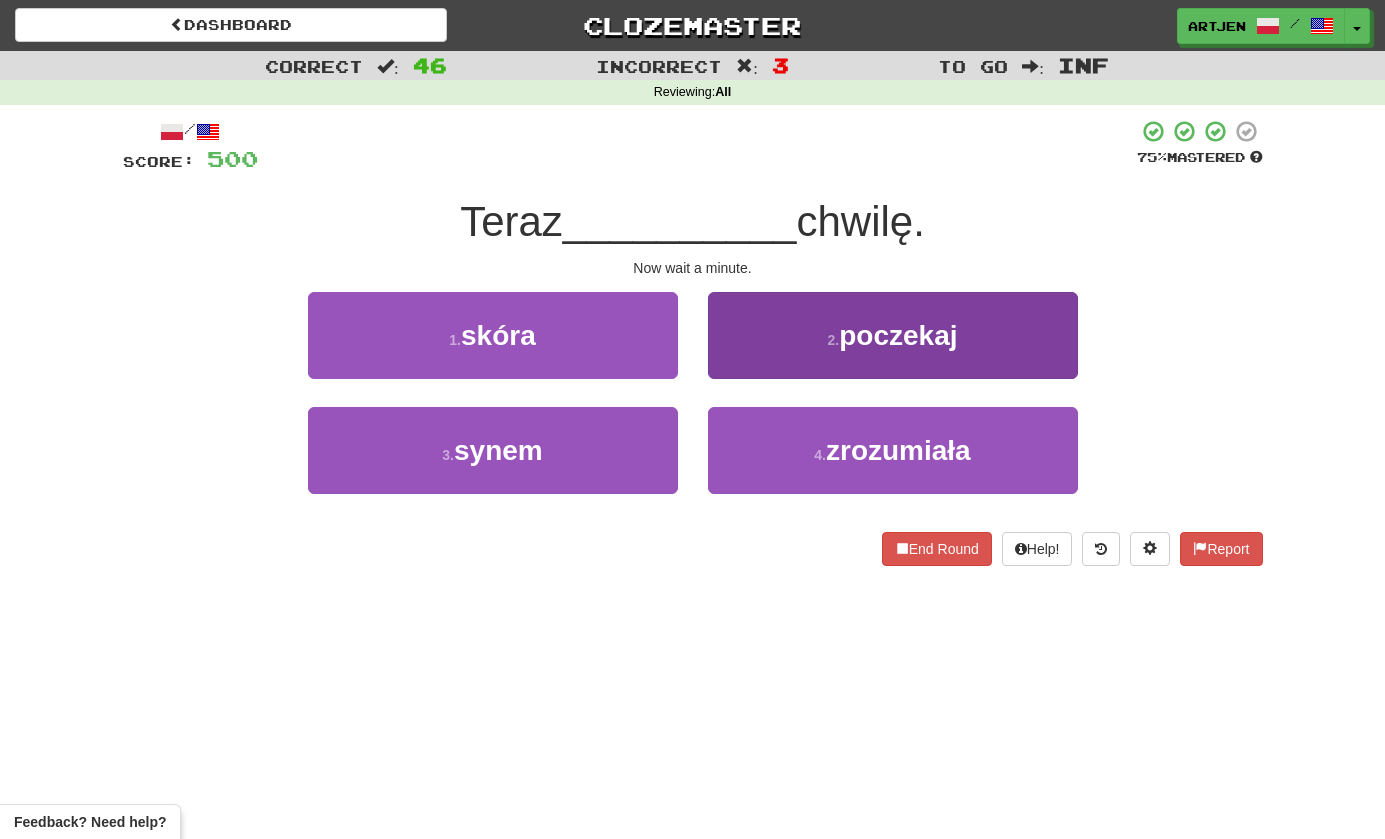 click on "2 .  poczekaj" at bounding box center [893, 335] 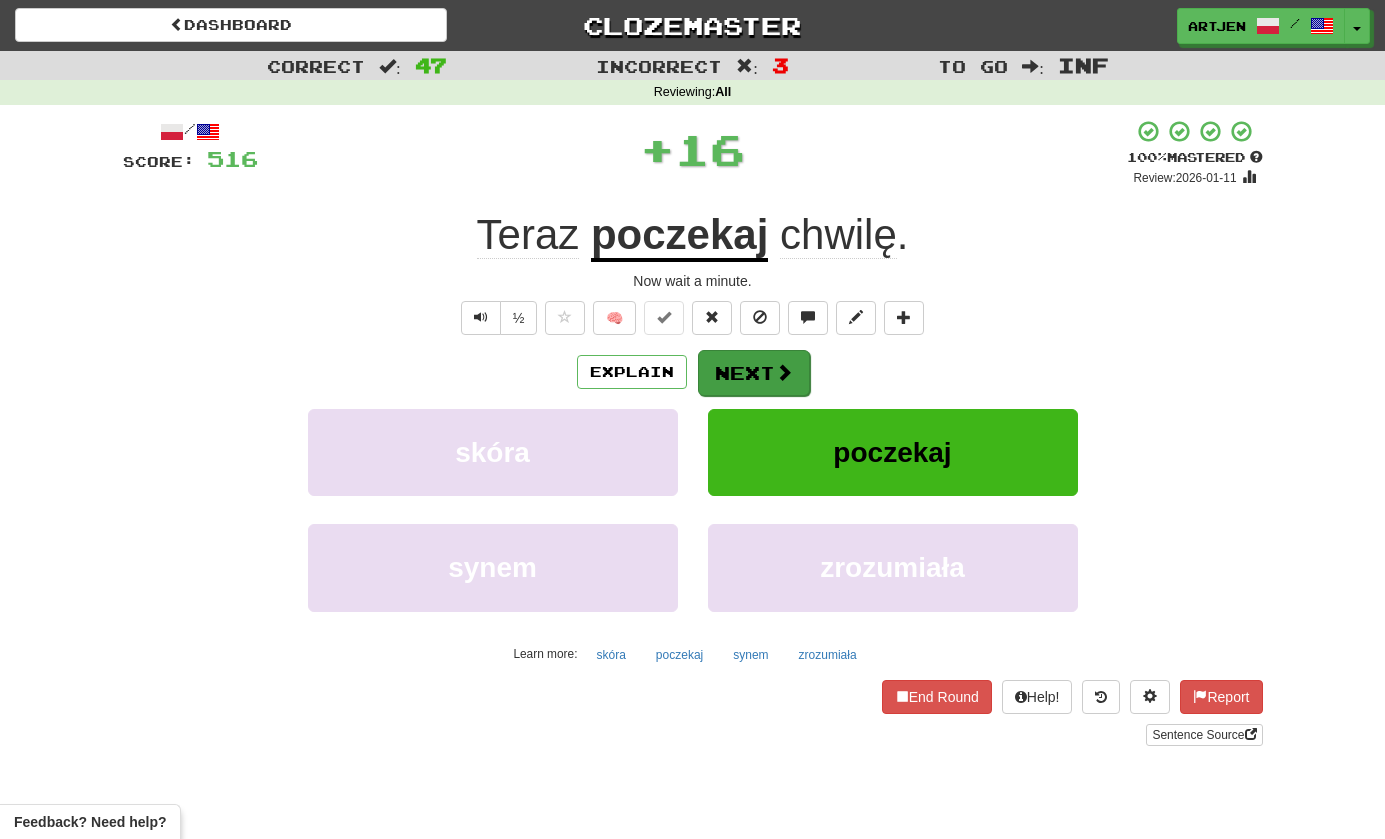 click on "Next" at bounding box center (754, 373) 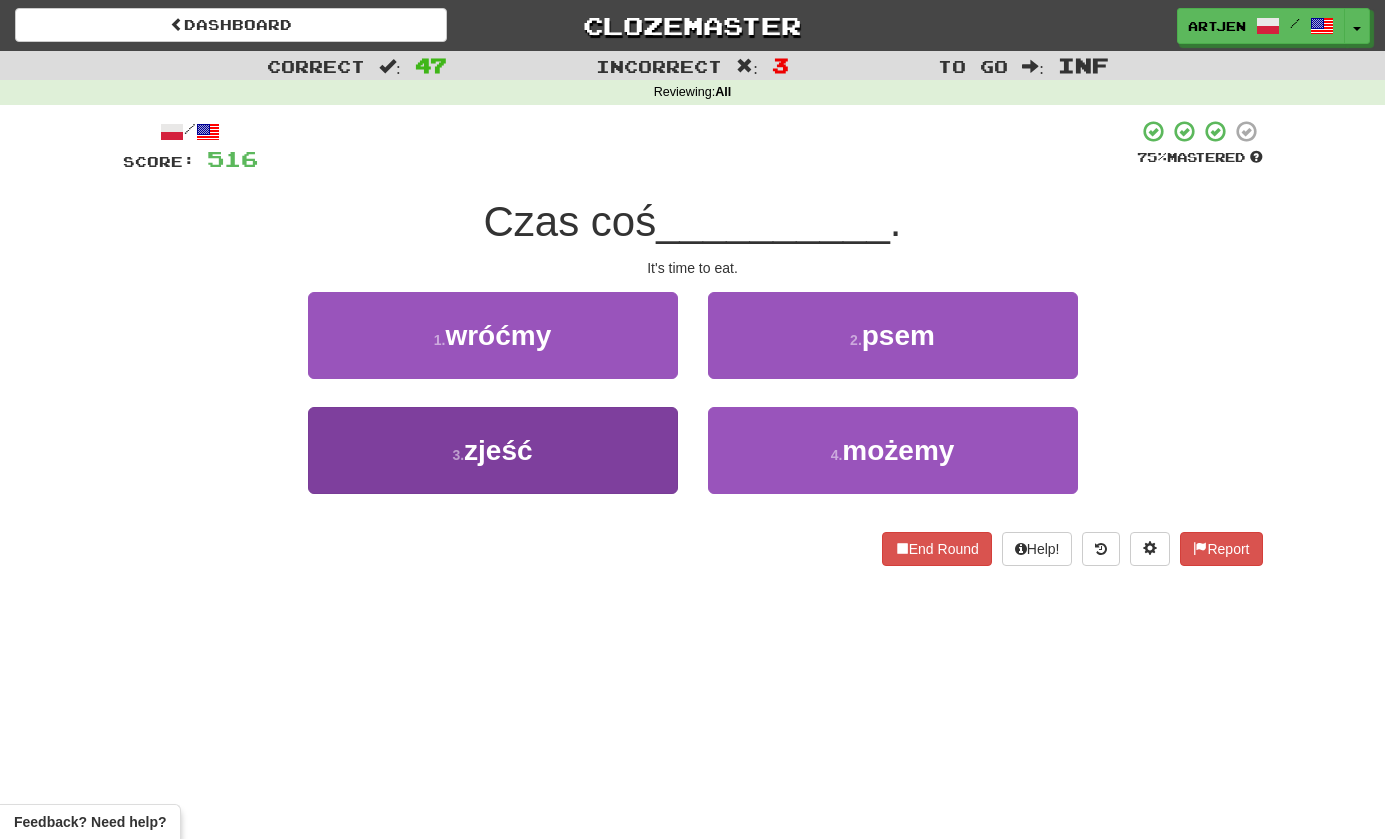 click on "3 .  zjeść" at bounding box center (493, 450) 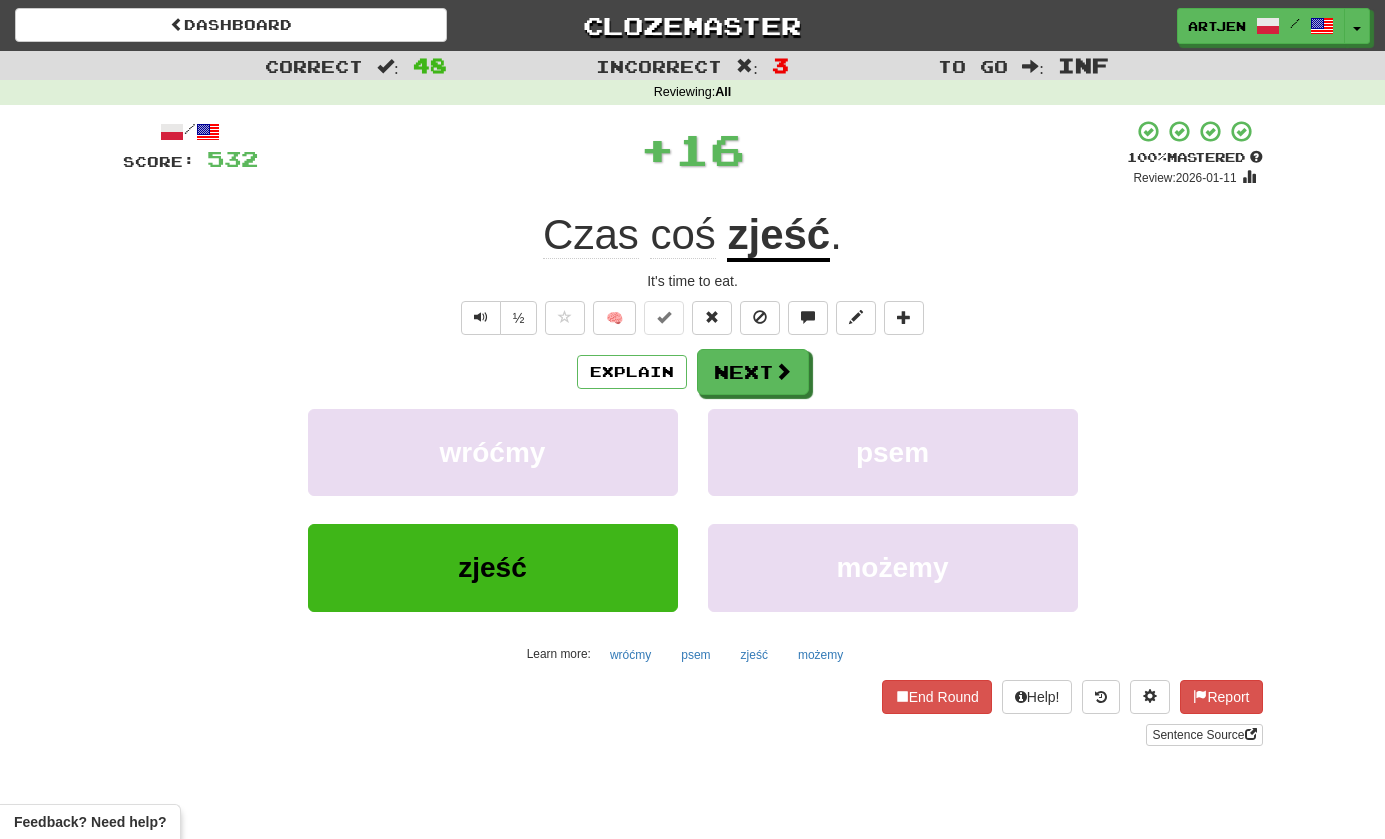 click on "Explain Next wróćmy psem zjeść możemy Learn more: wróćmy psem zjeść możemy" at bounding box center [693, 509] 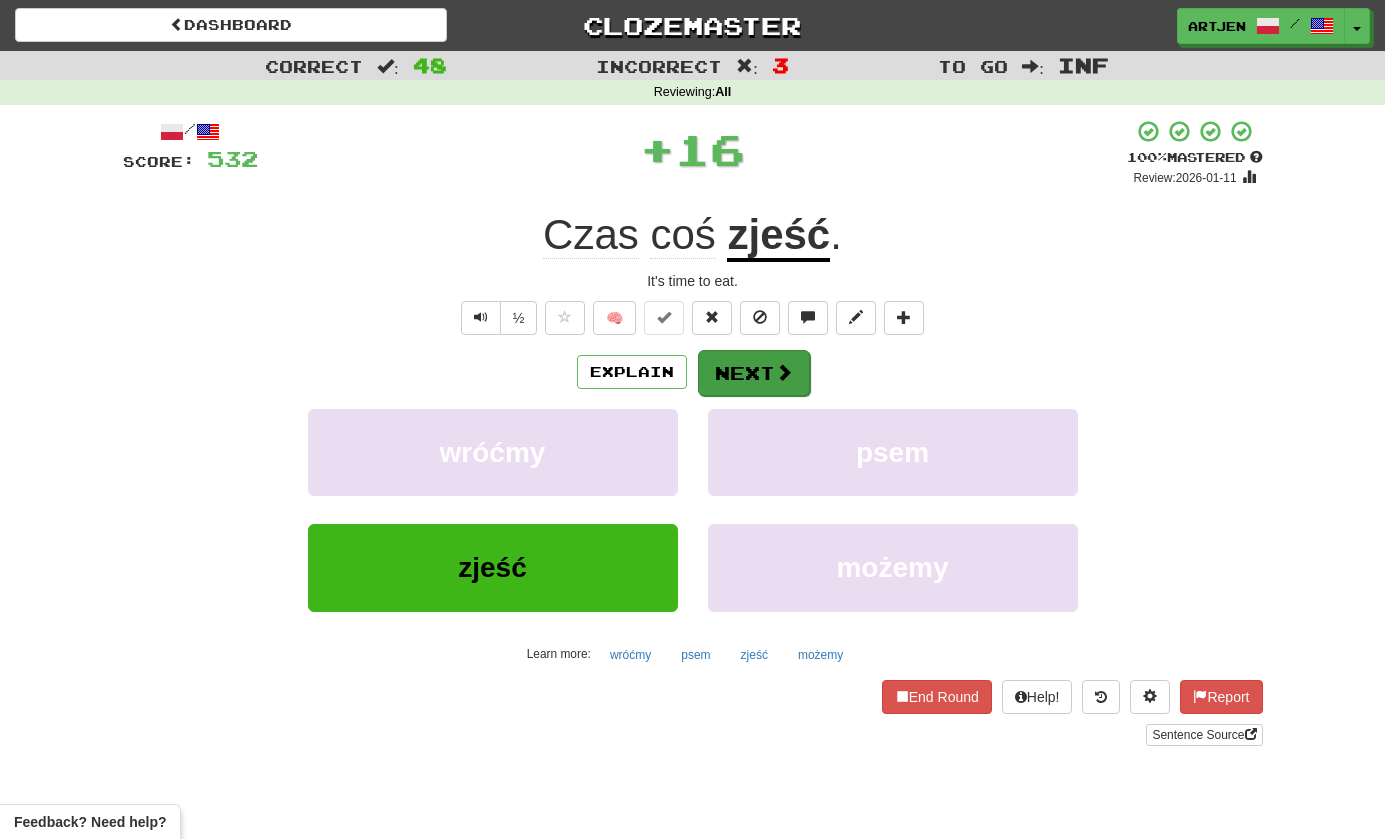 click on "Next" at bounding box center [754, 373] 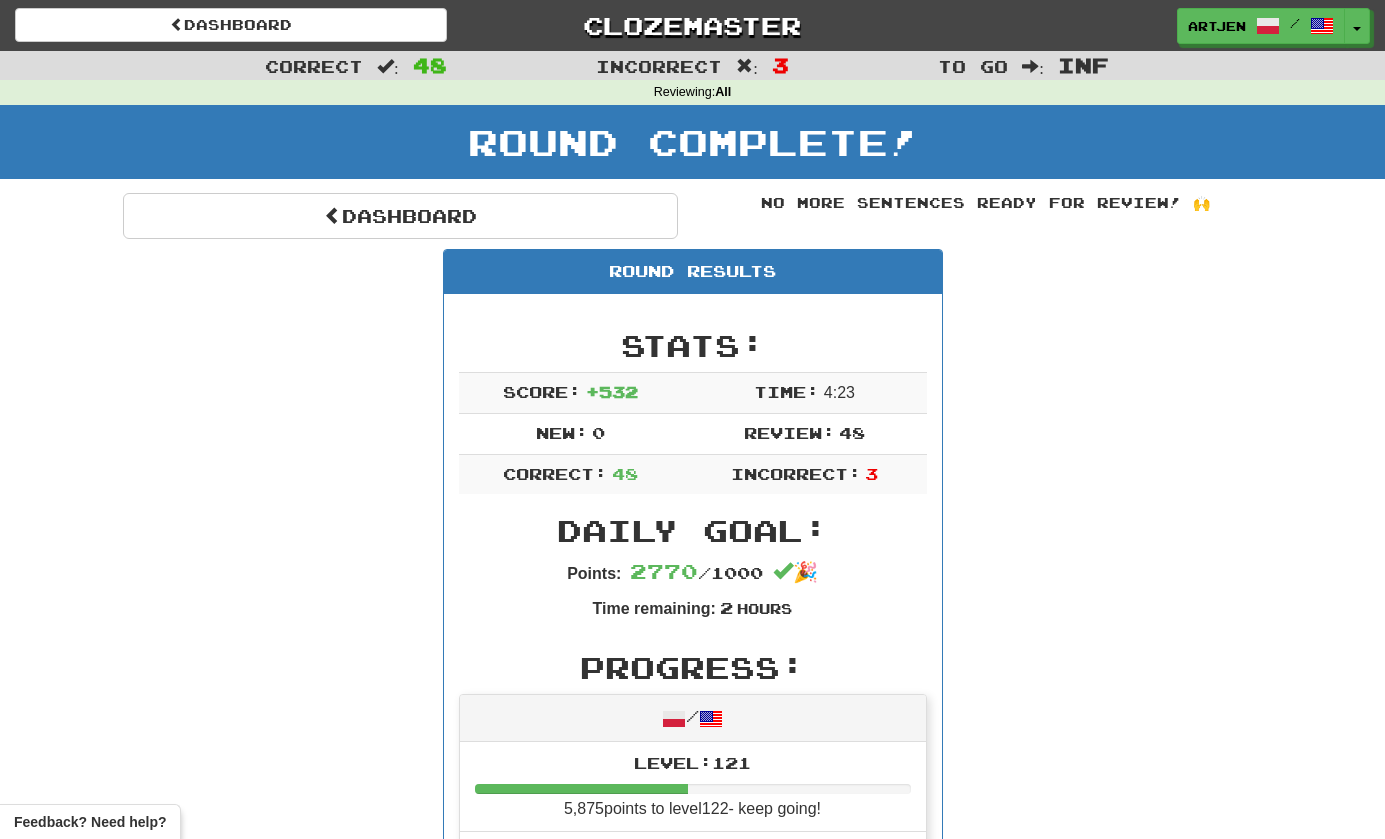 click on "Dashboard
Clozemaster
artjen
/
Toggle Dropdown
Dashboard
Leaderboard
Activity Feed
Notifications
Profile
Discussions
Français
/
English
Streak:
0
Review:
0
Points Today: 0
Polski
/
English
Streak:
124
Review:
48
Daily Goal:  2238 /1000
Languages
Account
Logout
artjen
/
Toggle Dropdown
Dashboard
Leaderboard
Activity Feed
Notifications
Profile
Discussions
Français
/
English
Streak:
0
Review:
0
Points Today: 0
Polski
/
English
Streak:
124
Review:
48
Daily Goal:  2238 /1000
Languages
Account
Logout
clozemaster" at bounding box center [692, 25] 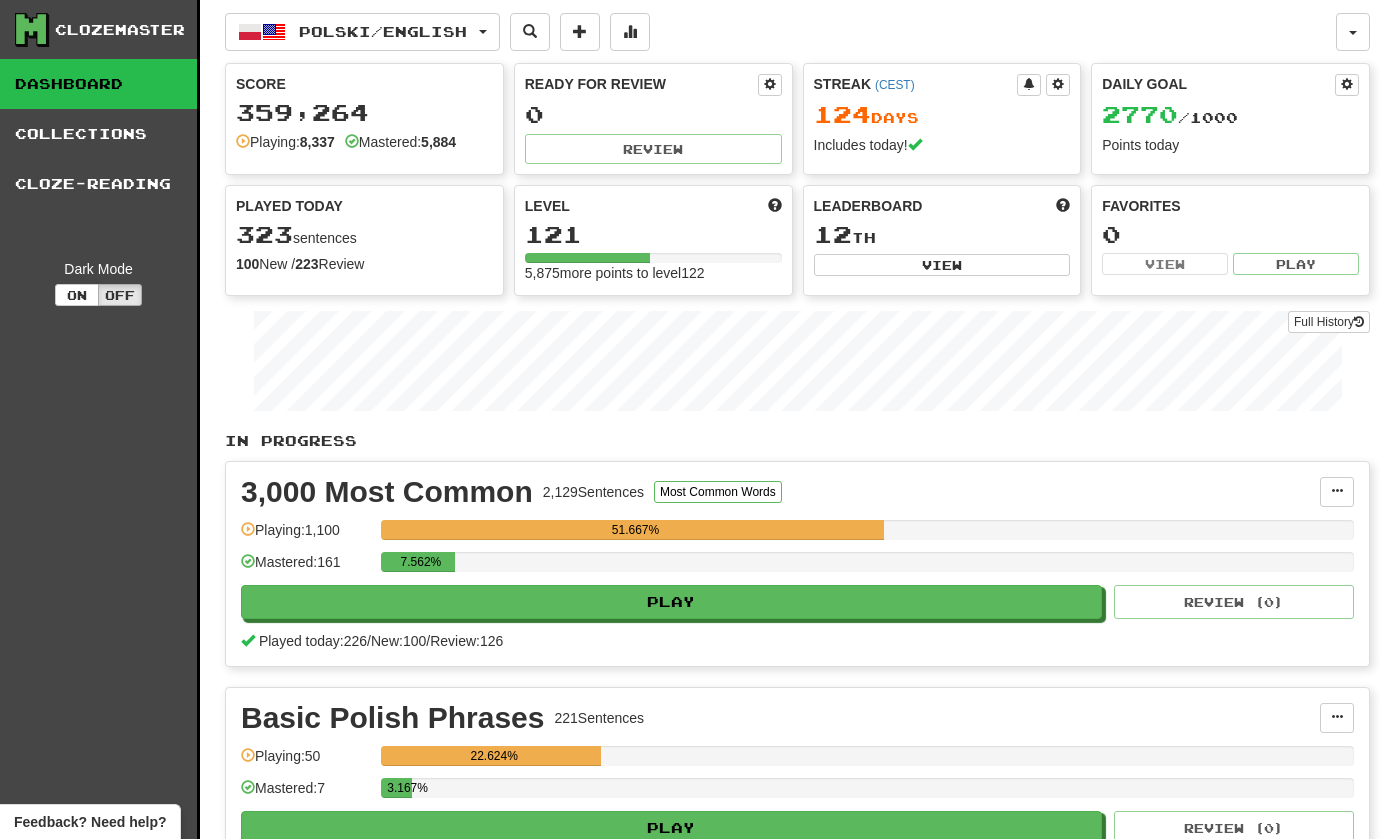 scroll, scrollTop: 0, scrollLeft: 0, axis: both 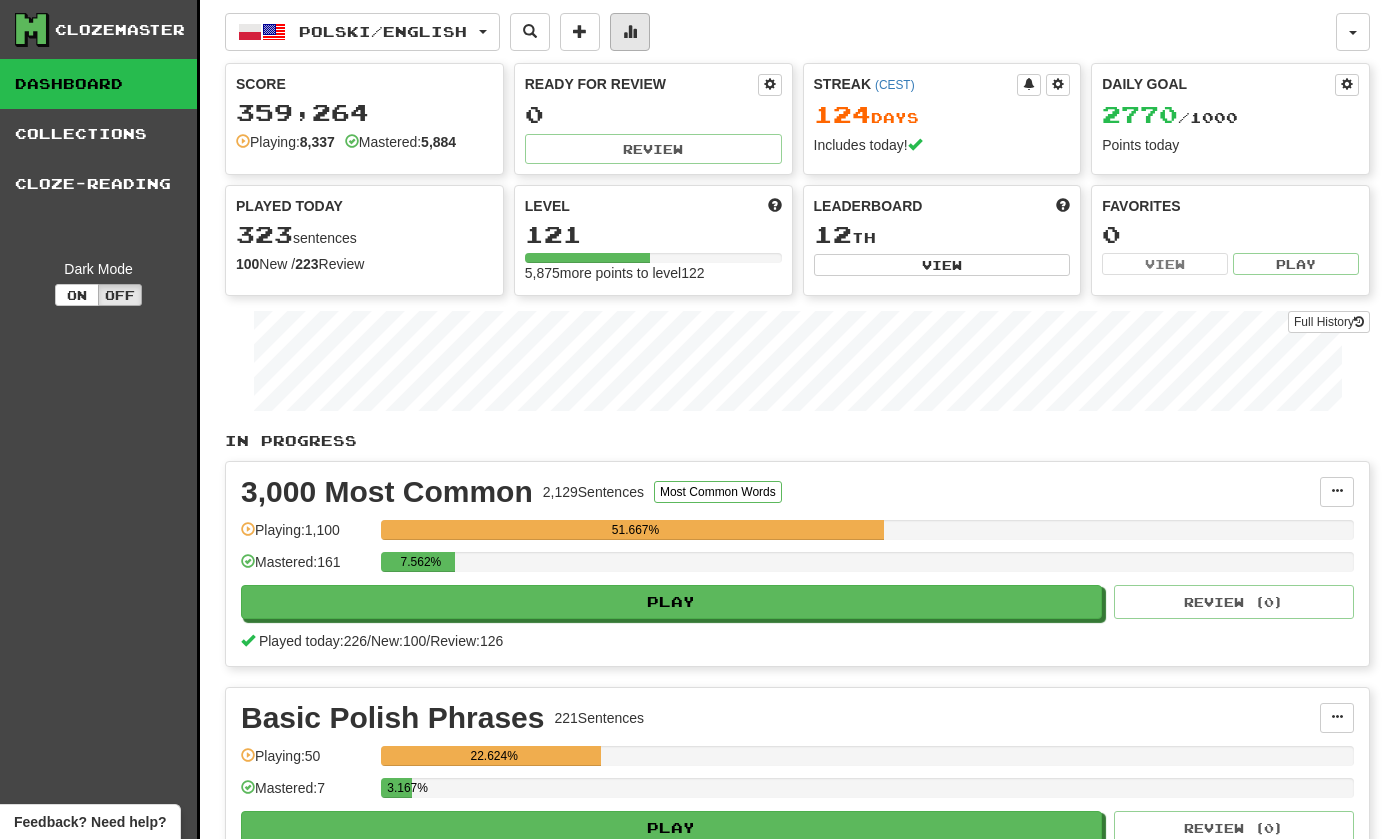 click at bounding box center [630, 32] 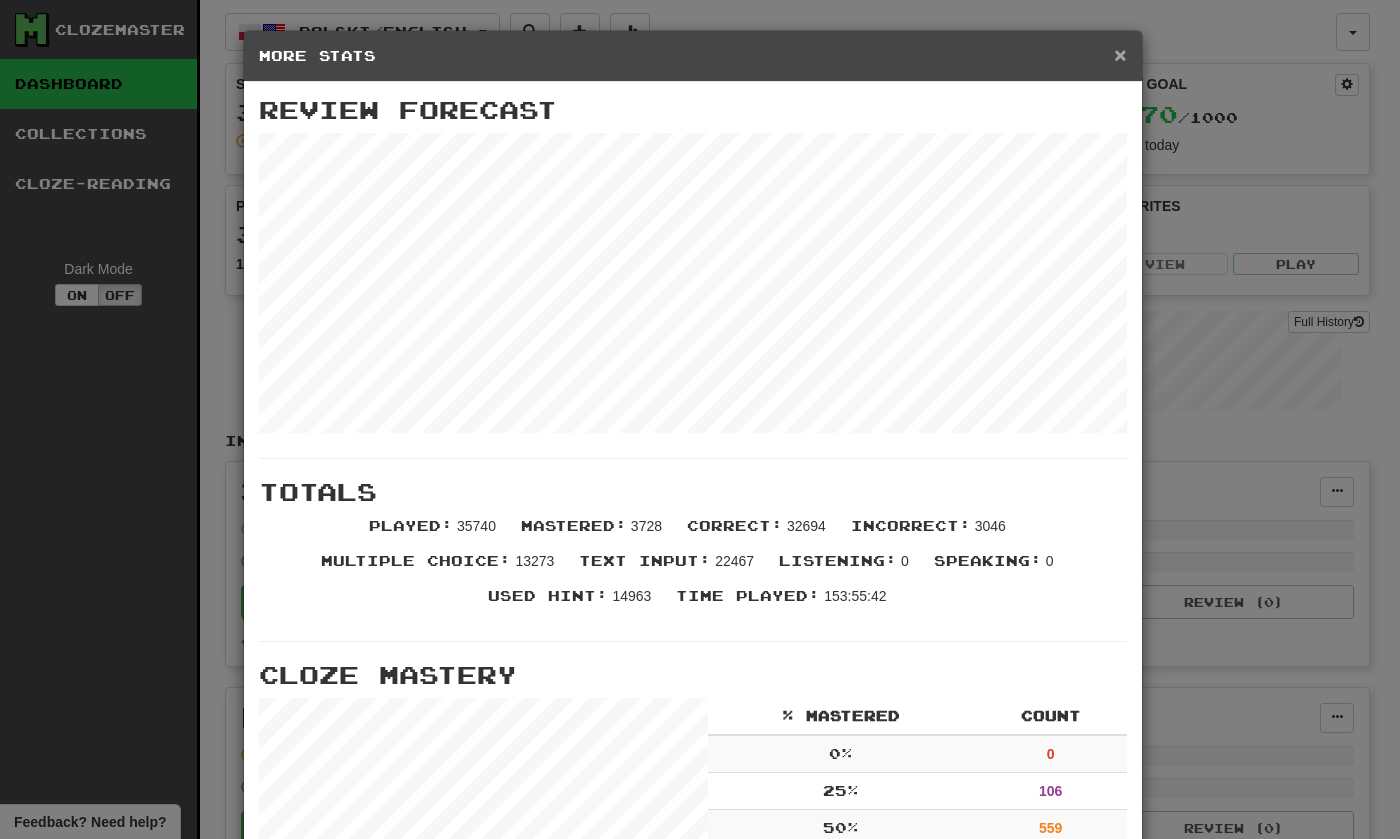click on "×" at bounding box center [1120, 54] 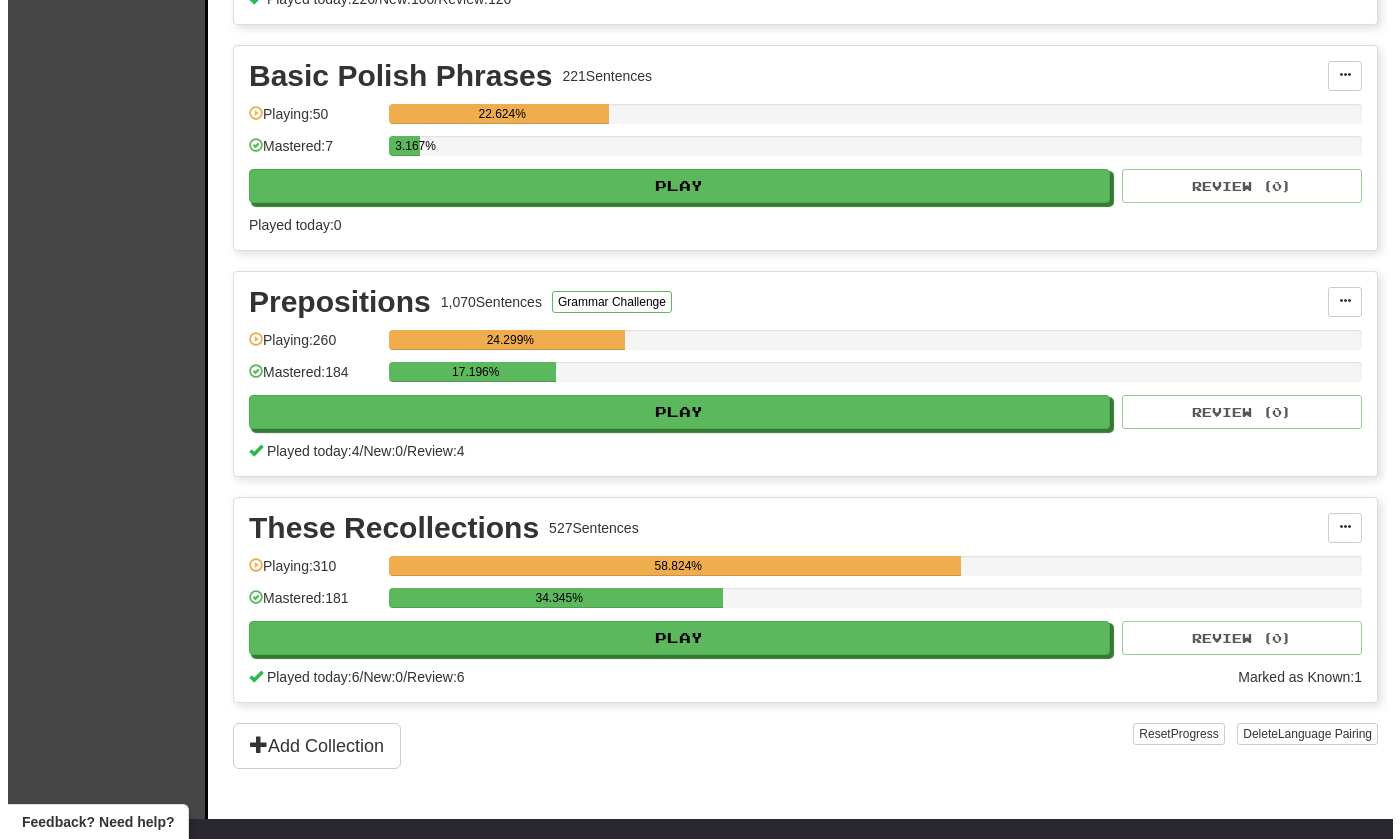 scroll, scrollTop: 637, scrollLeft: 0, axis: vertical 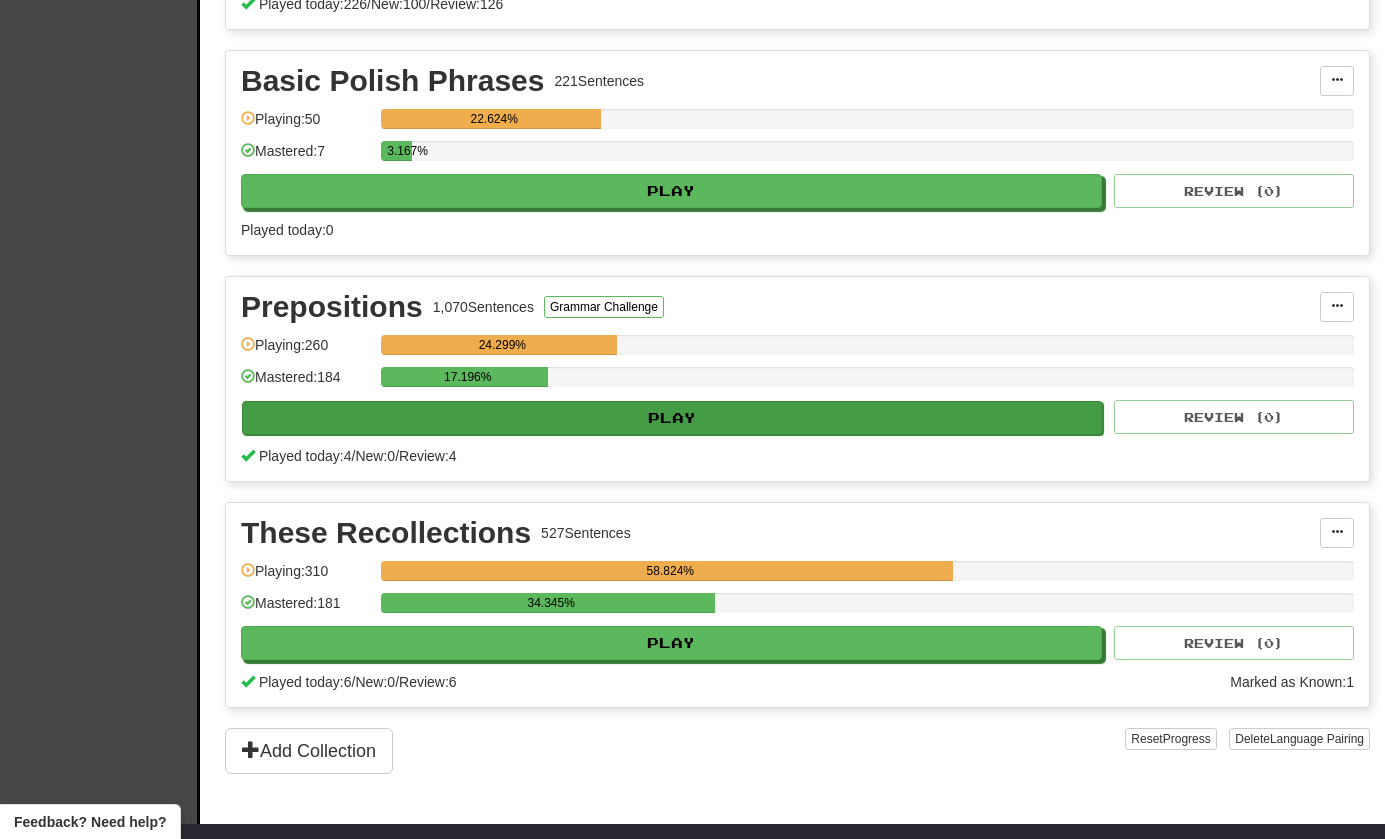 click on "Play" at bounding box center (672, 418) 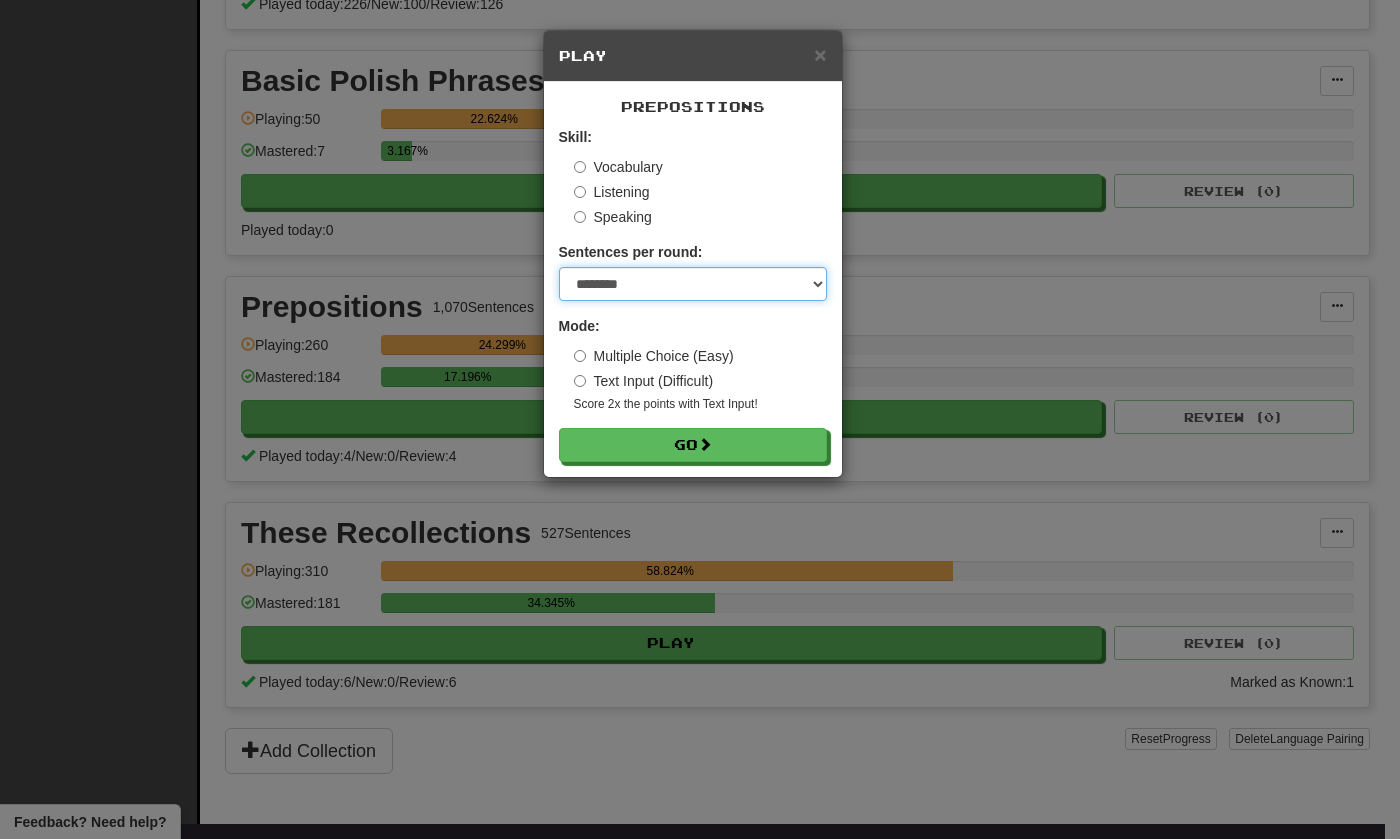 select on "**" 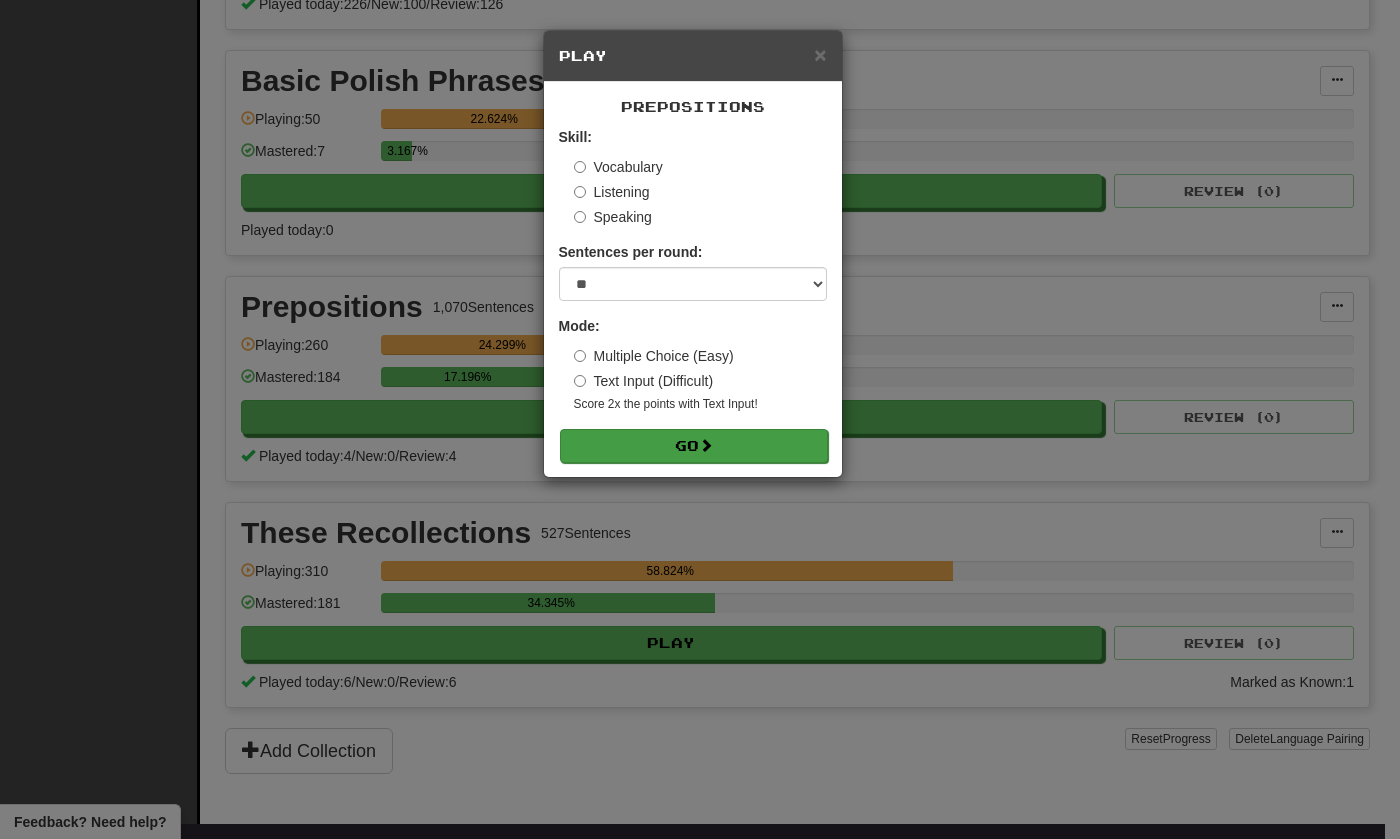 click on "Go" at bounding box center (694, 446) 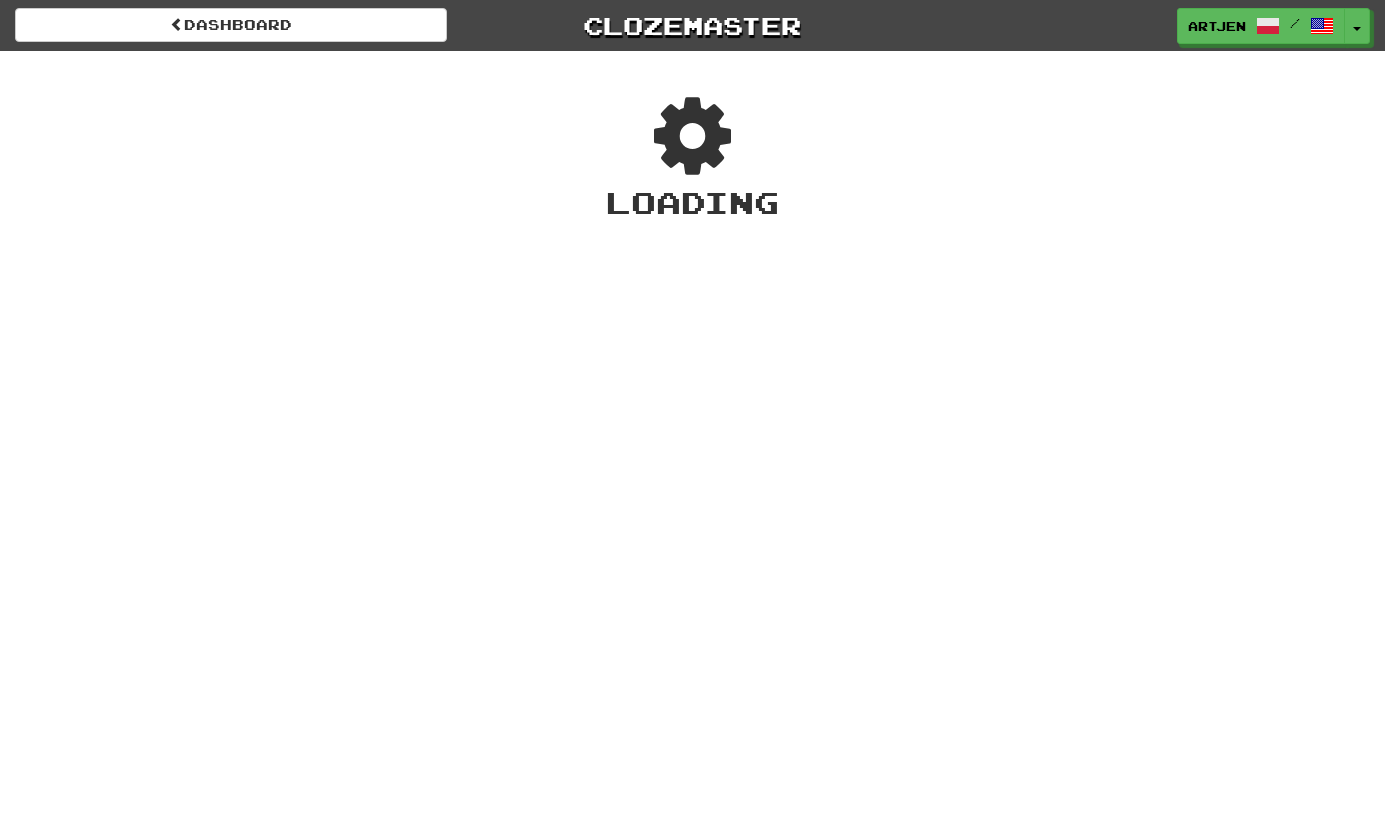 scroll, scrollTop: 0, scrollLeft: 0, axis: both 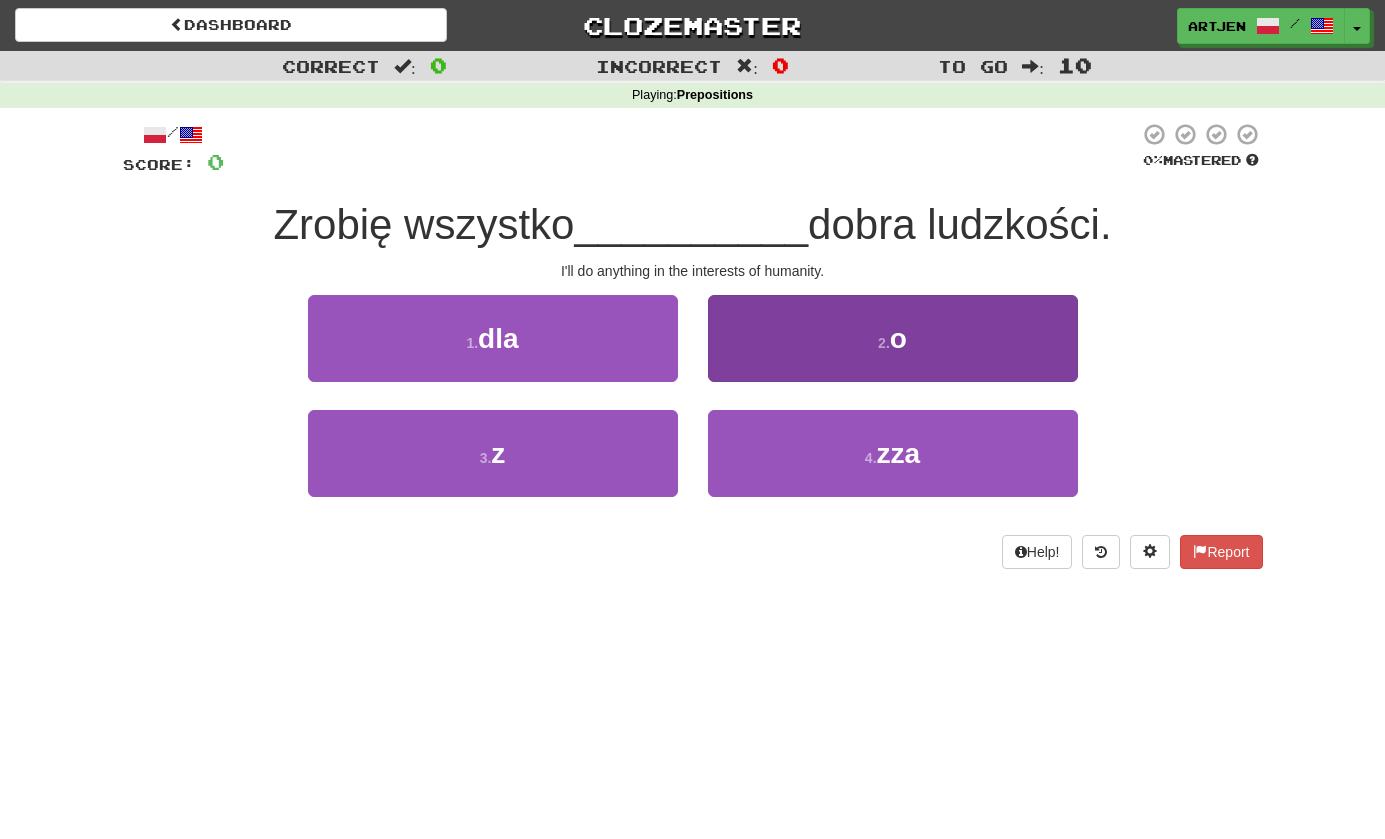 click on "2 .  o" at bounding box center [893, 338] 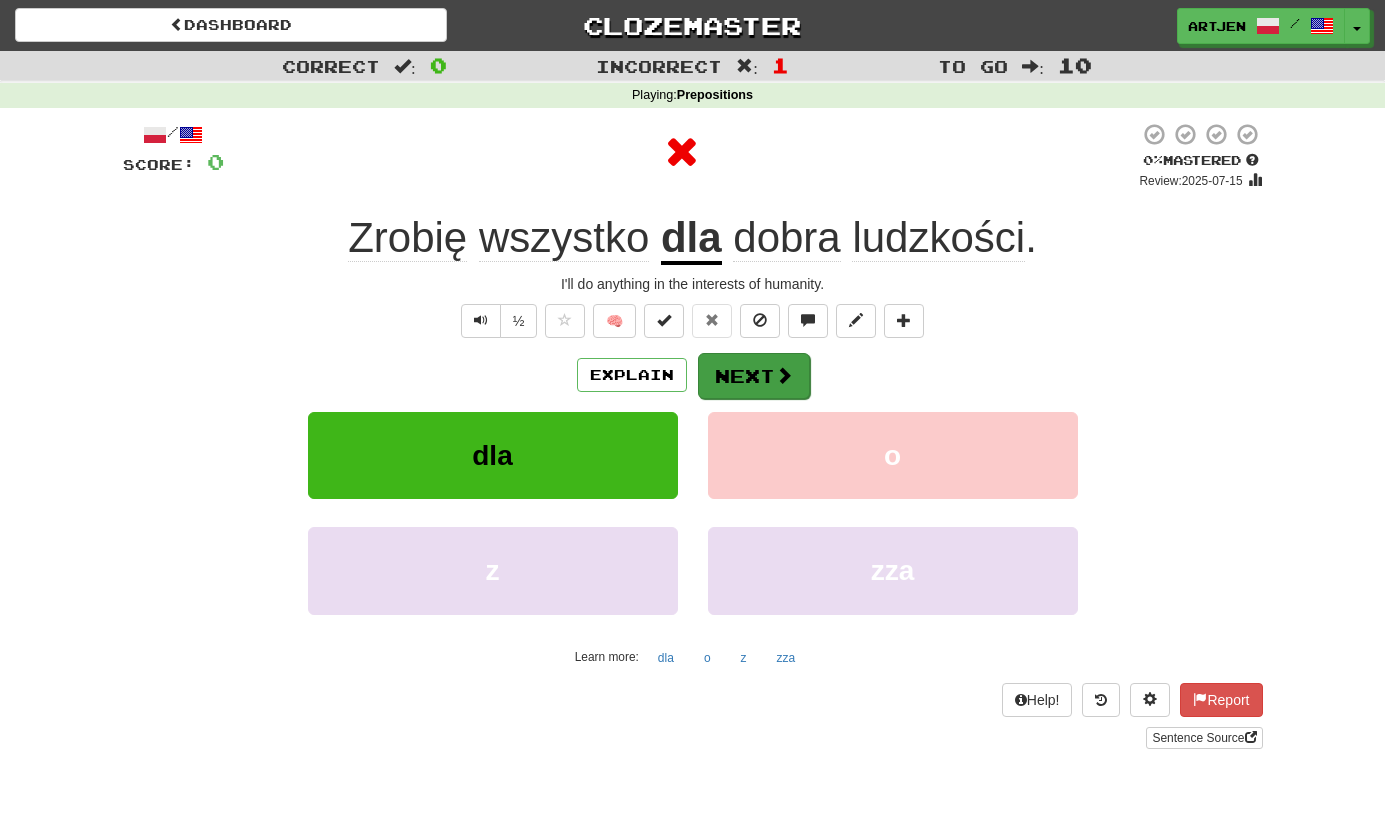 click on "Next" at bounding box center [754, 376] 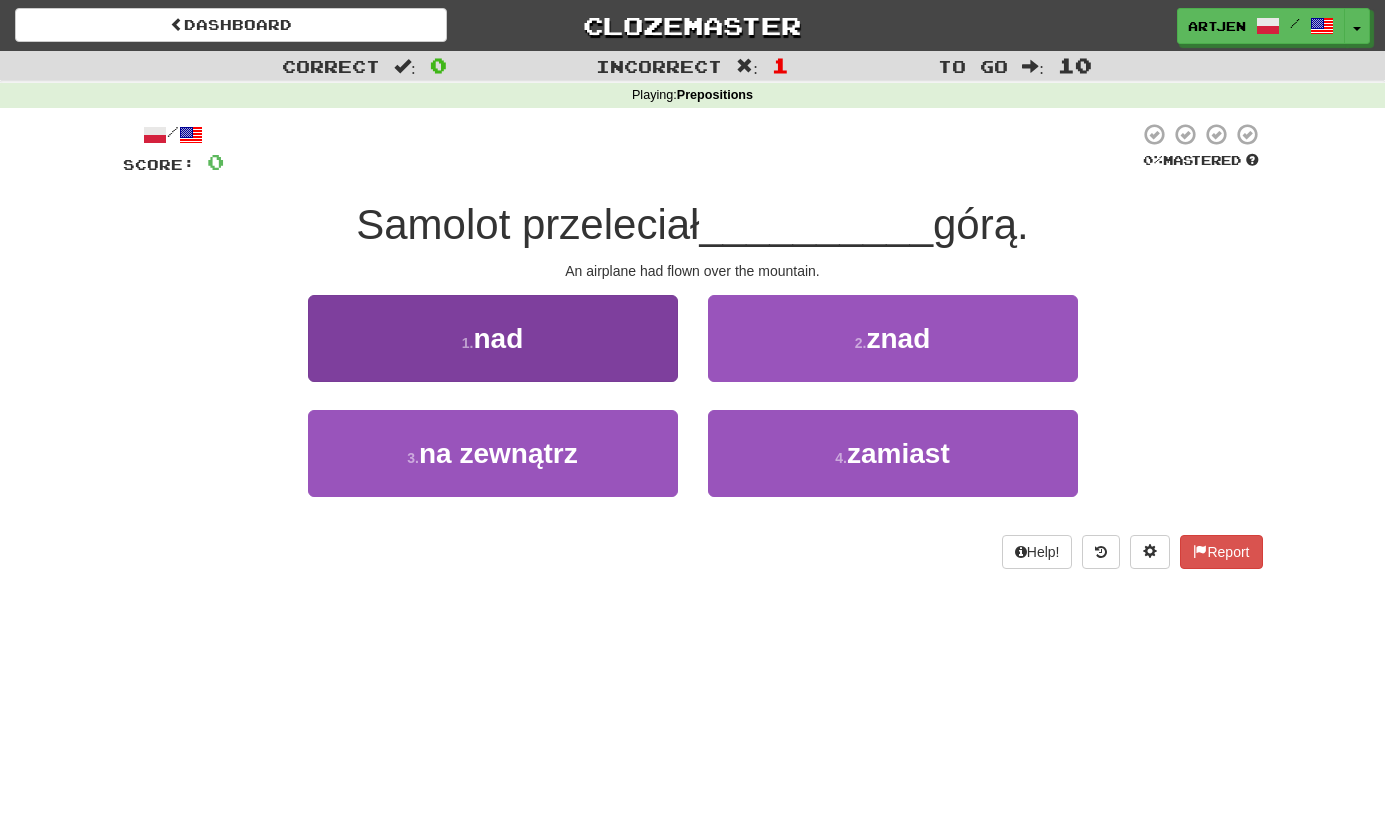 click on "1 .  nad" at bounding box center [493, 338] 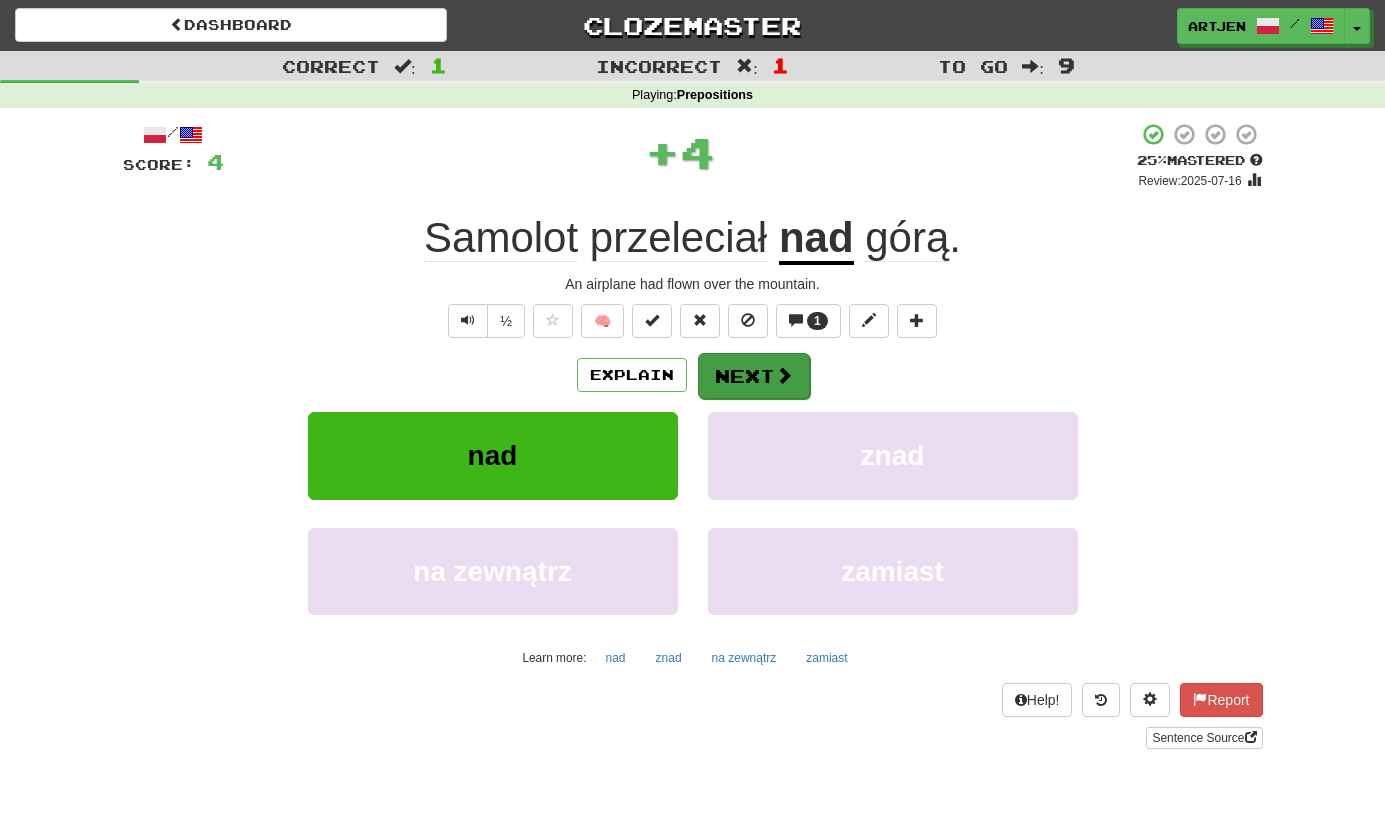 click on "Next" at bounding box center [754, 376] 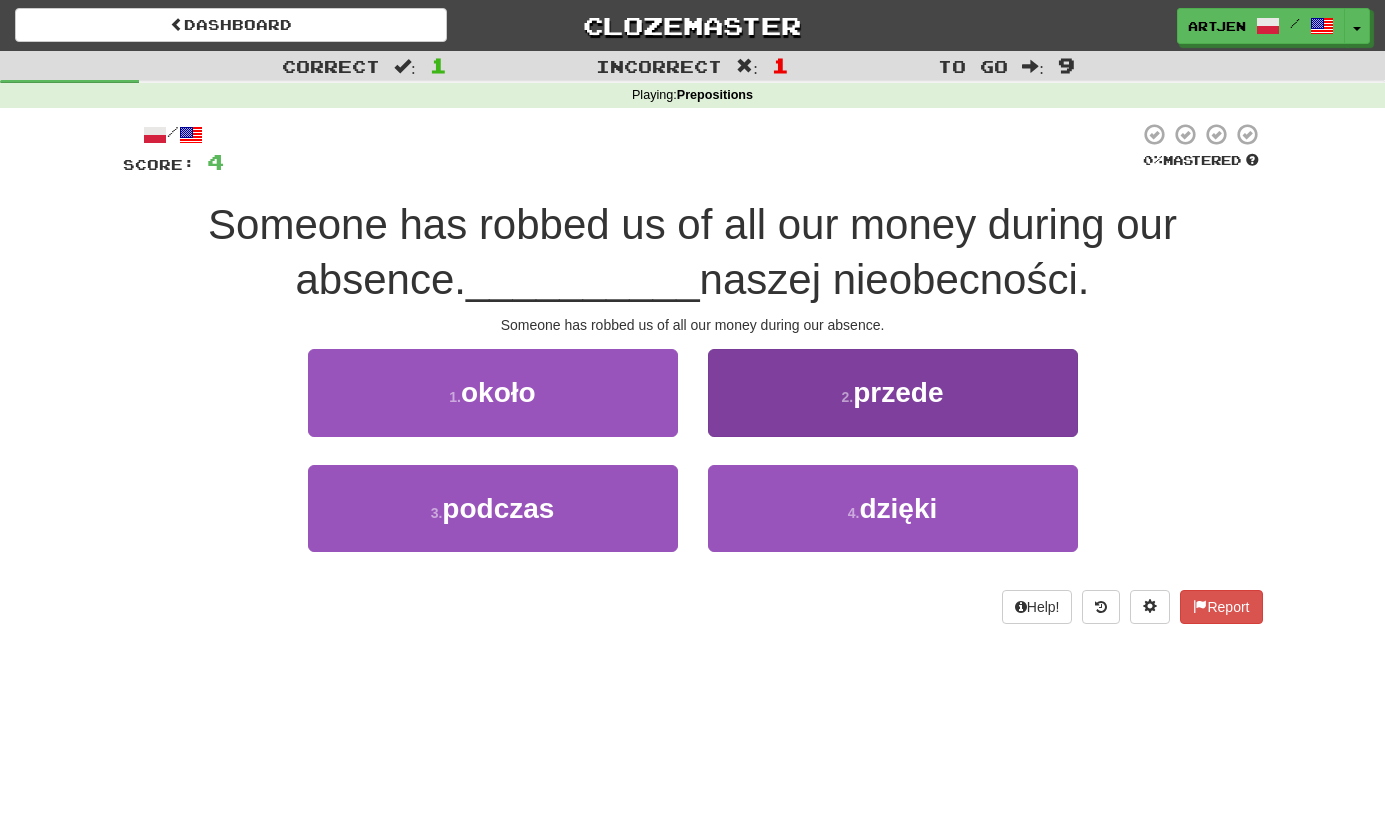 click on "2 .  przede" at bounding box center [893, 392] 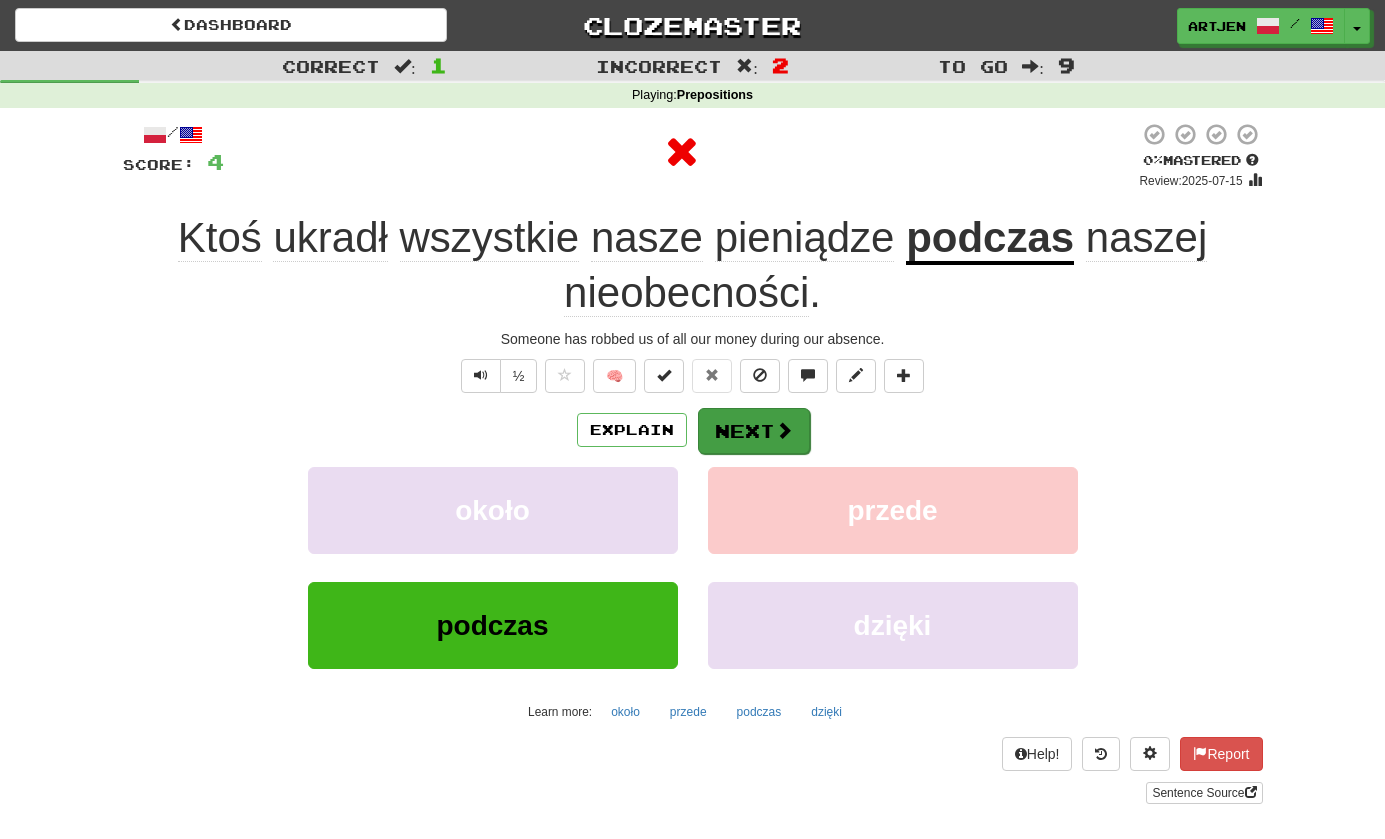 click on "Next" at bounding box center (754, 431) 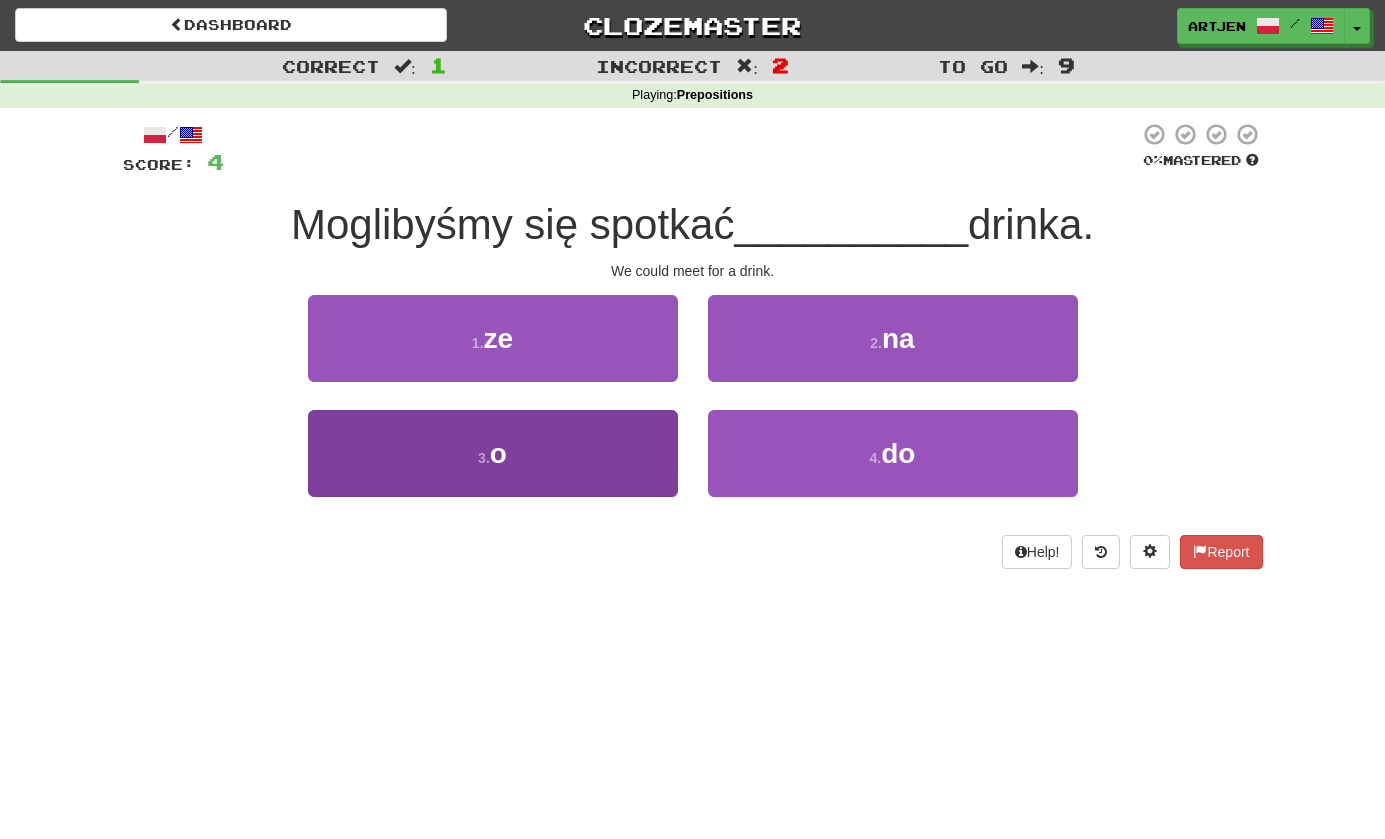 click on "3 .  o" at bounding box center [493, 453] 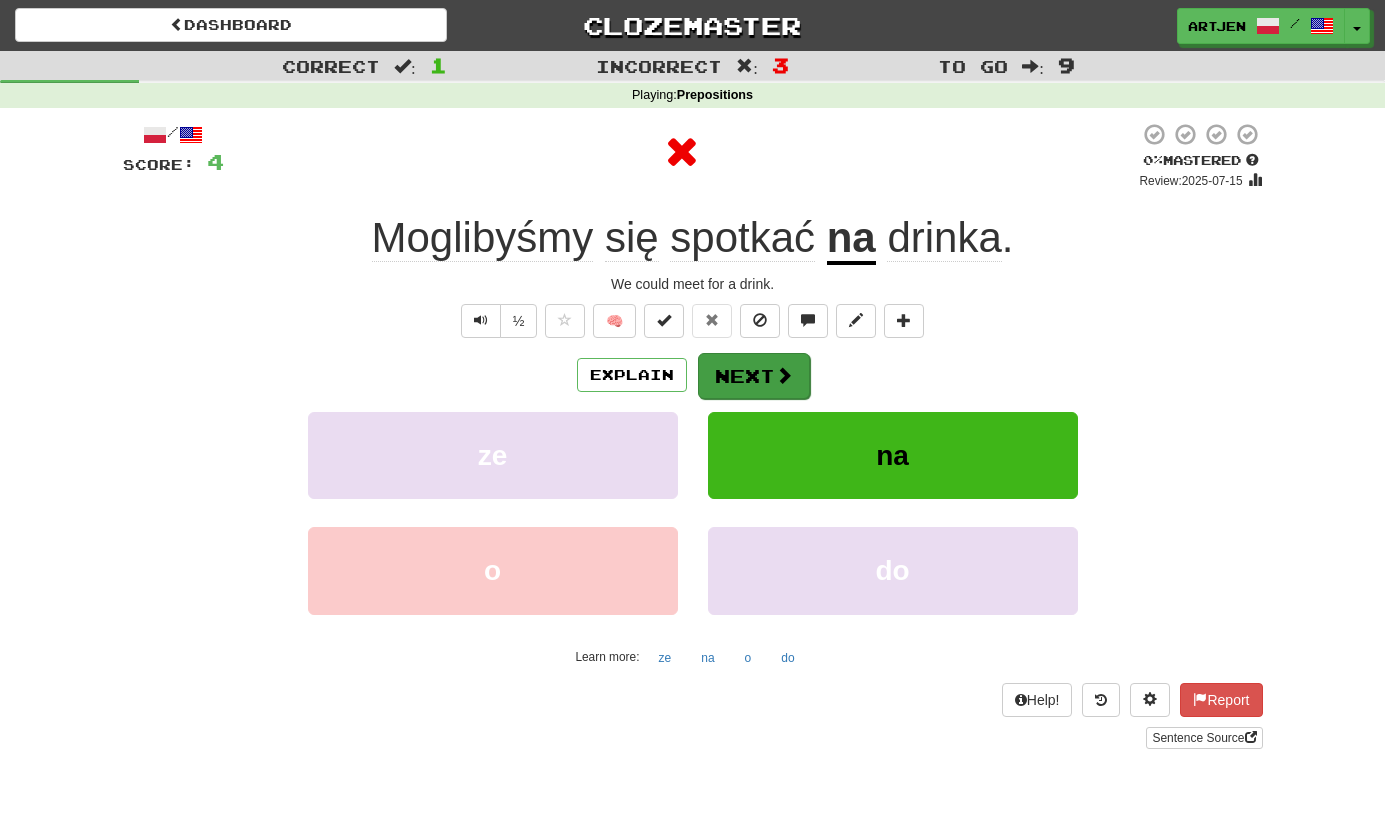 click on "Next" at bounding box center (754, 376) 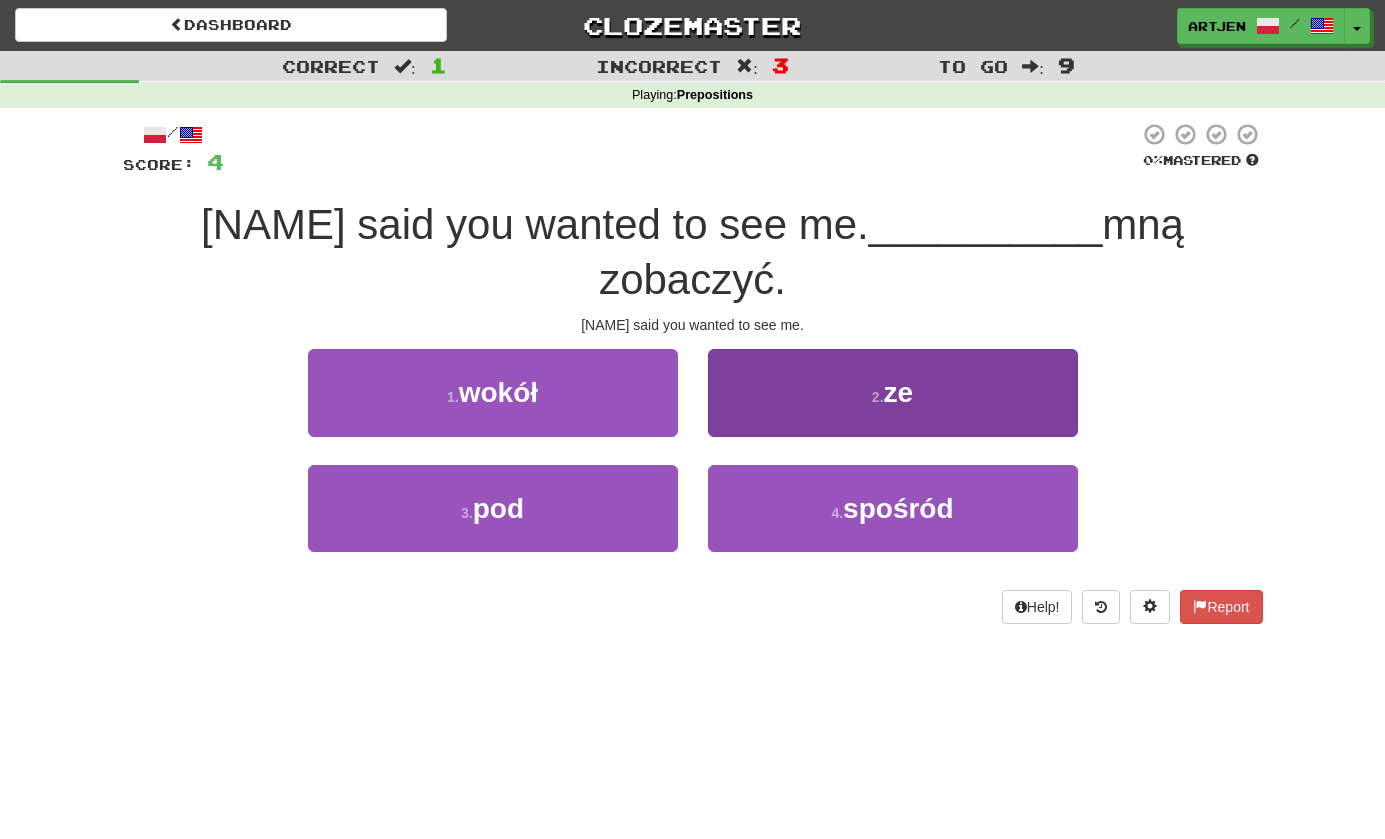 click on "2 .  ze" at bounding box center (893, 392) 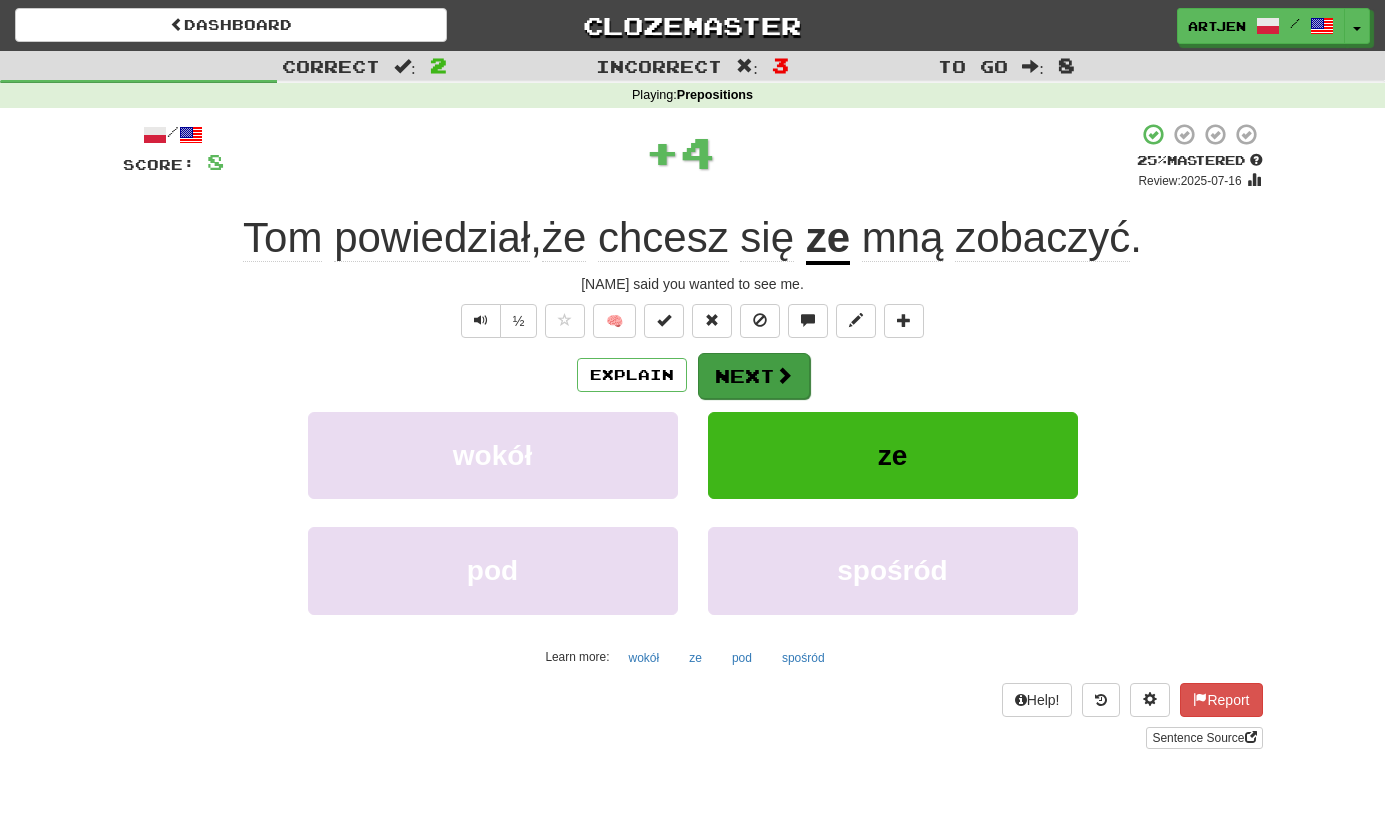 click on "Next" at bounding box center (754, 376) 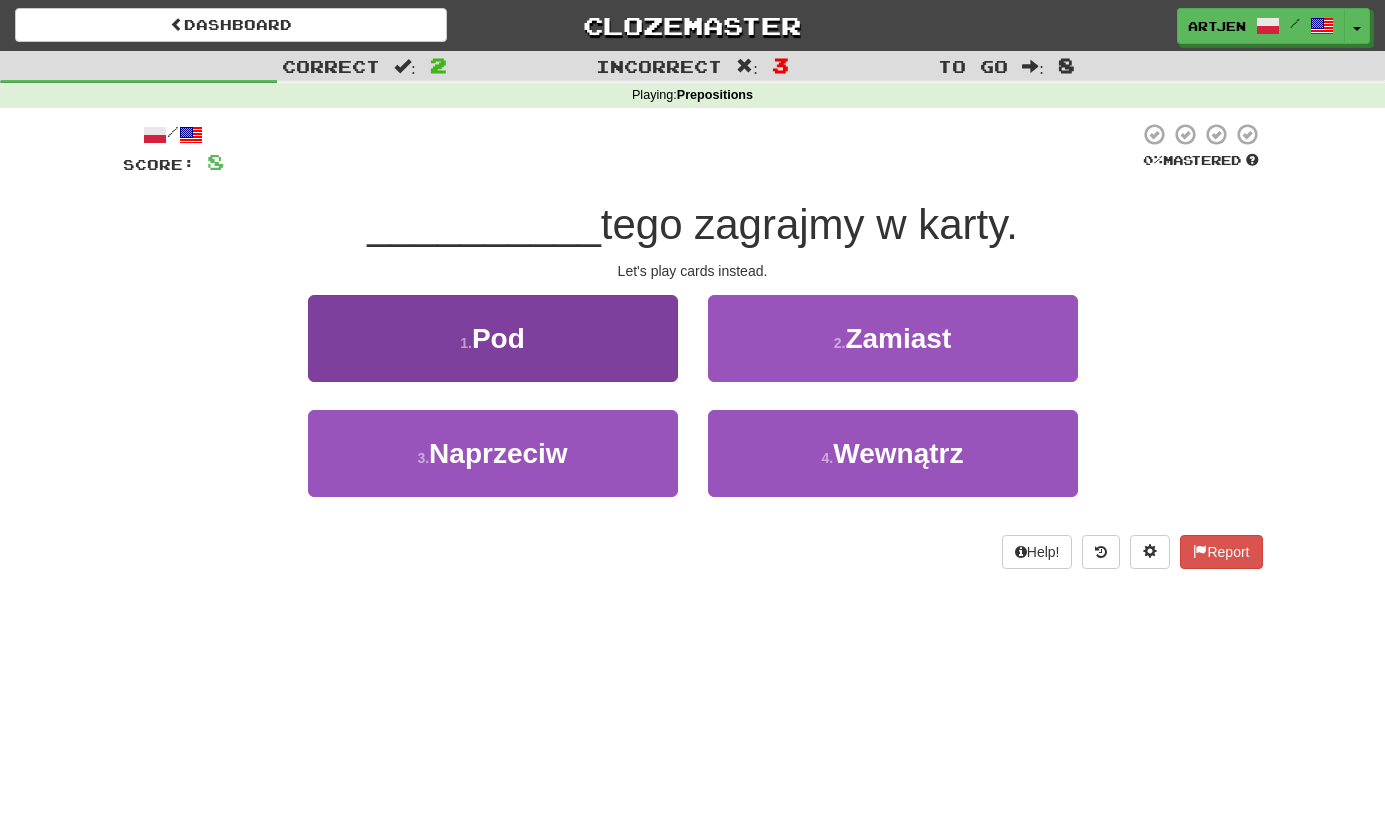 click on "1 .  Pod" at bounding box center (493, 338) 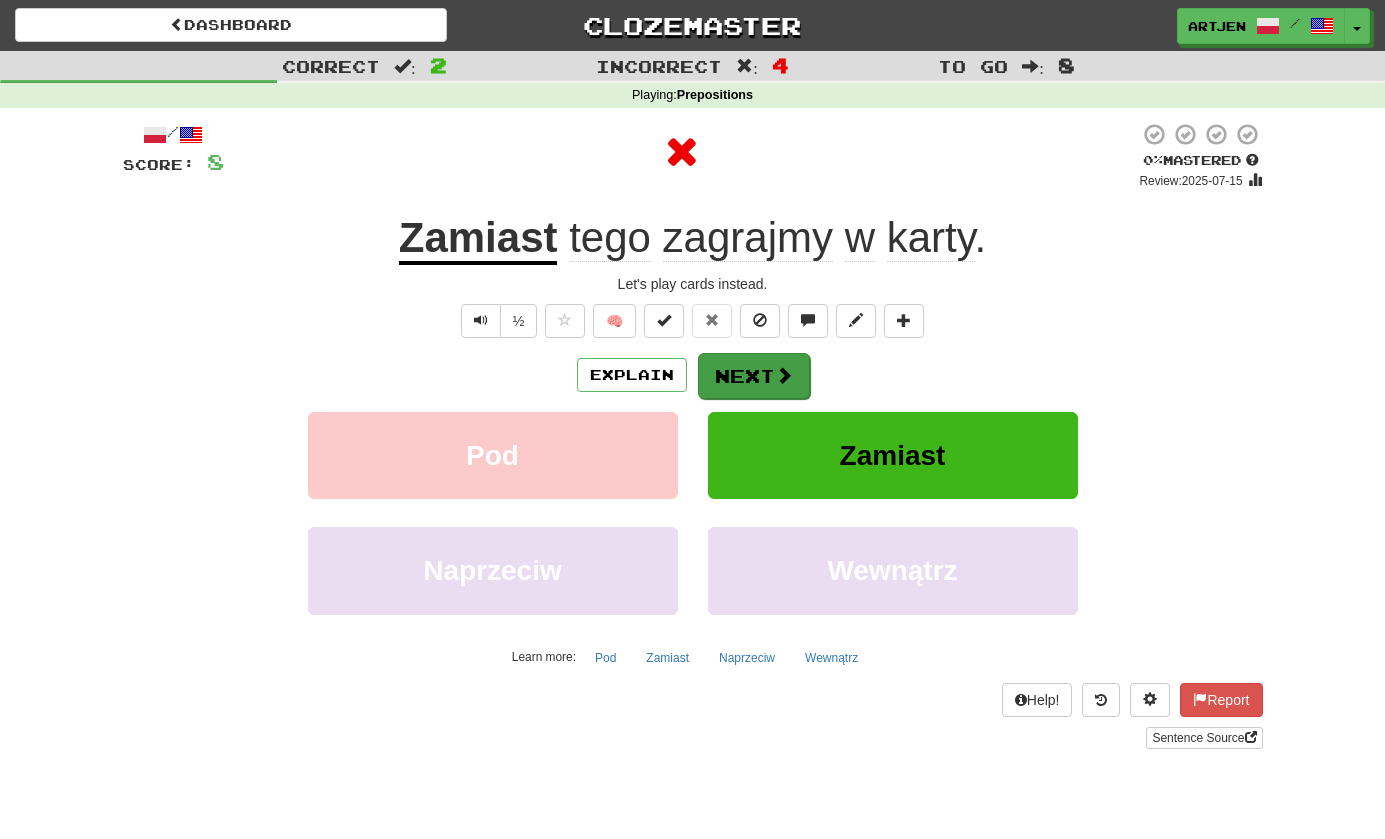 click on "Next" at bounding box center [754, 376] 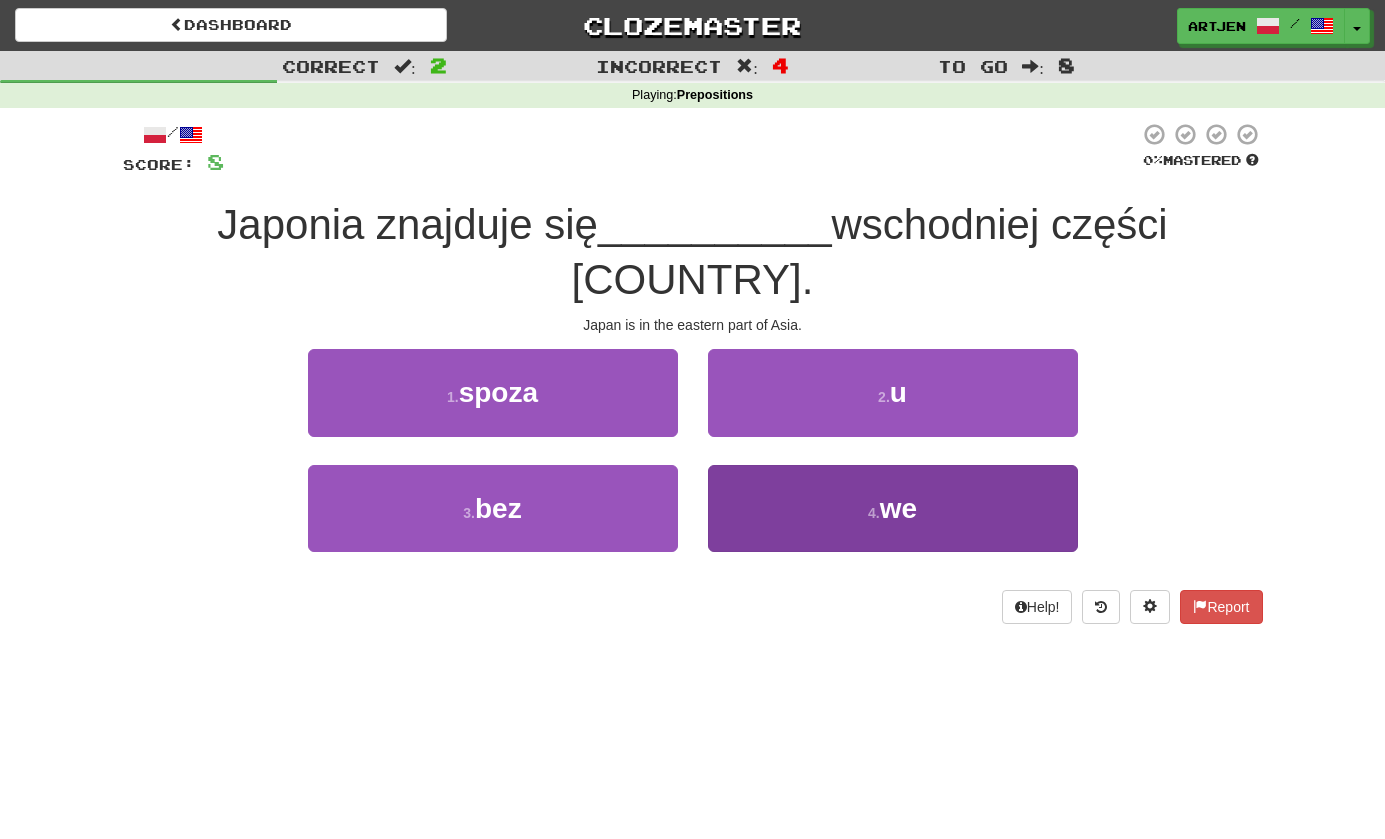click on "4 .  we" at bounding box center [893, 508] 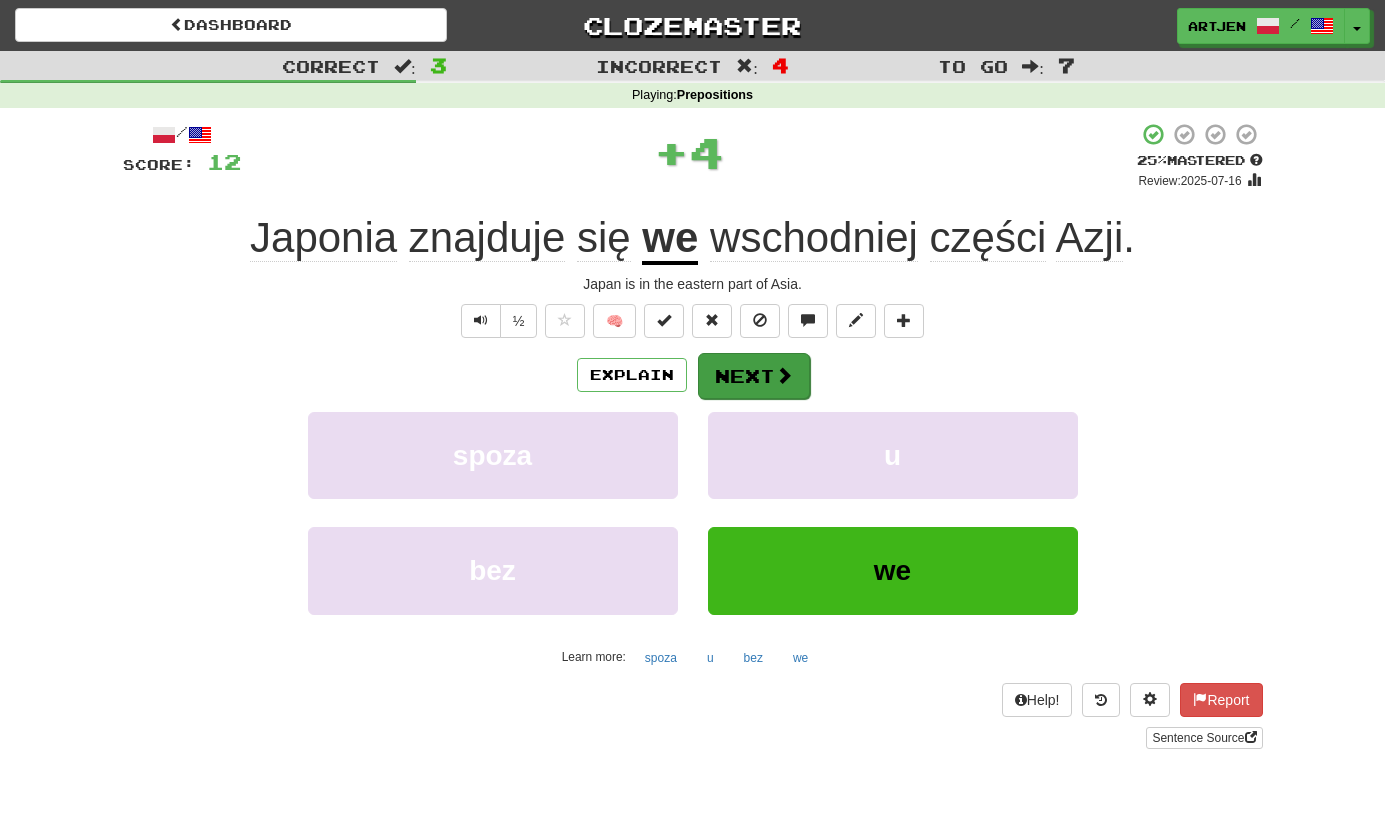 click on "Next" at bounding box center (754, 376) 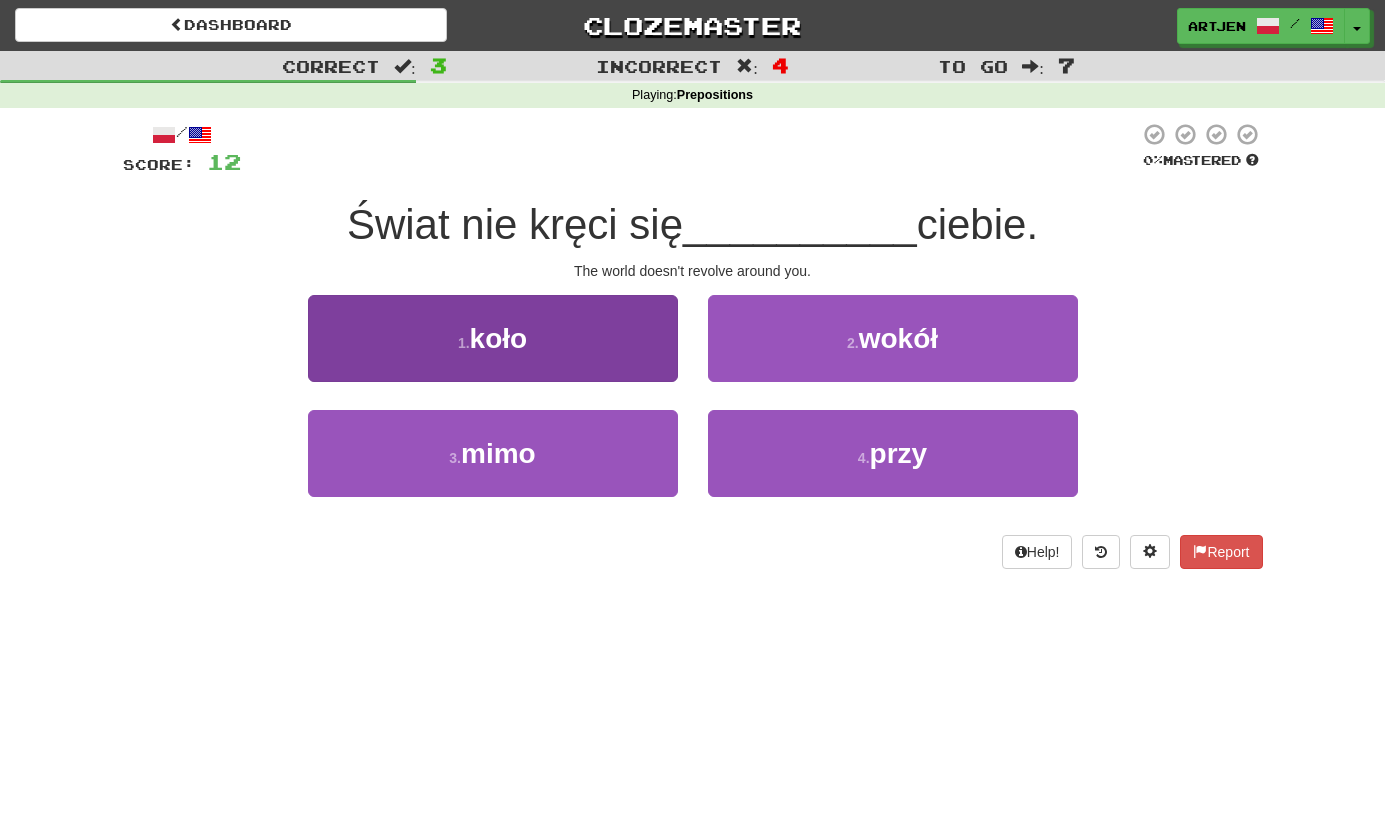 click on "1 .  koło" at bounding box center [493, 338] 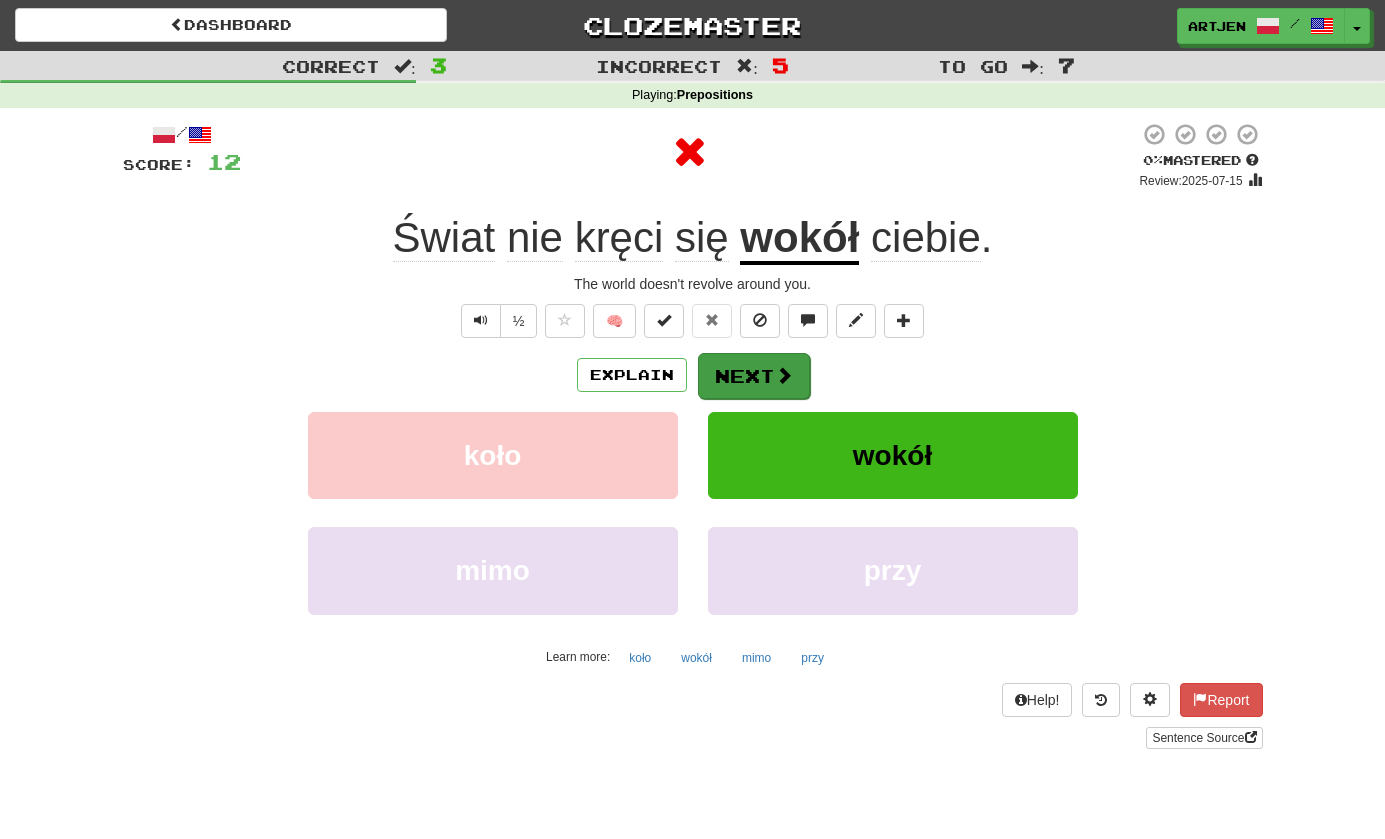 click on "Next" at bounding box center [754, 376] 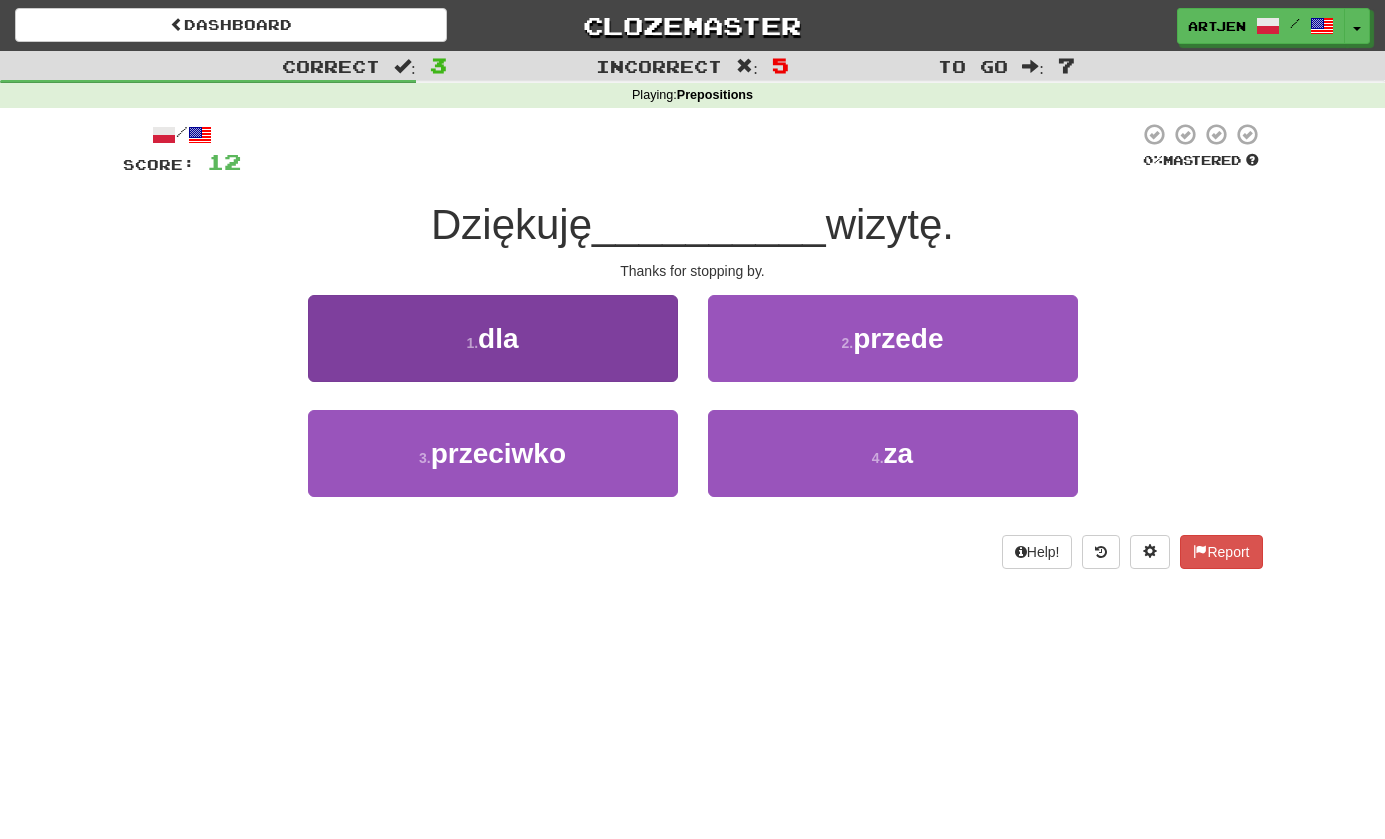click on "1 .  dla" at bounding box center [493, 338] 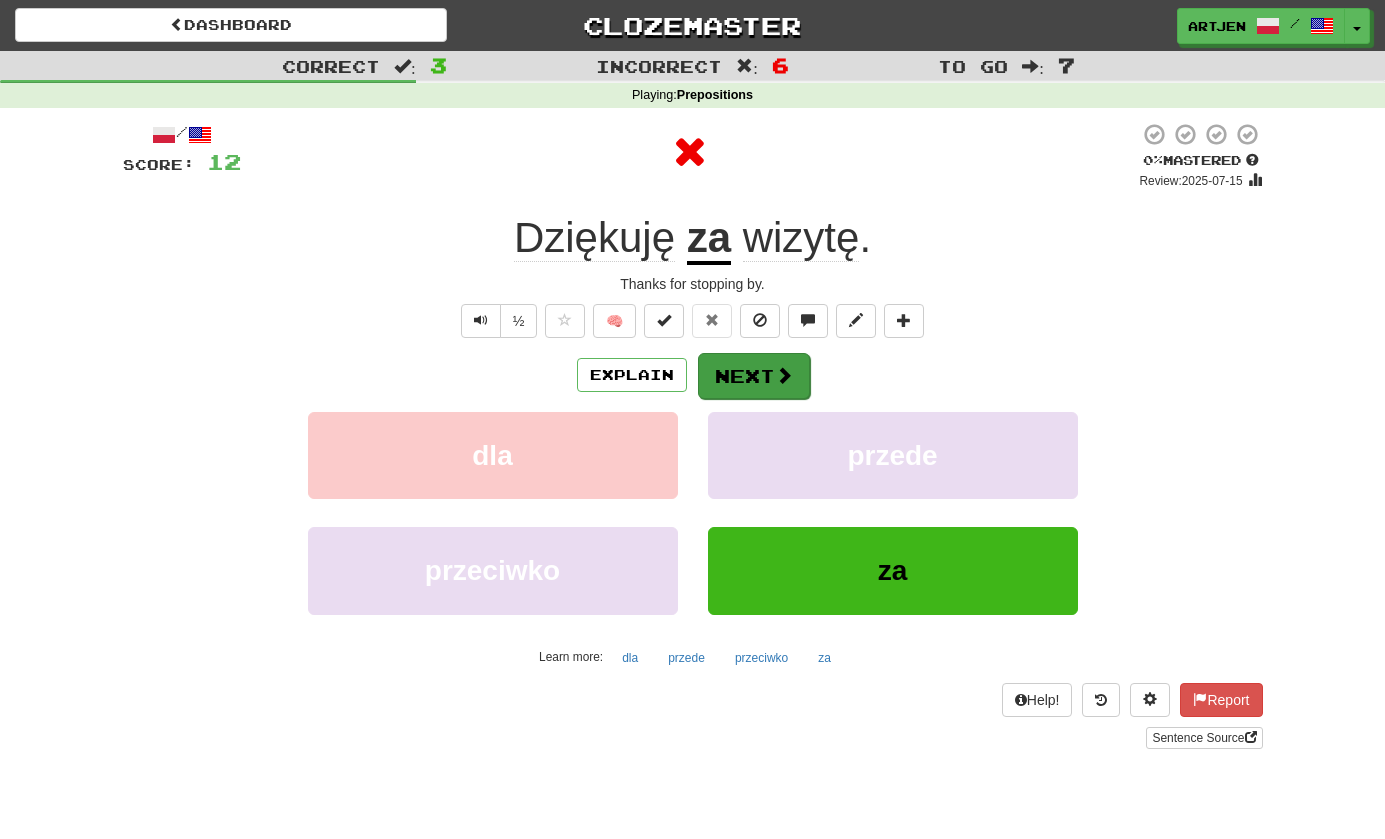 click on "Next" at bounding box center [754, 376] 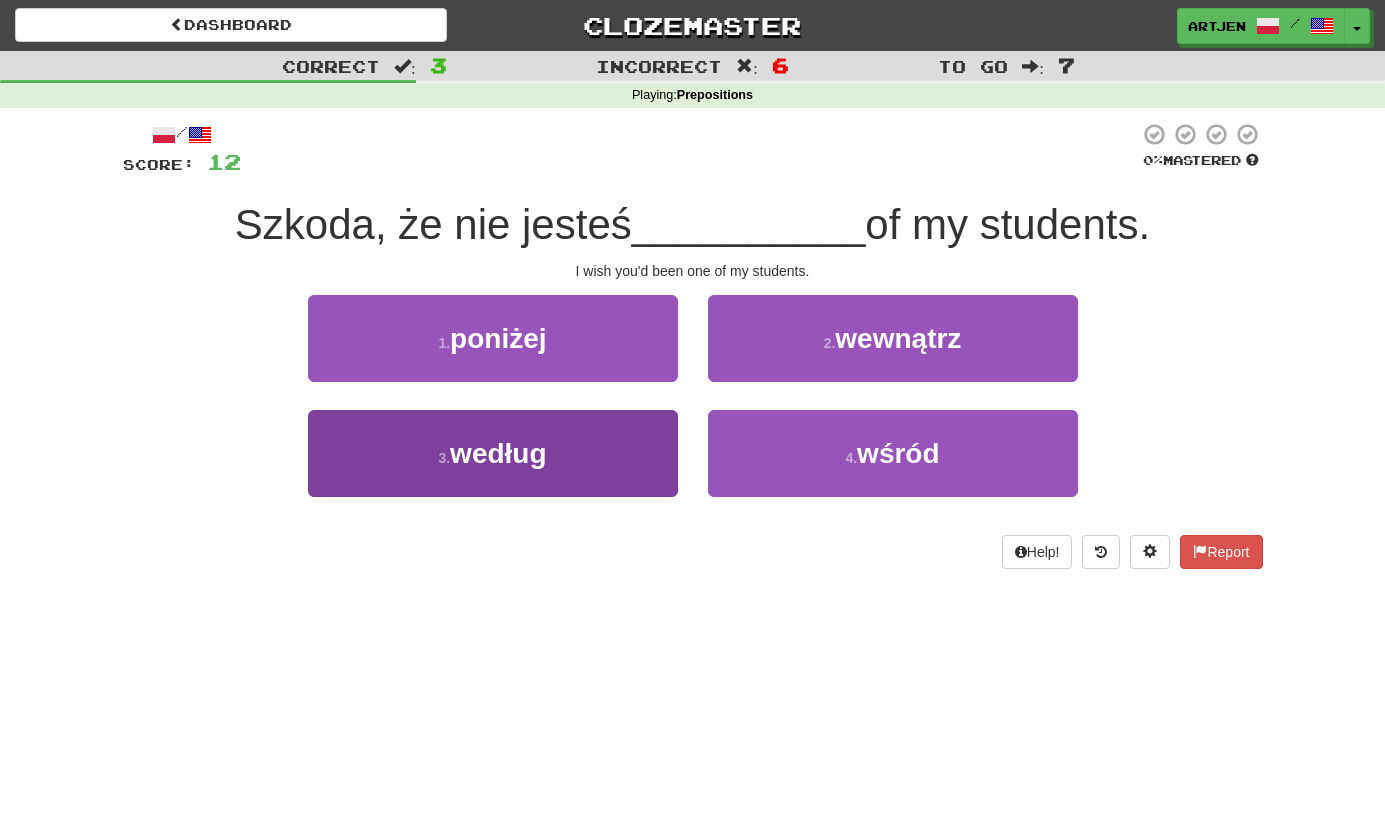 click on "3 .  według" at bounding box center (493, 453) 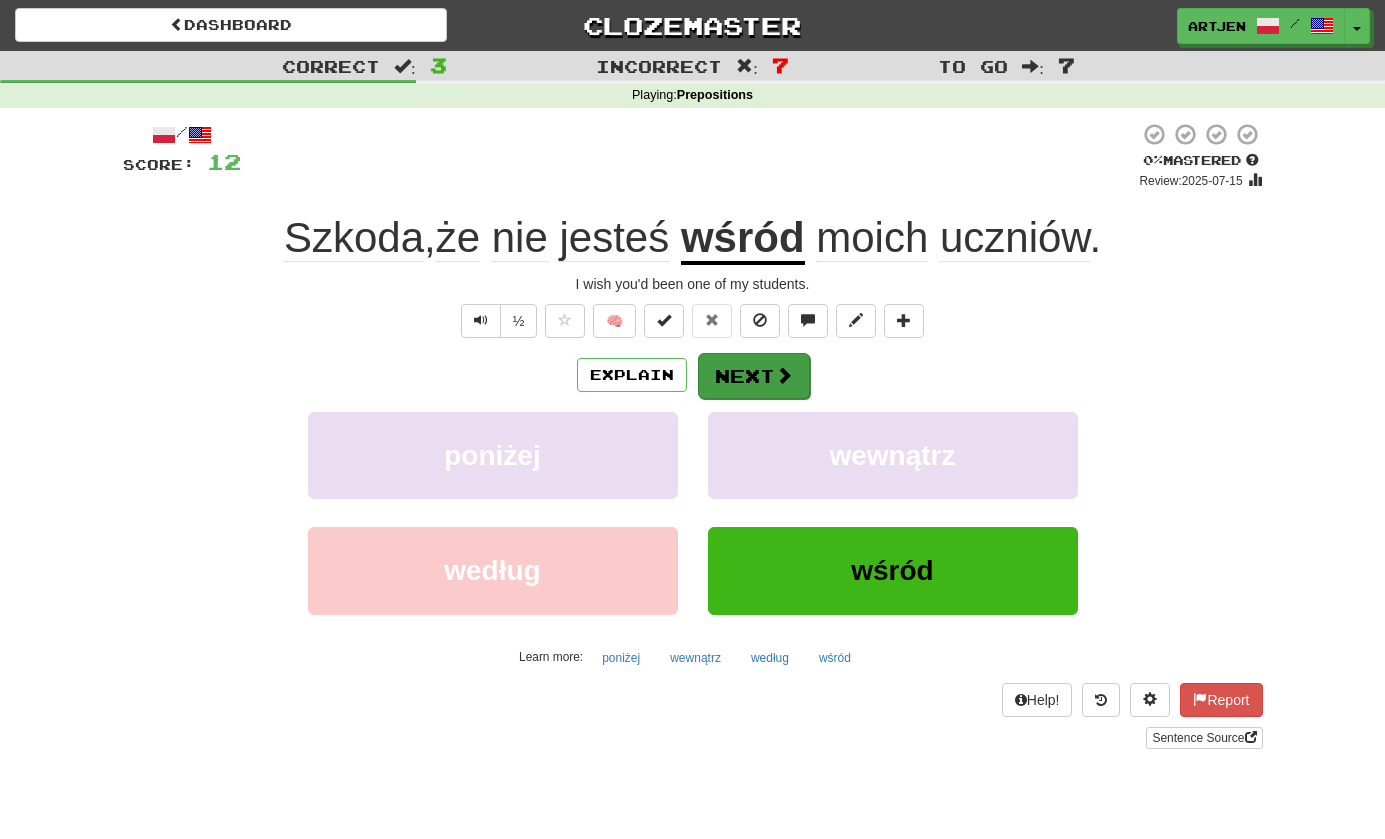 click on "Next" at bounding box center (754, 376) 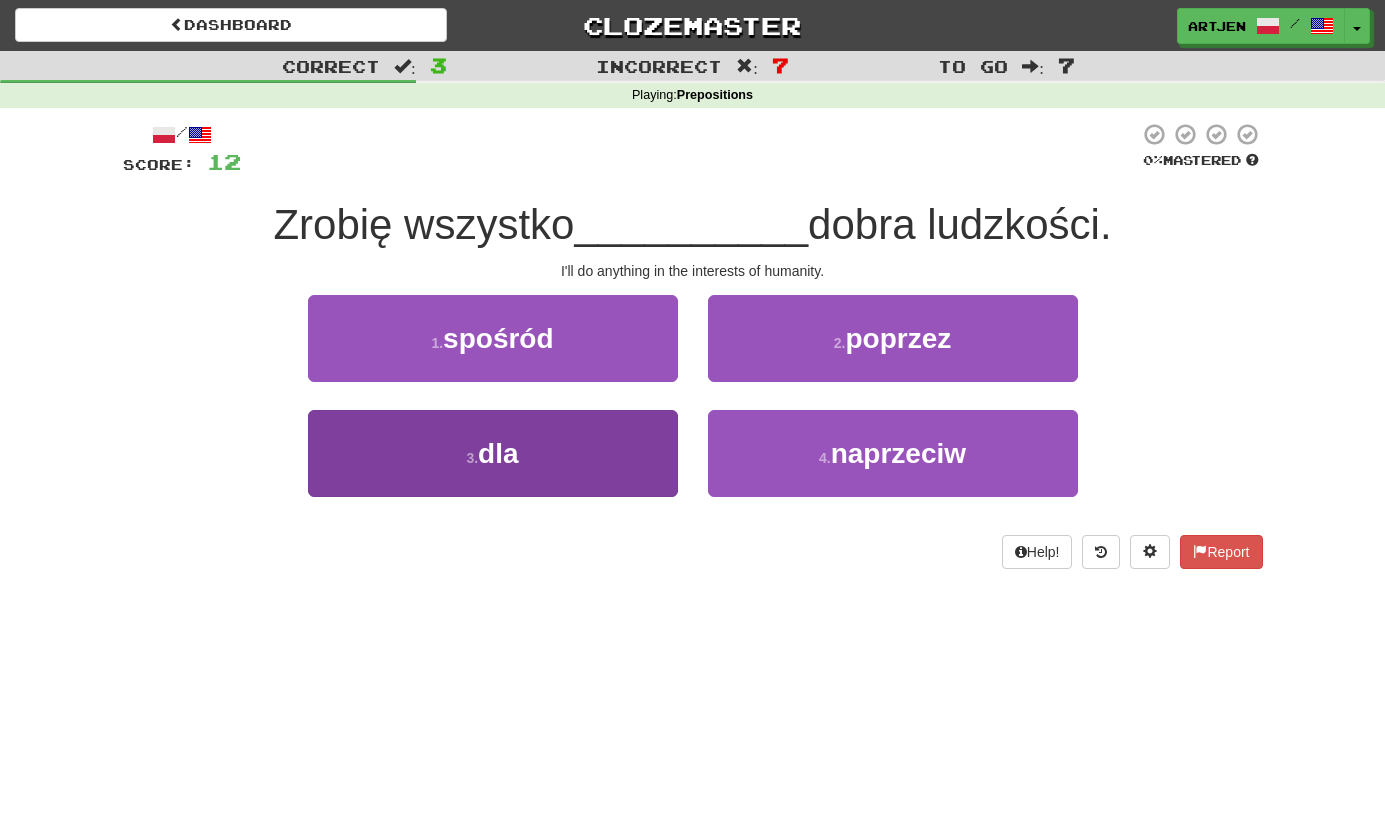 click on "3 .  dla" at bounding box center [493, 453] 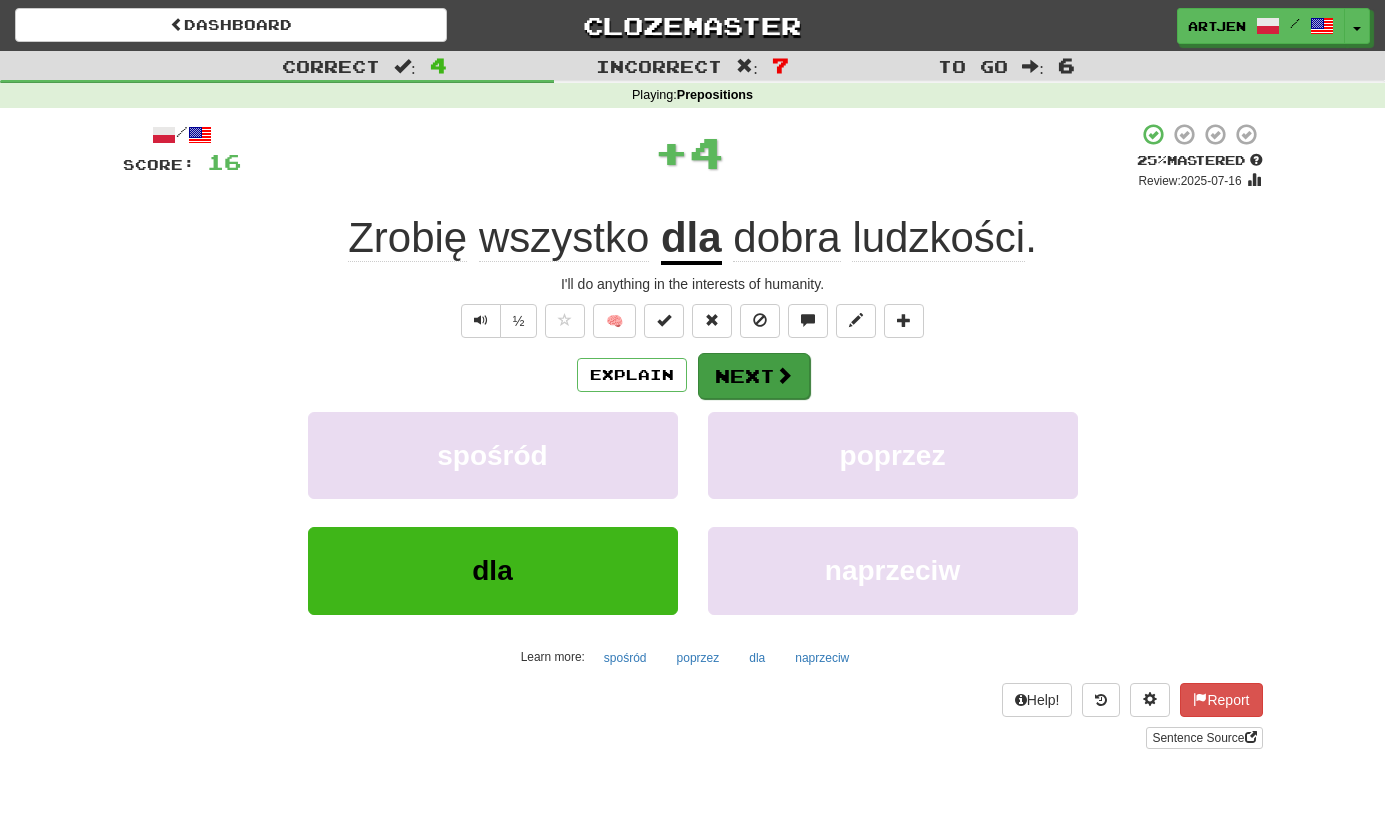 click on "Next" at bounding box center [754, 376] 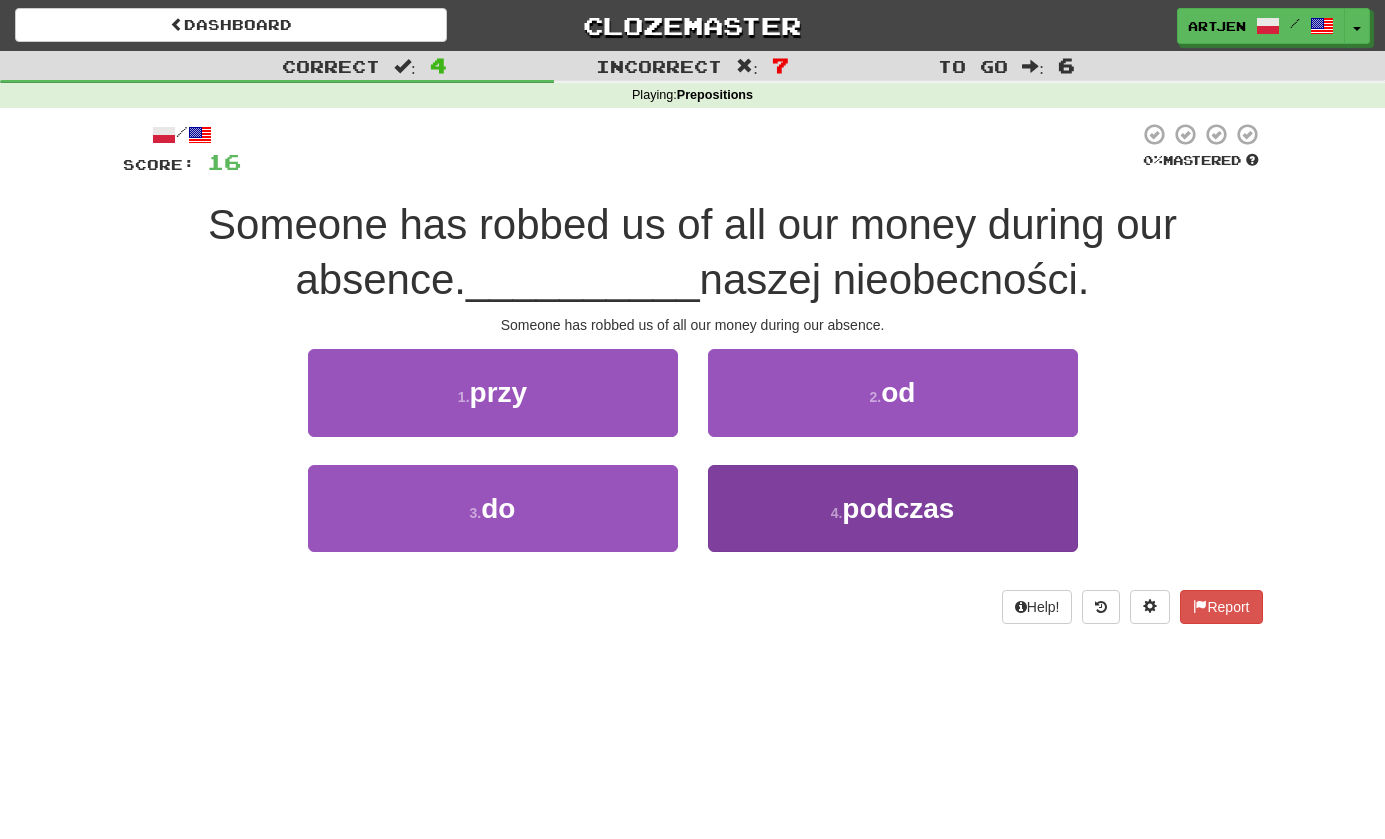 click on "4 .  podczas" at bounding box center (893, 508) 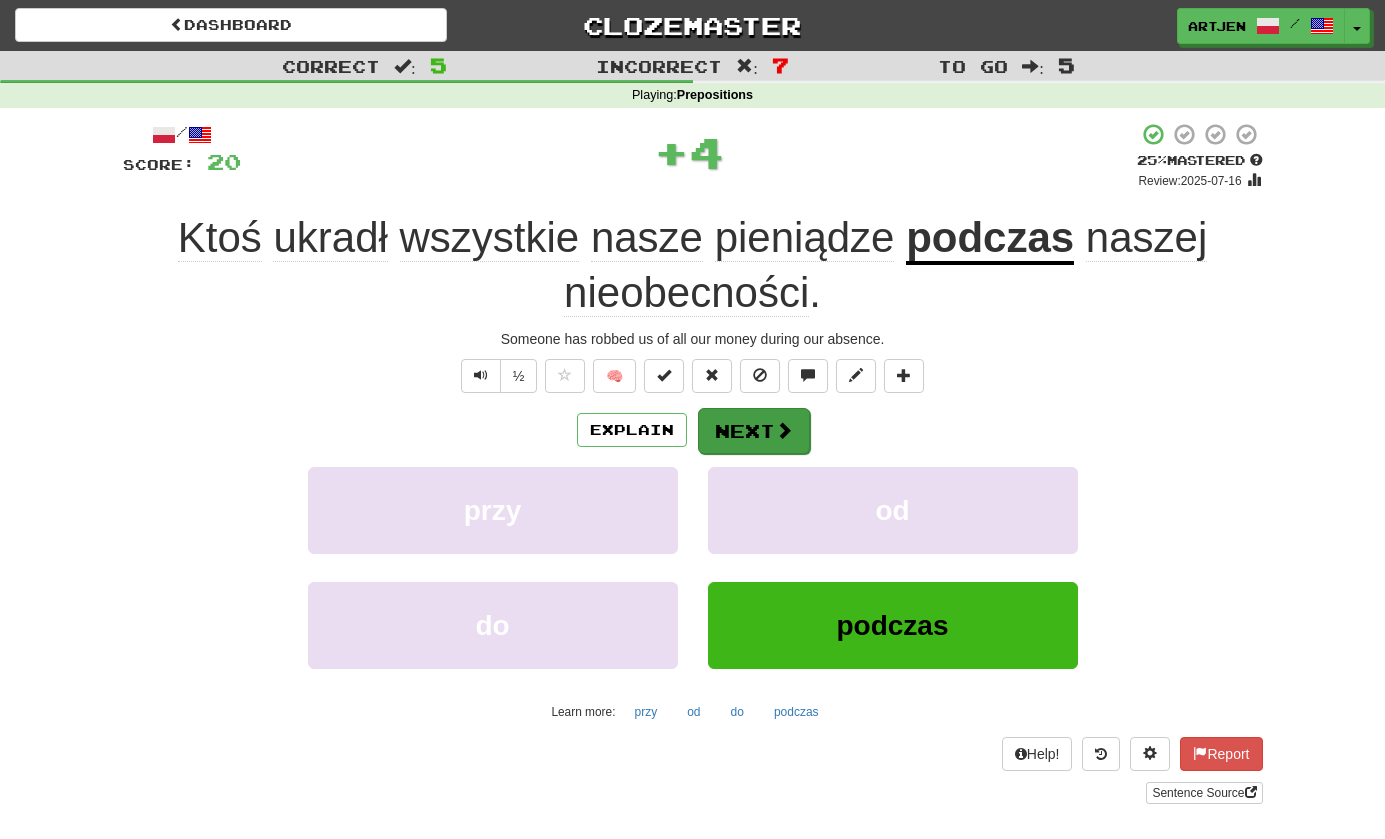 click on "Next" at bounding box center [754, 431] 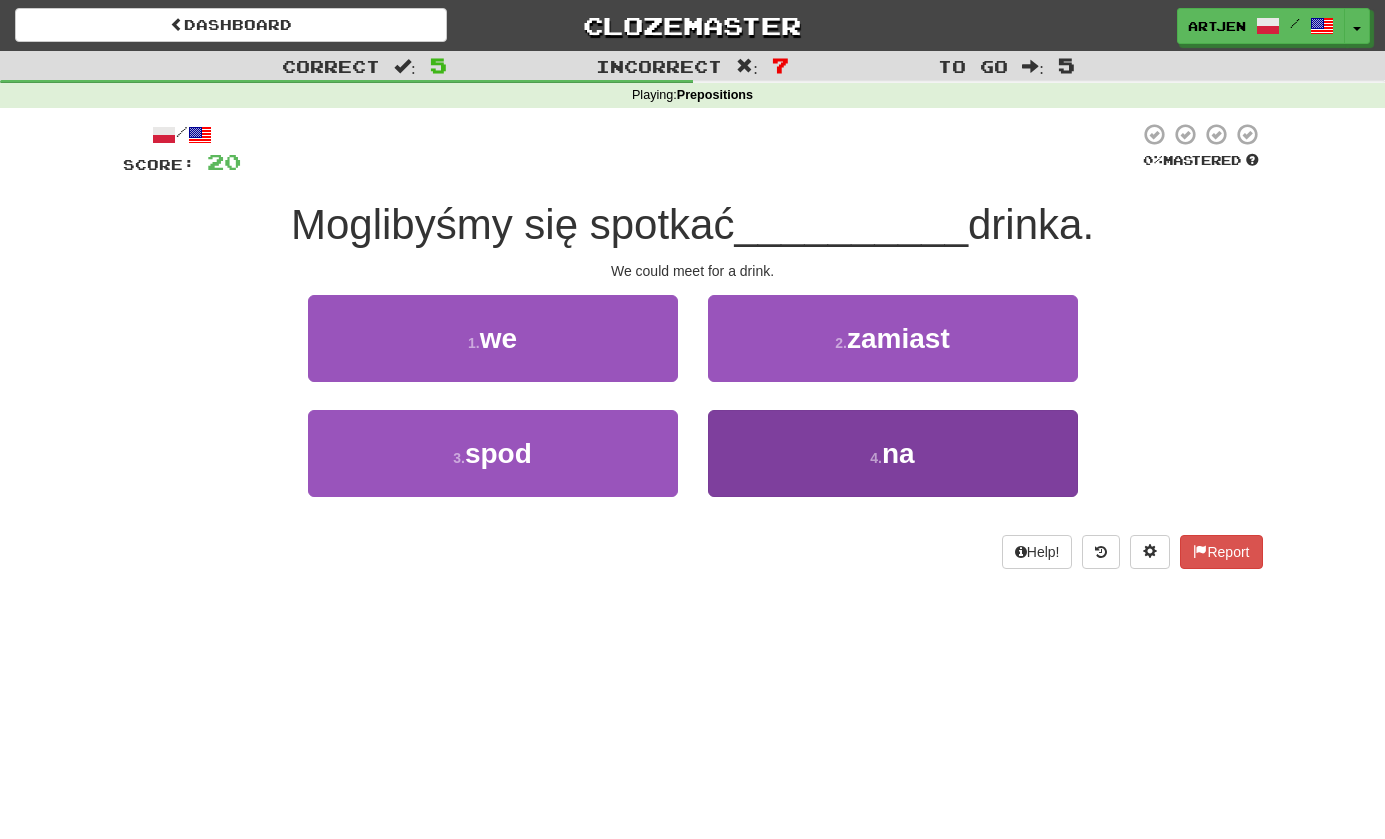 click on "4 .  na" at bounding box center (893, 453) 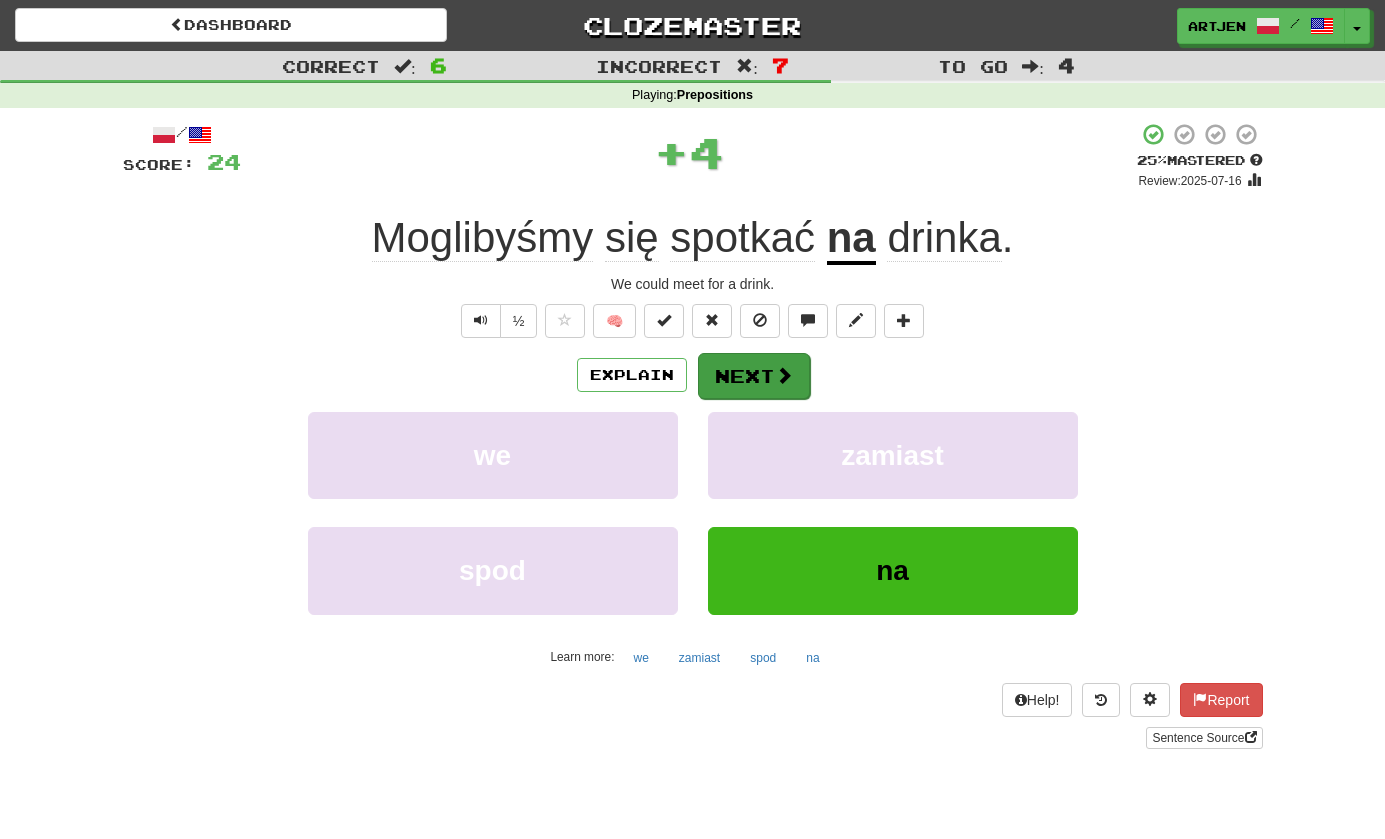 click on "Next" at bounding box center [754, 376] 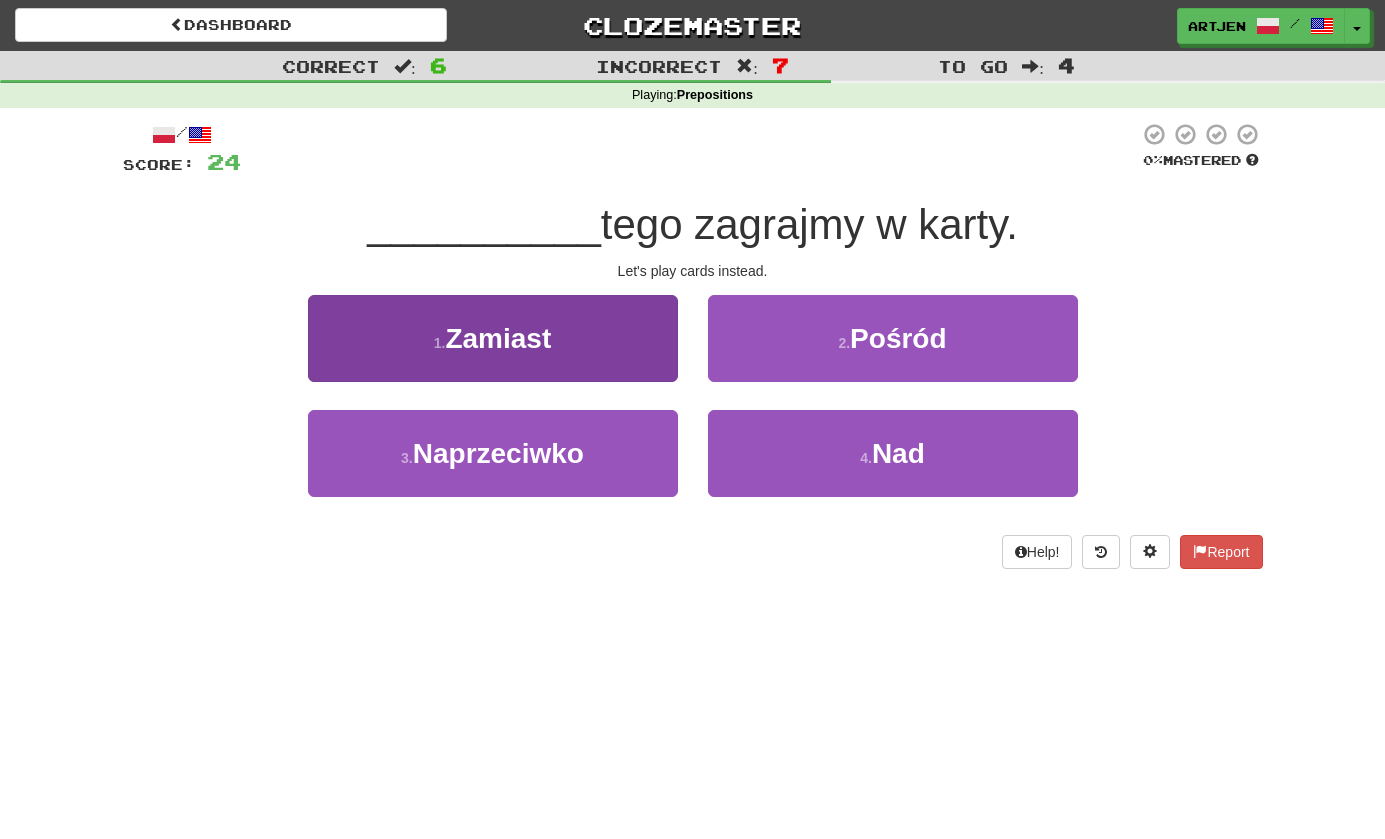 click on "1 .  Zamiast" at bounding box center (493, 338) 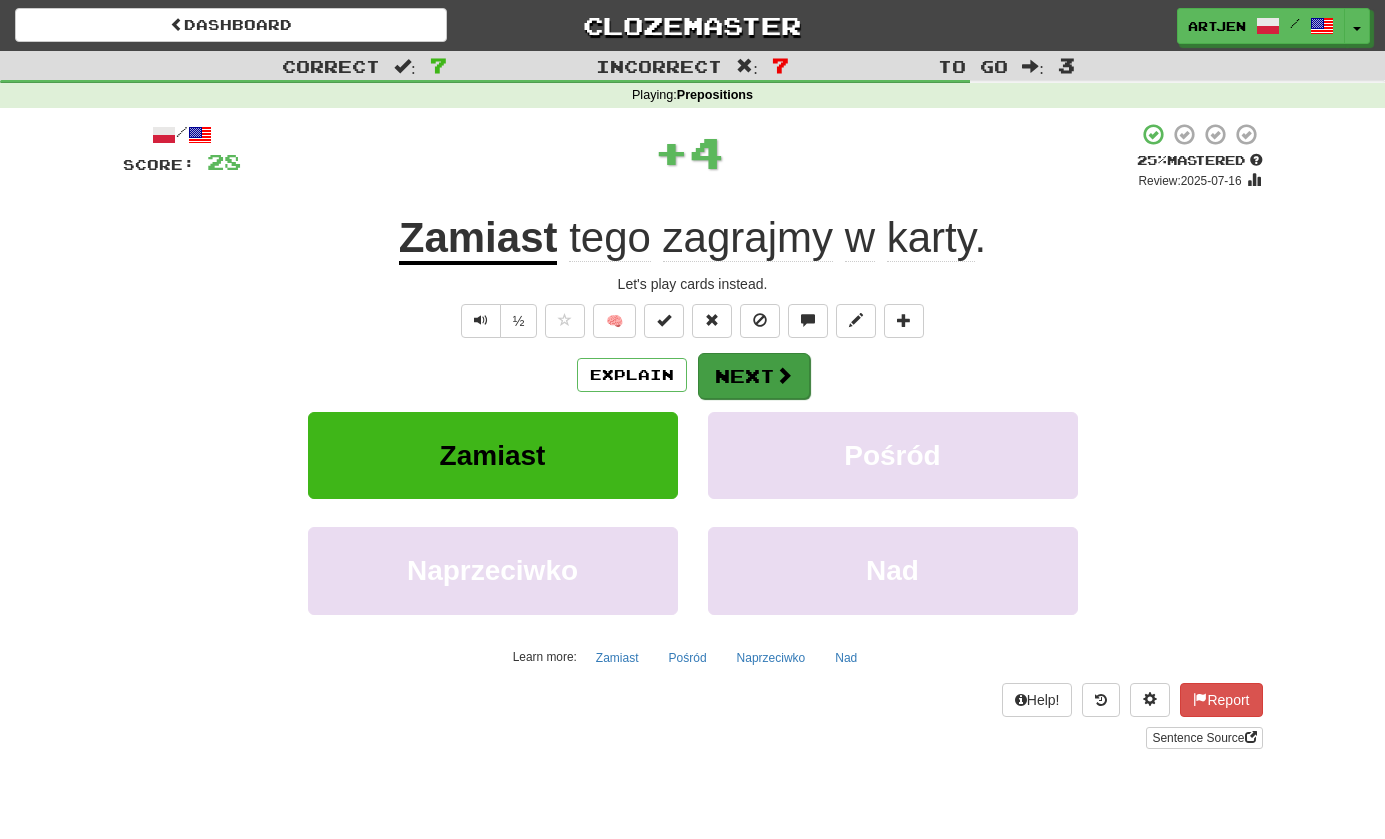 click on "Next" at bounding box center [754, 376] 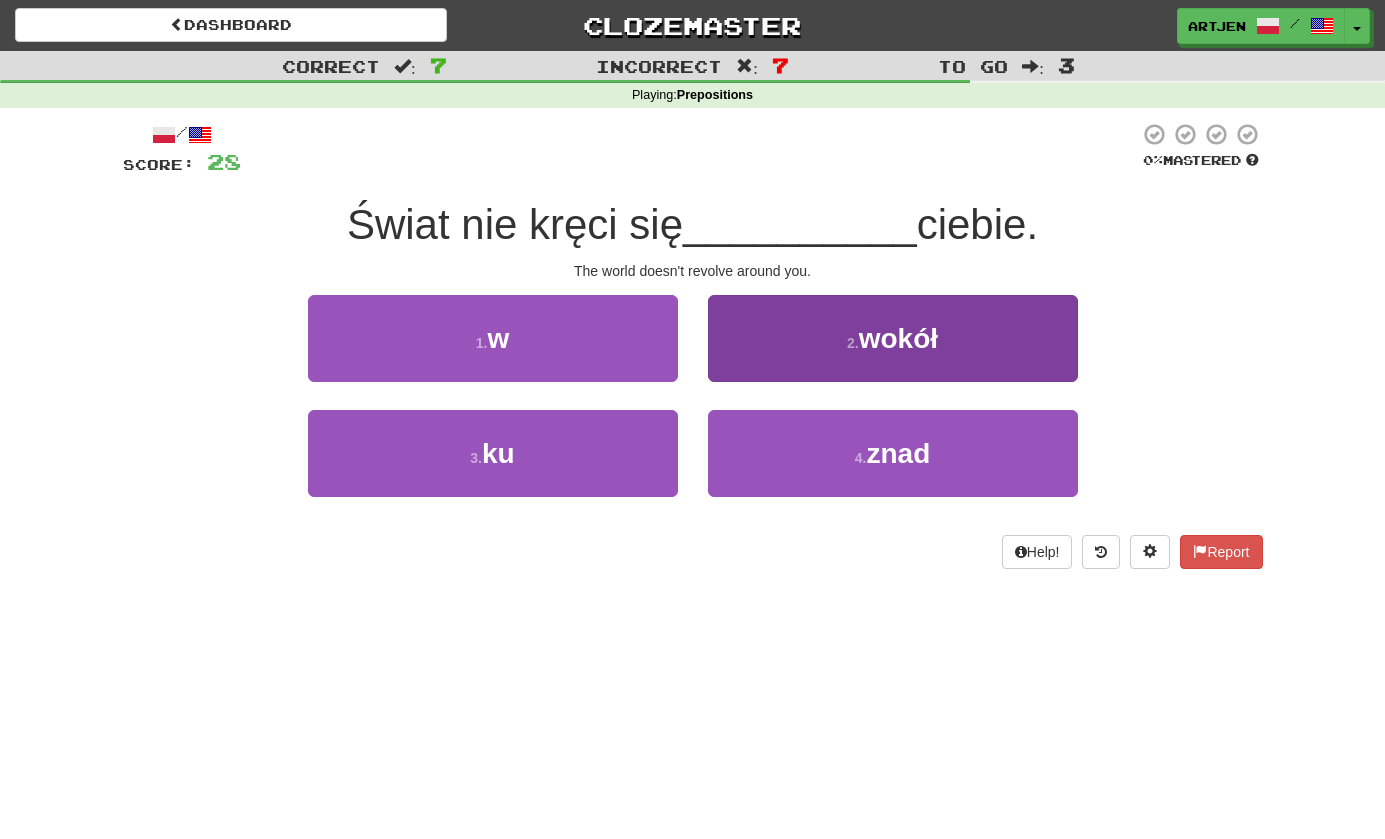 click on "2 .  wokół" at bounding box center [893, 338] 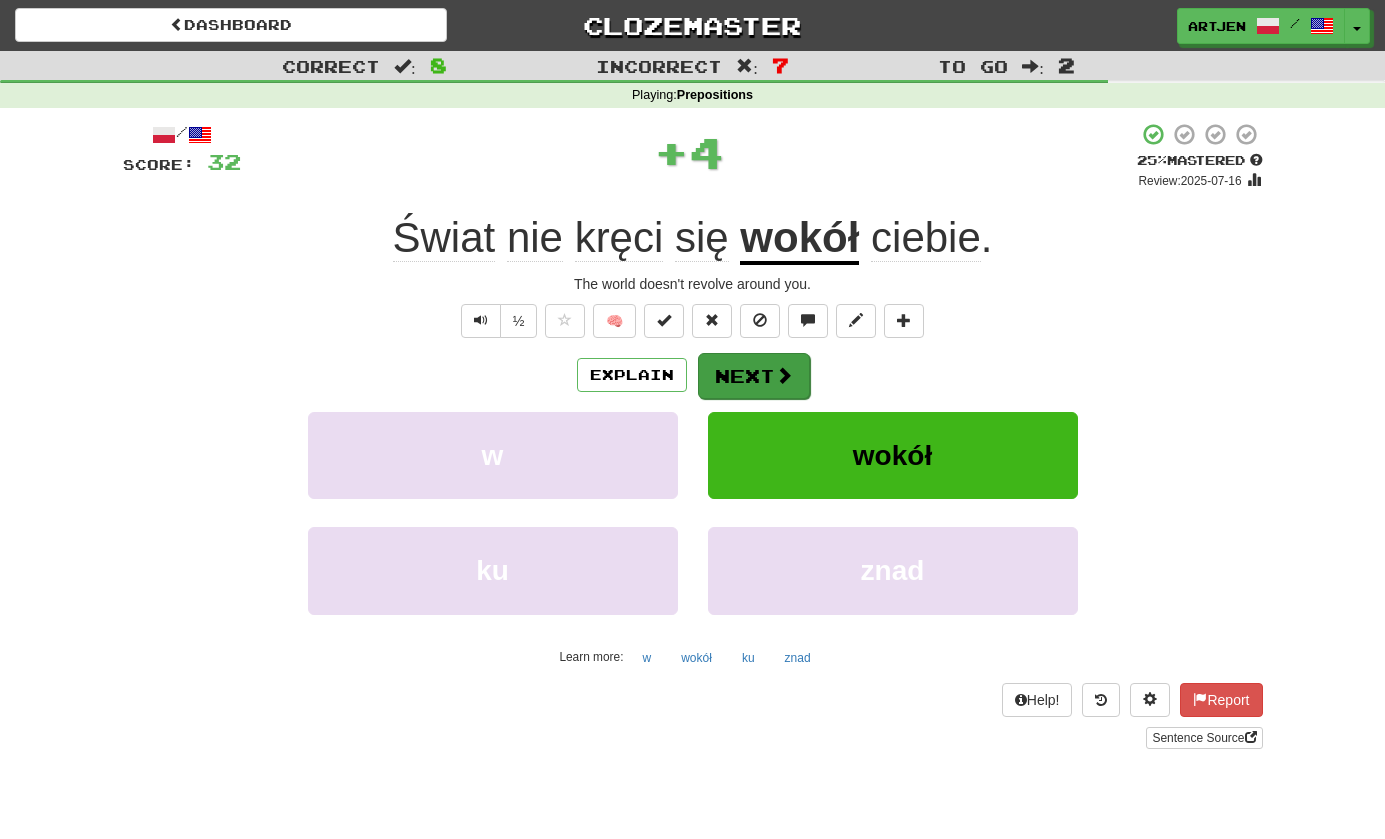 click on "Next" at bounding box center [754, 376] 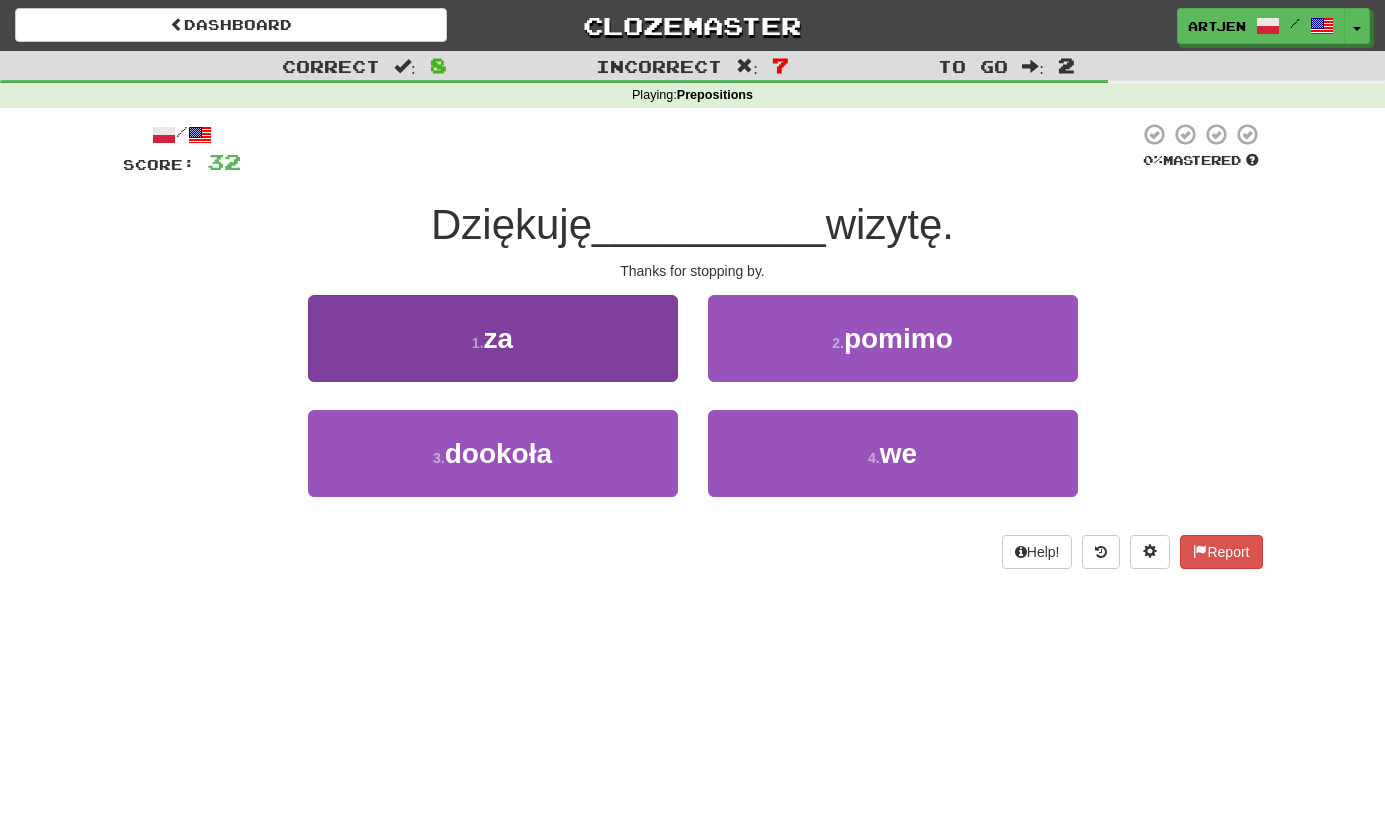 click on "1 .  za" at bounding box center (493, 338) 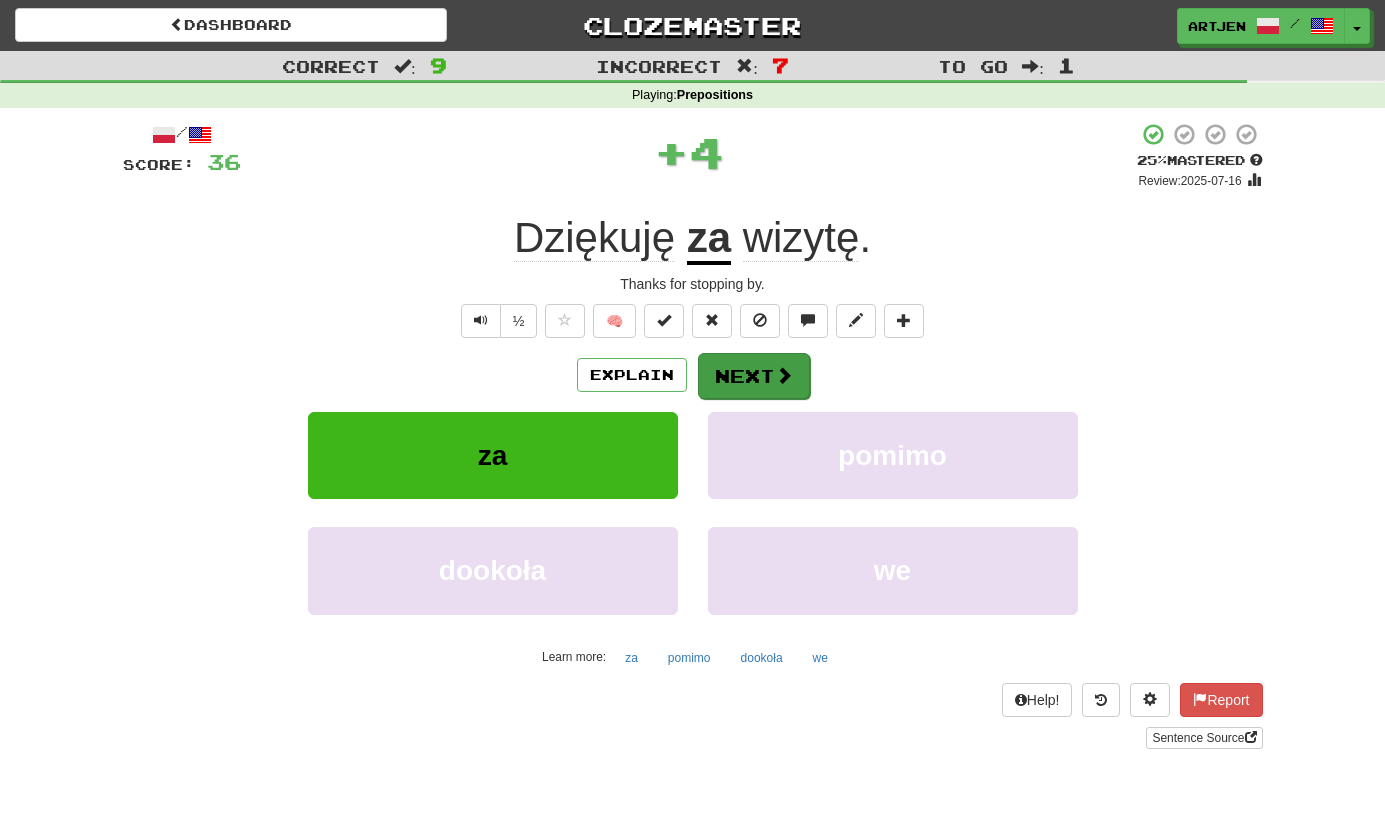 click on "Next" at bounding box center (754, 376) 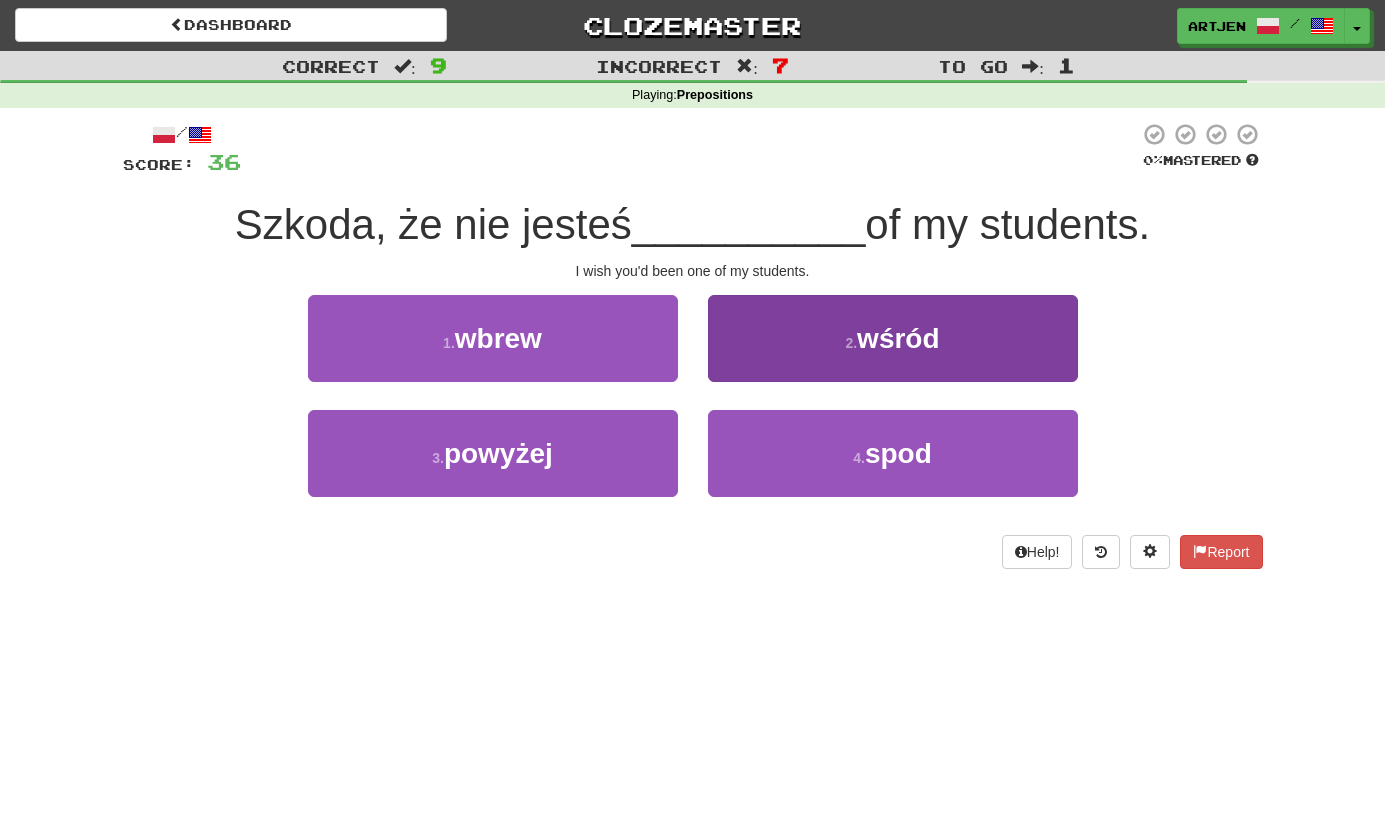 click on "2 .  wśród" at bounding box center (893, 338) 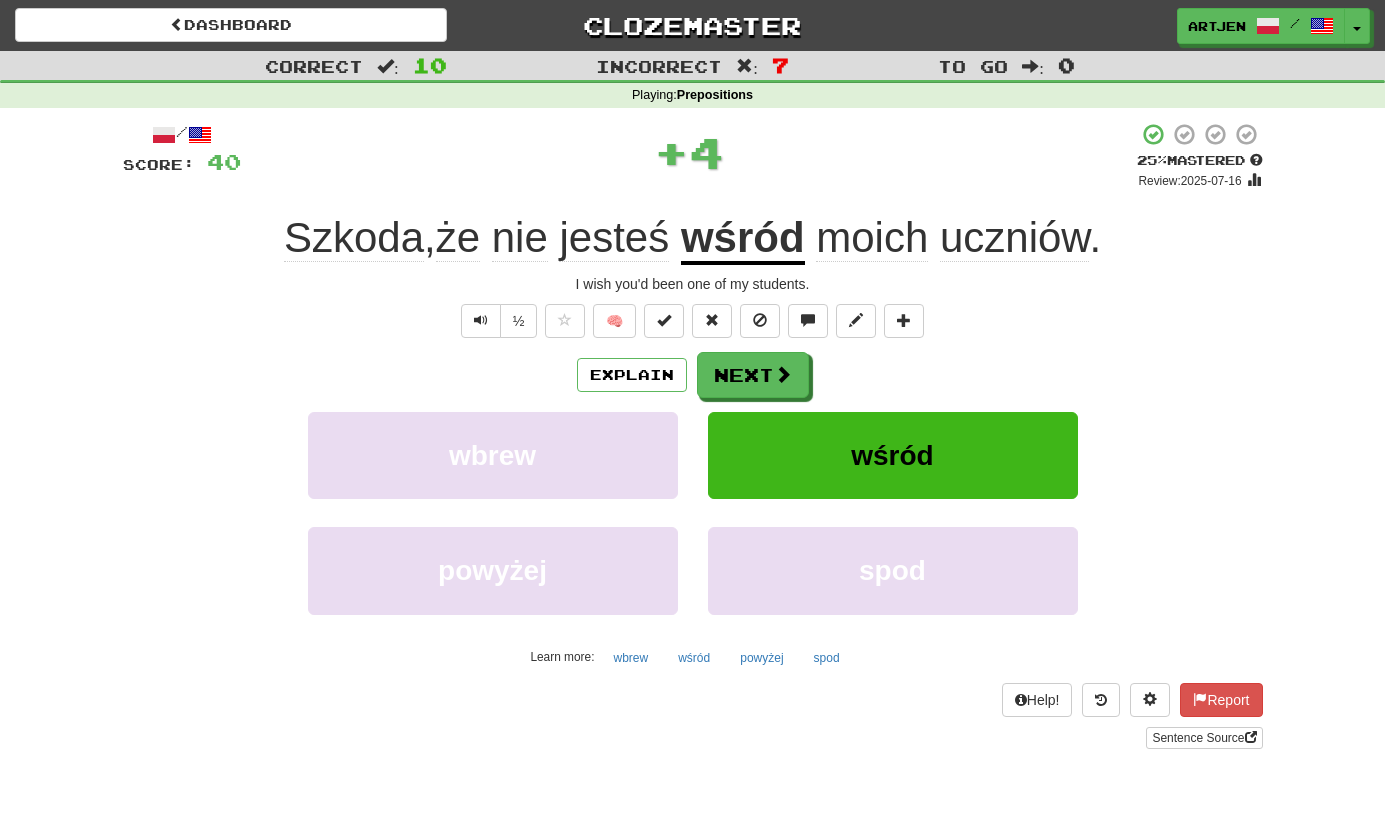 click on "Next" at bounding box center [753, 375] 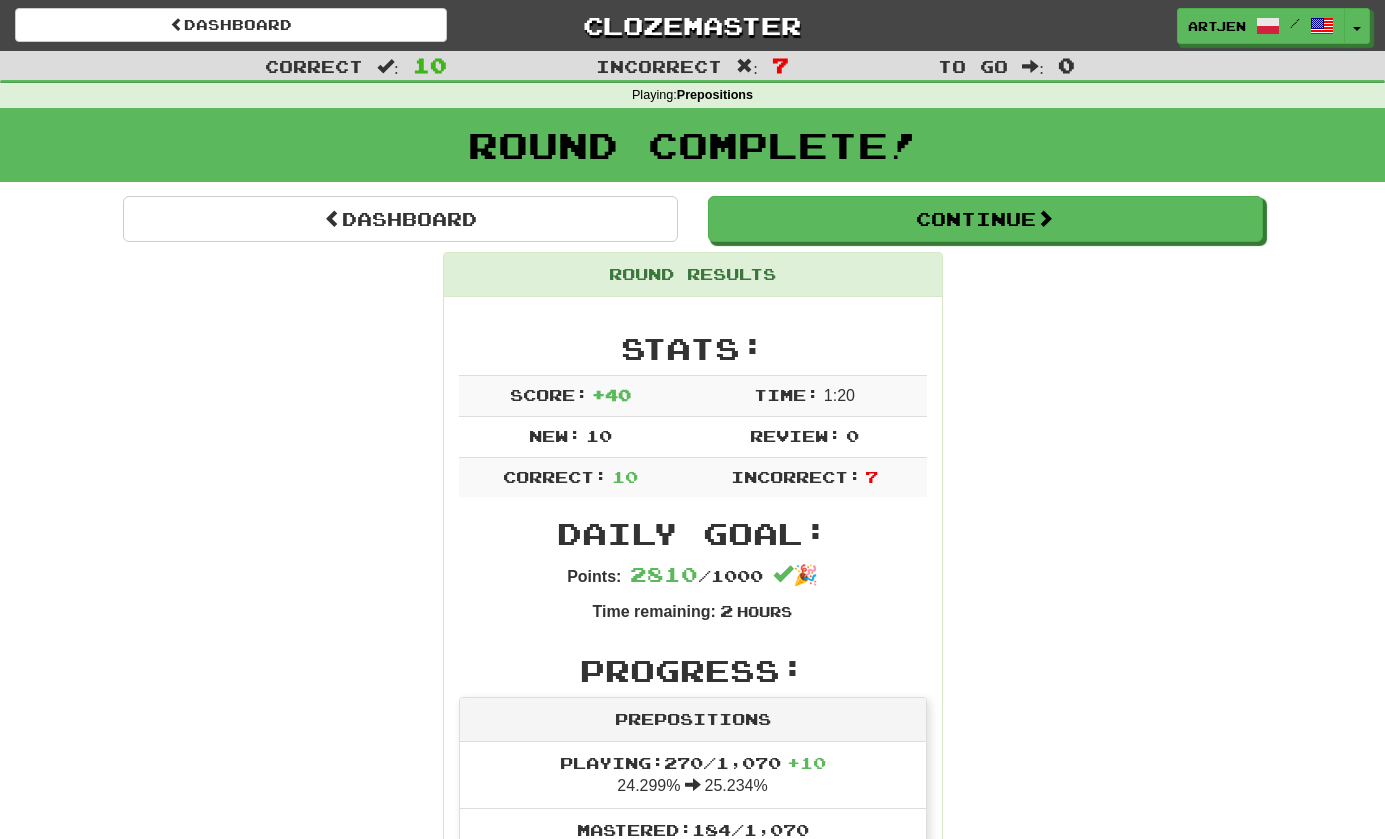 click on "Clozemaster" at bounding box center [693, 25] 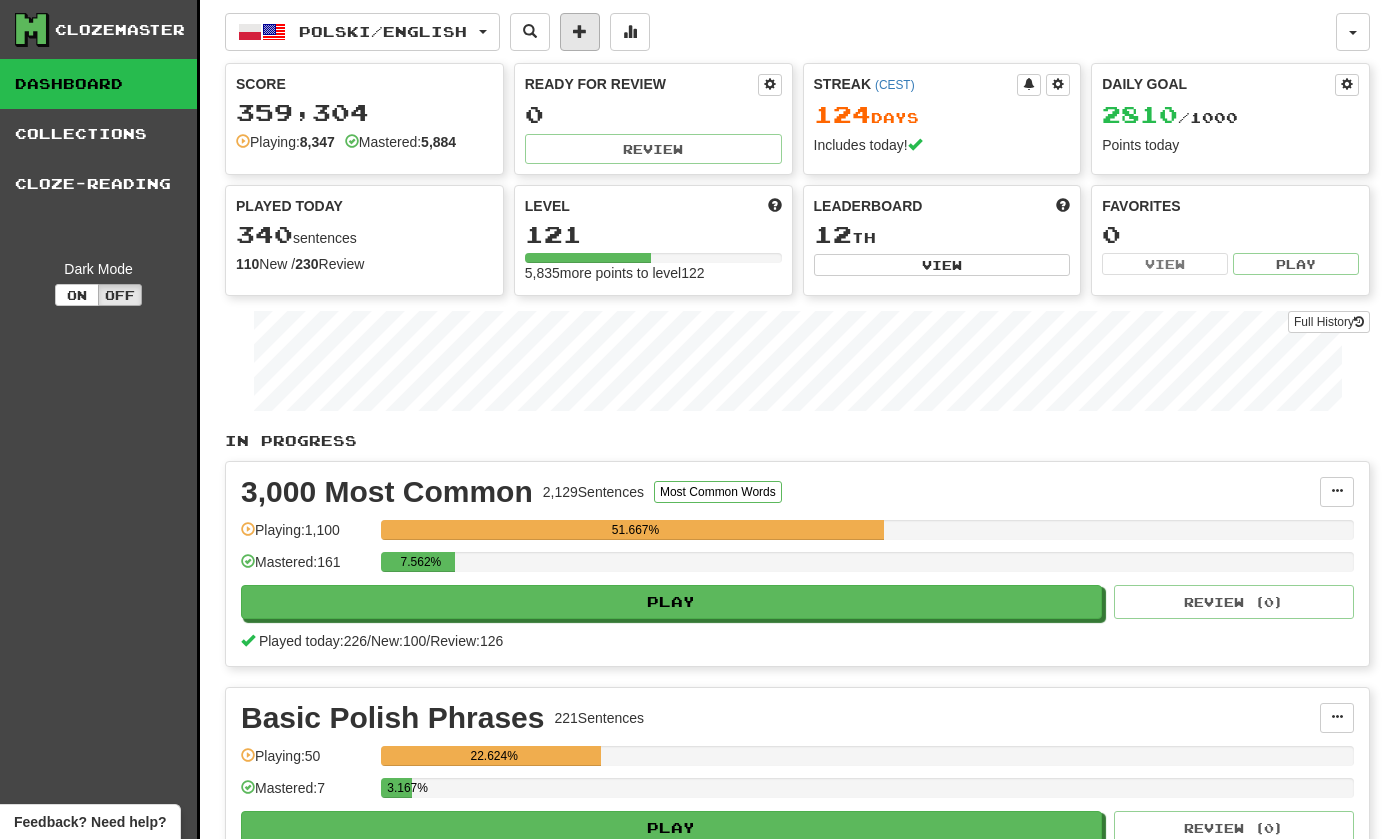 scroll, scrollTop: 0, scrollLeft: 0, axis: both 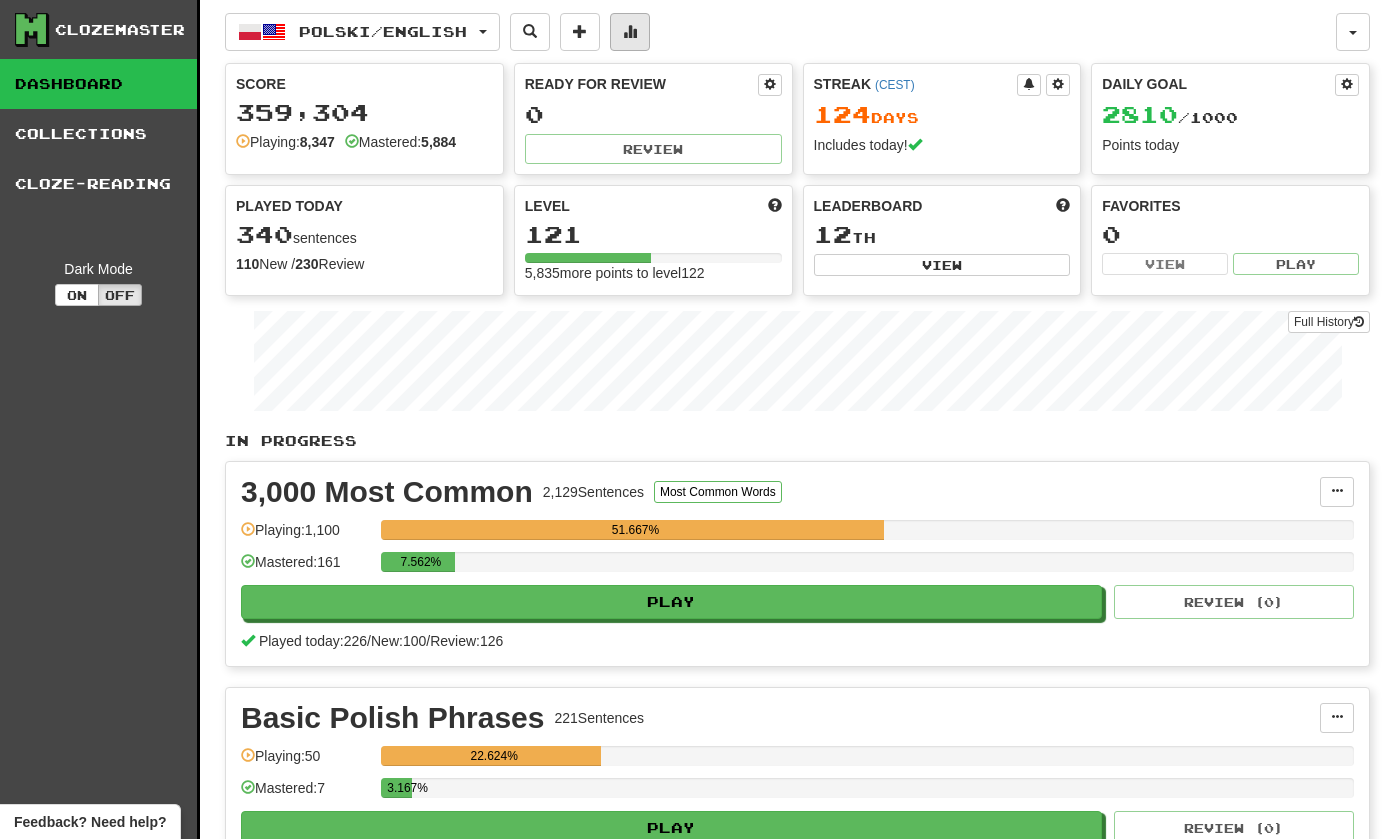click at bounding box center (630, 32) 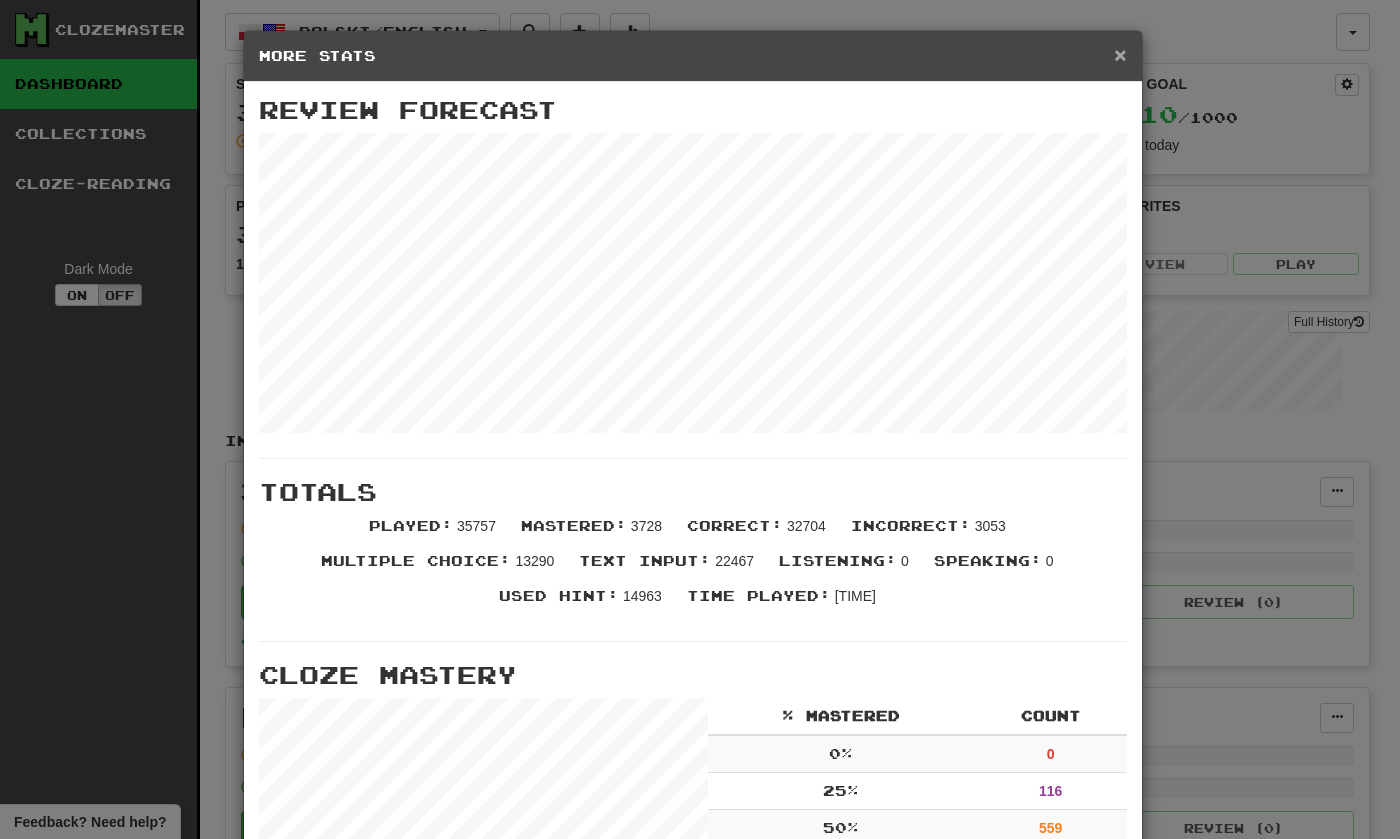 click on "×" at bounding box center (1120, 54) 